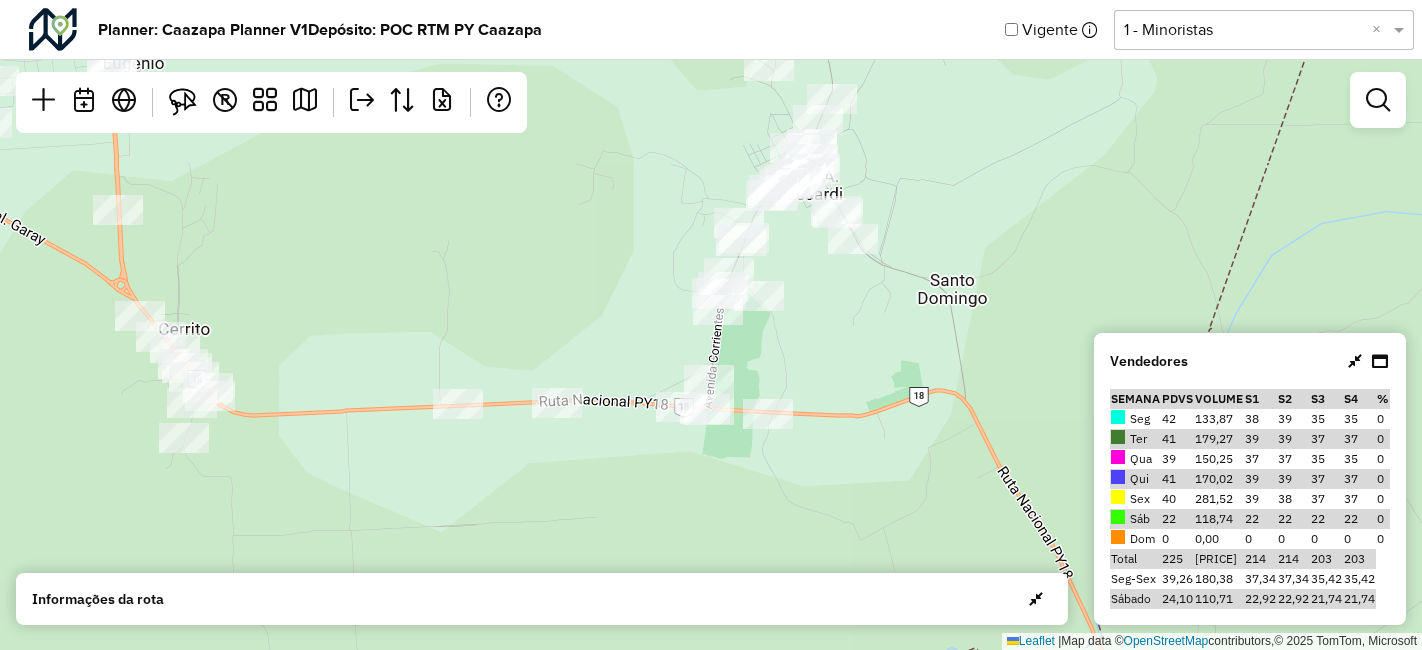scroll, scrollTop: 0, scrollLeft: 0, axis: both 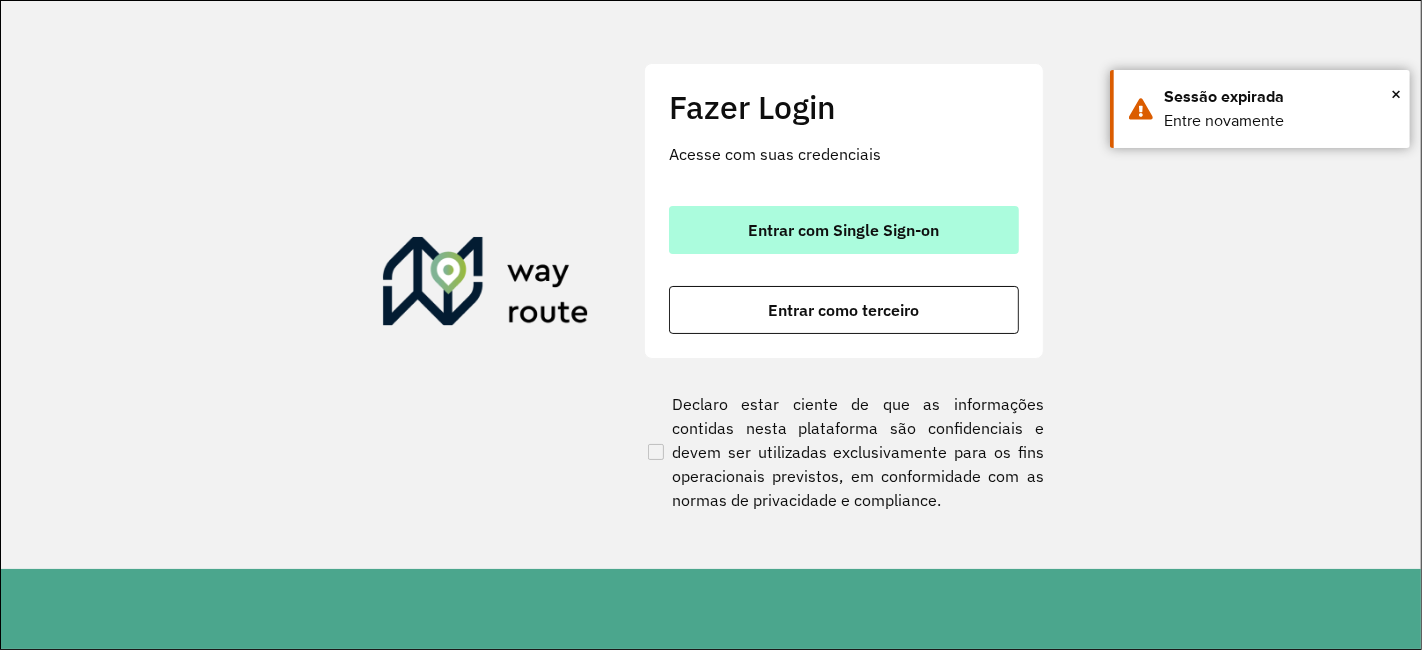 click on "Entrar com Single Sign-on" at bounding box center [844, 230] 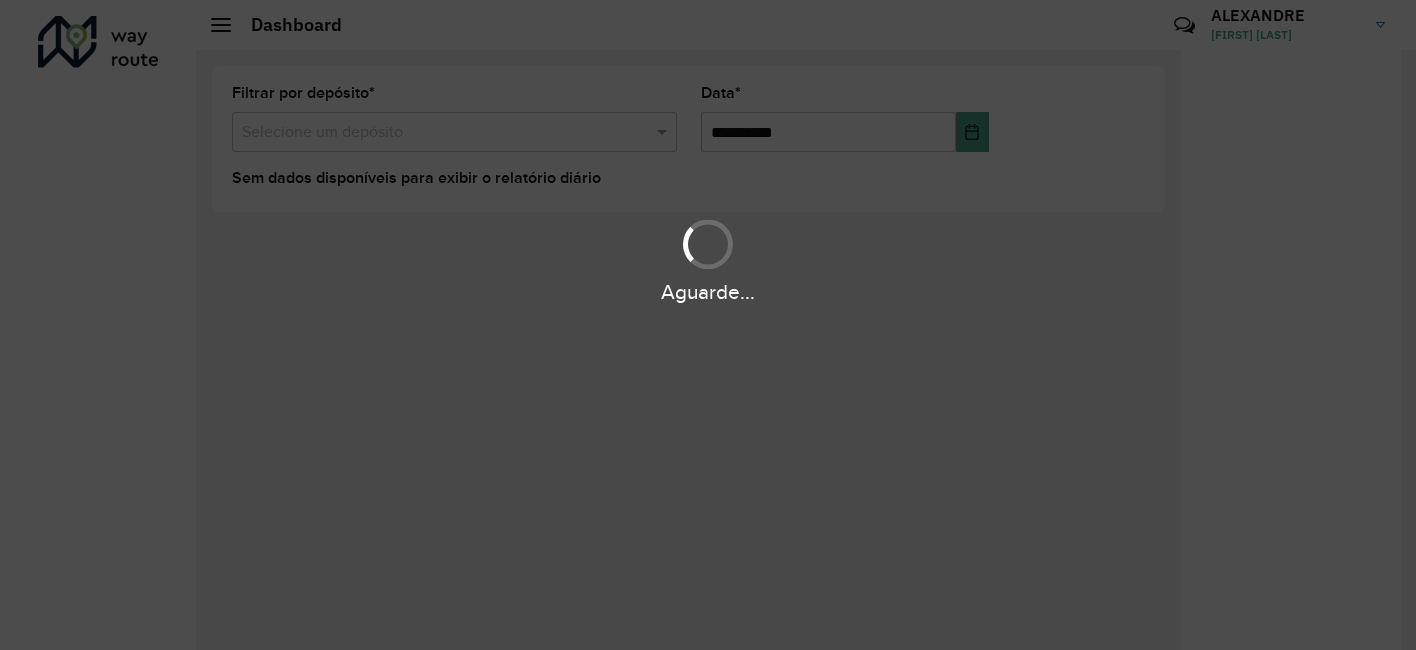 scroll, scrollTop: 0, scrollLeft: 0, axis: both 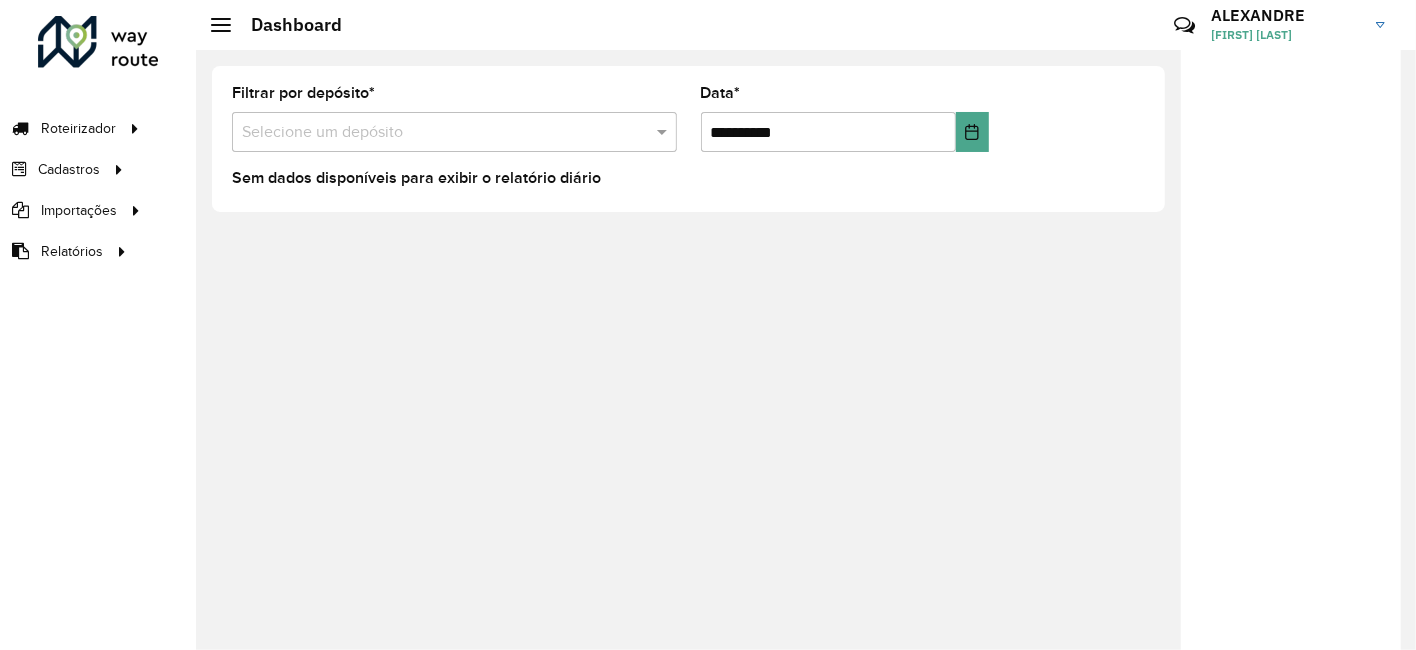 click on "Selecione um depósito" at bounding box center (454, 132) 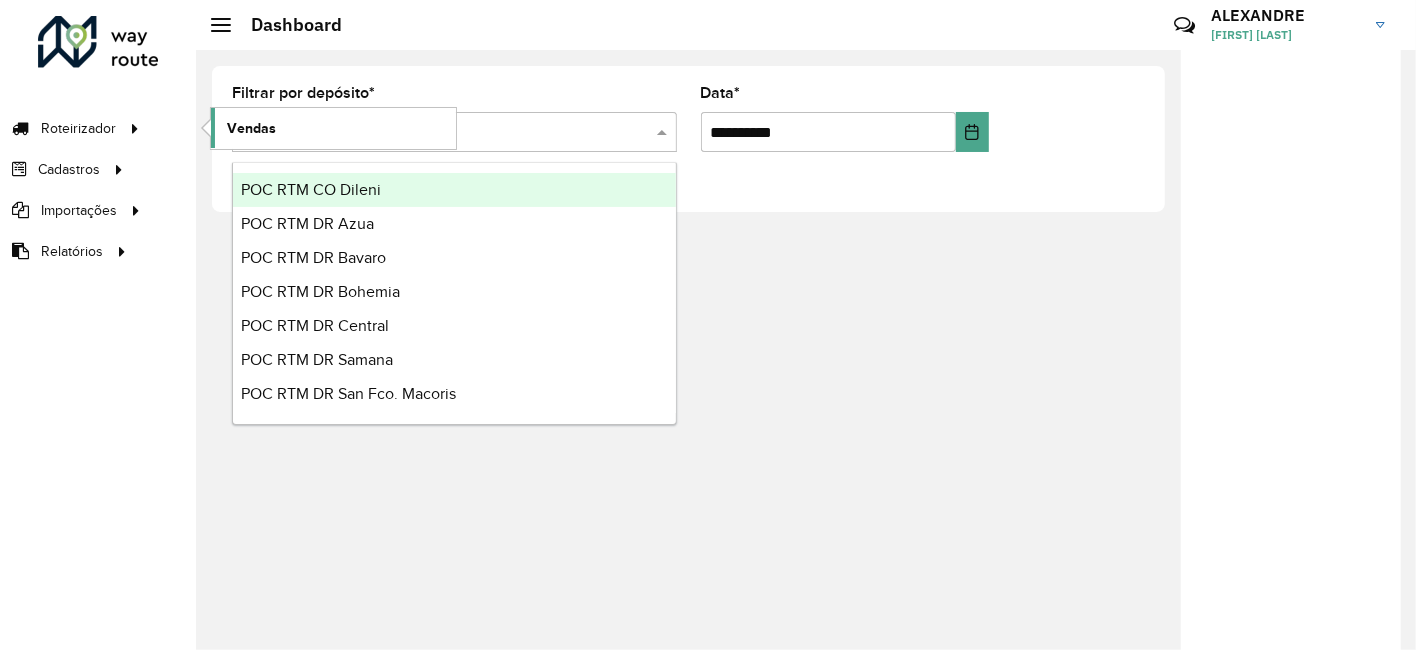 click on "Vendas" 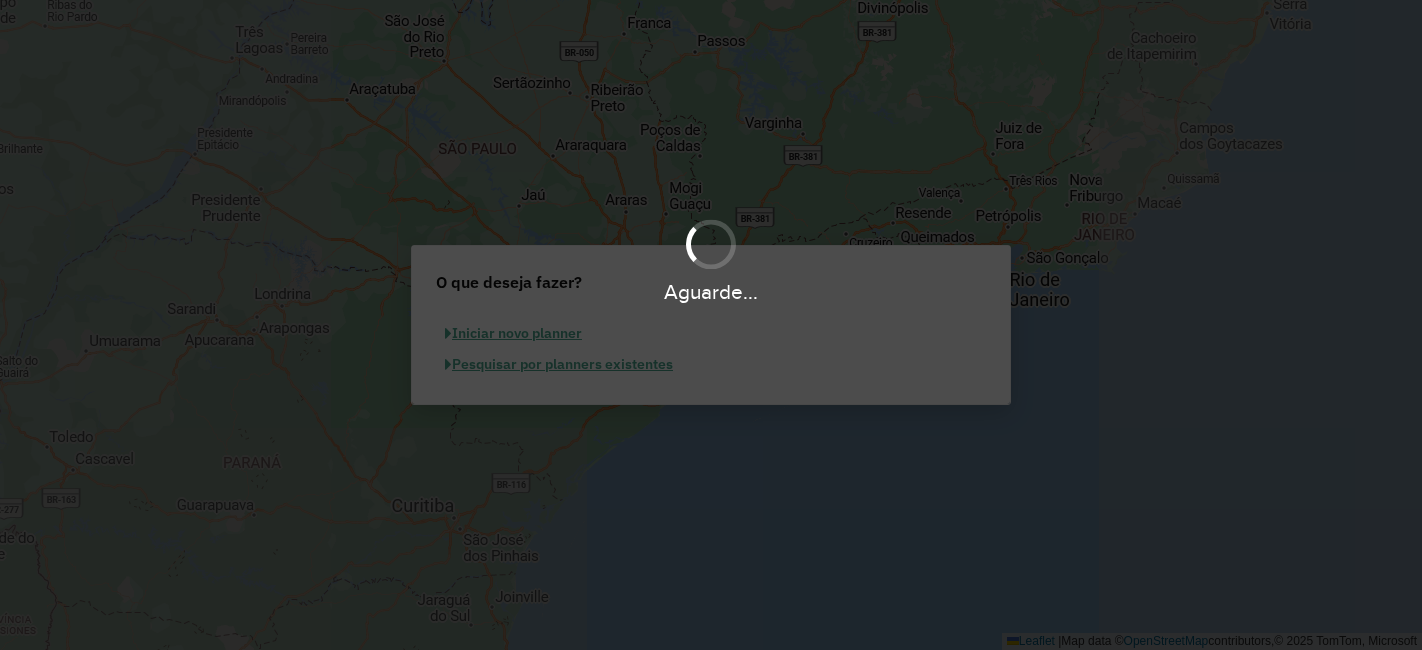 scroll, scrollTop: 0, scrollLeft: 0, axis: both 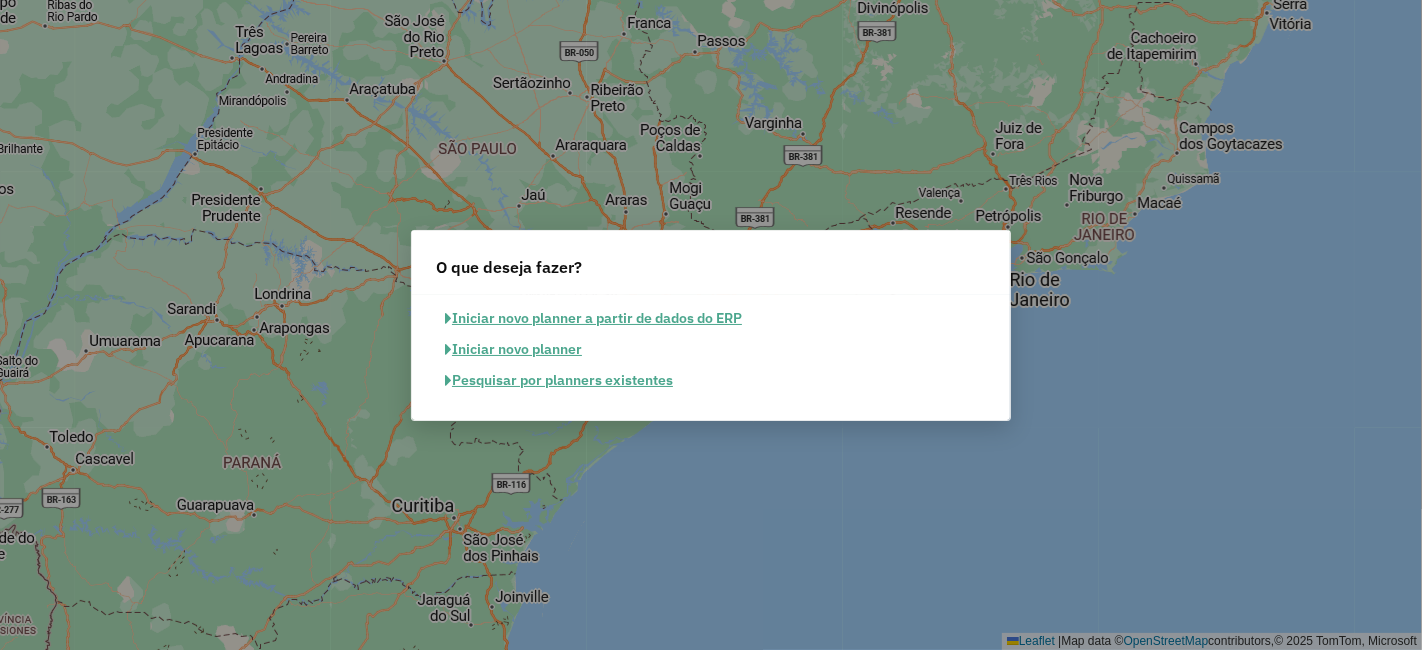 click on "Iniciar novo planner" 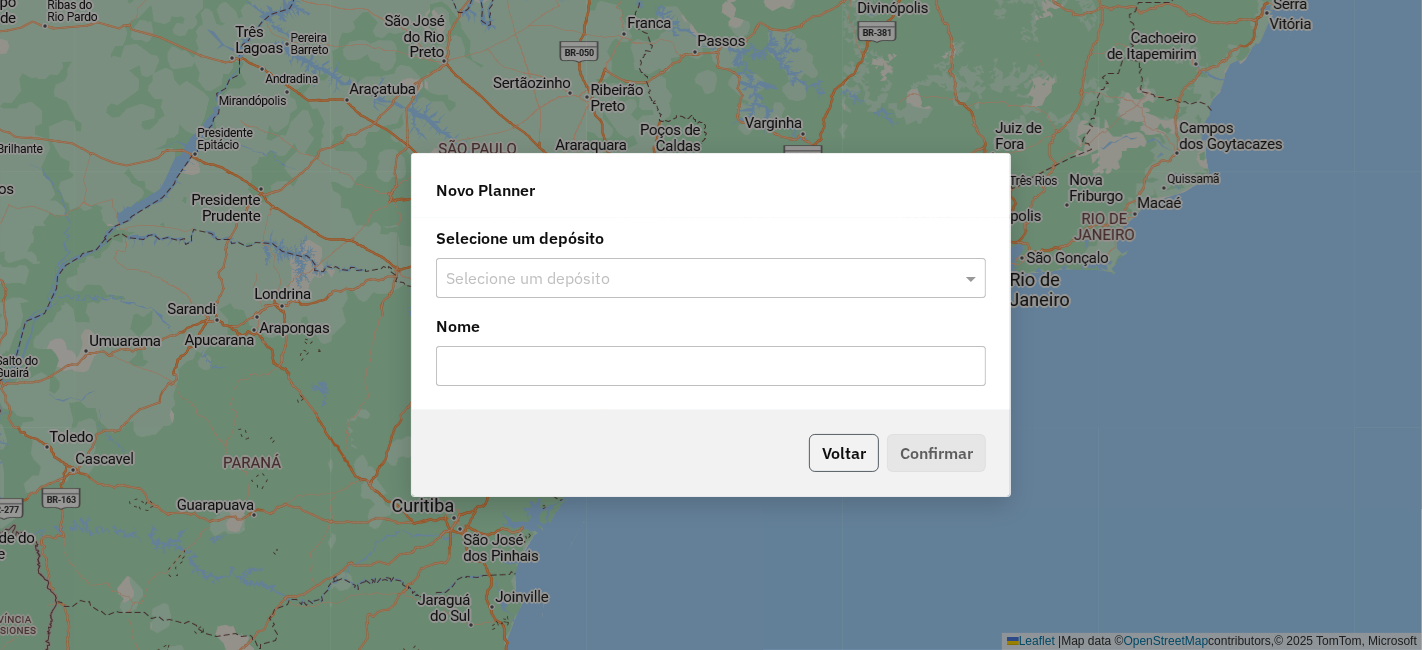 click on "Voltar" 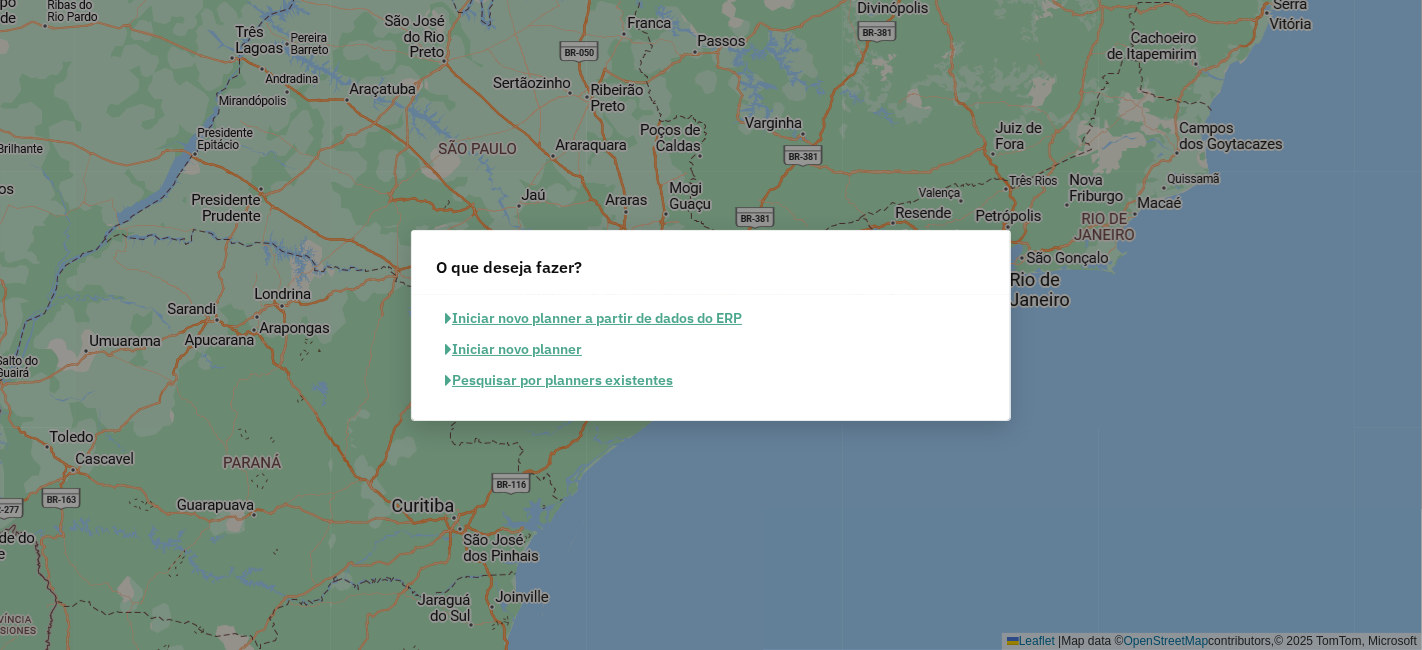 click on "Pesquisar por planners existentes" 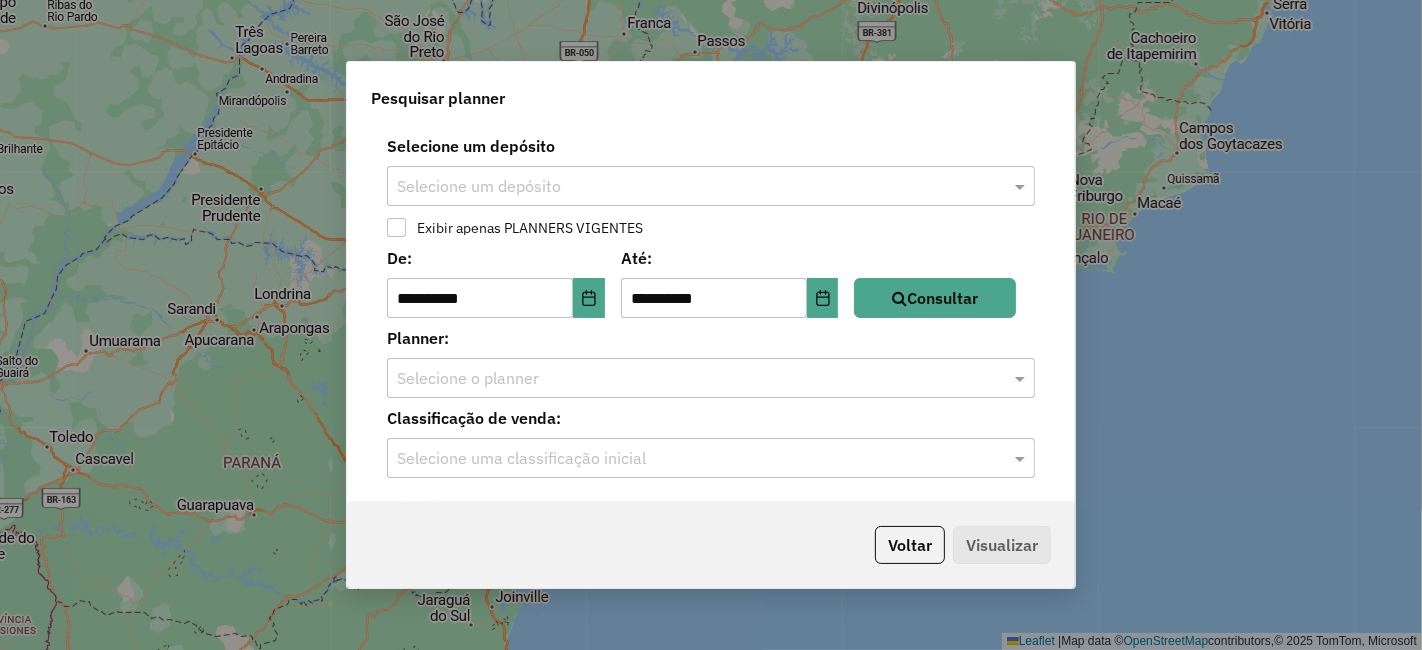 click 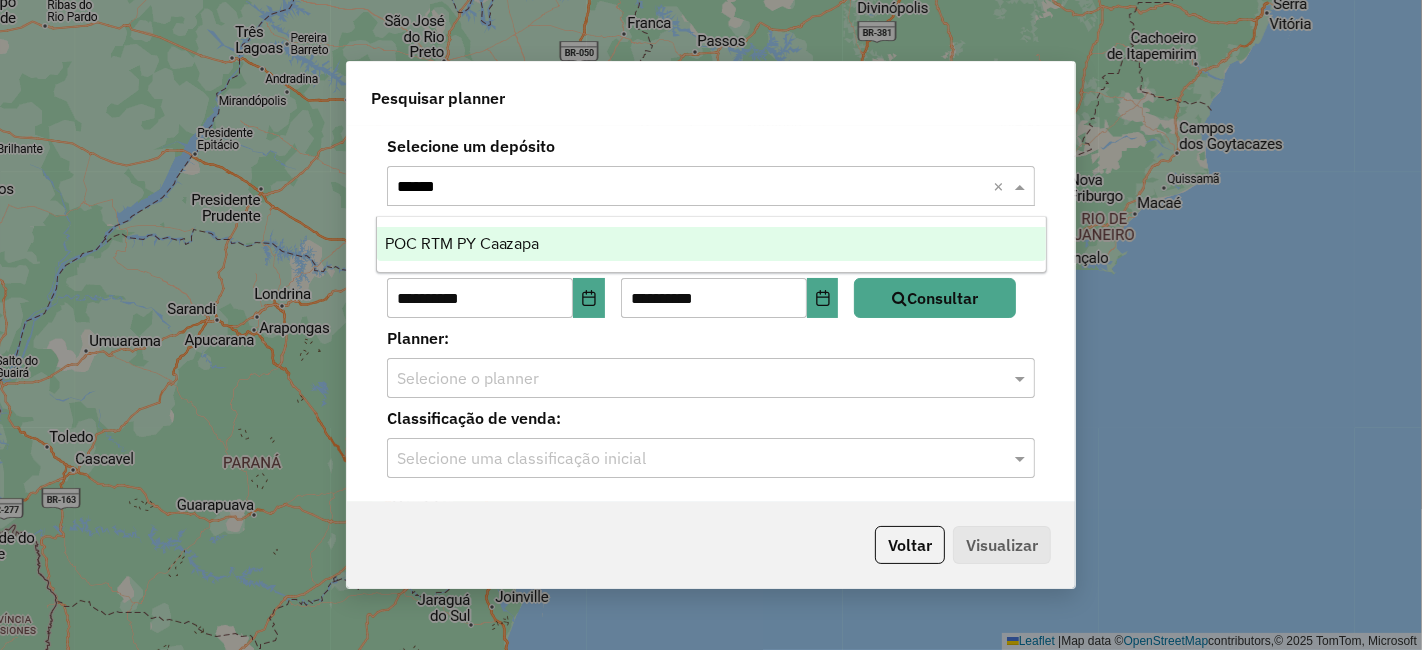 type on "*******" 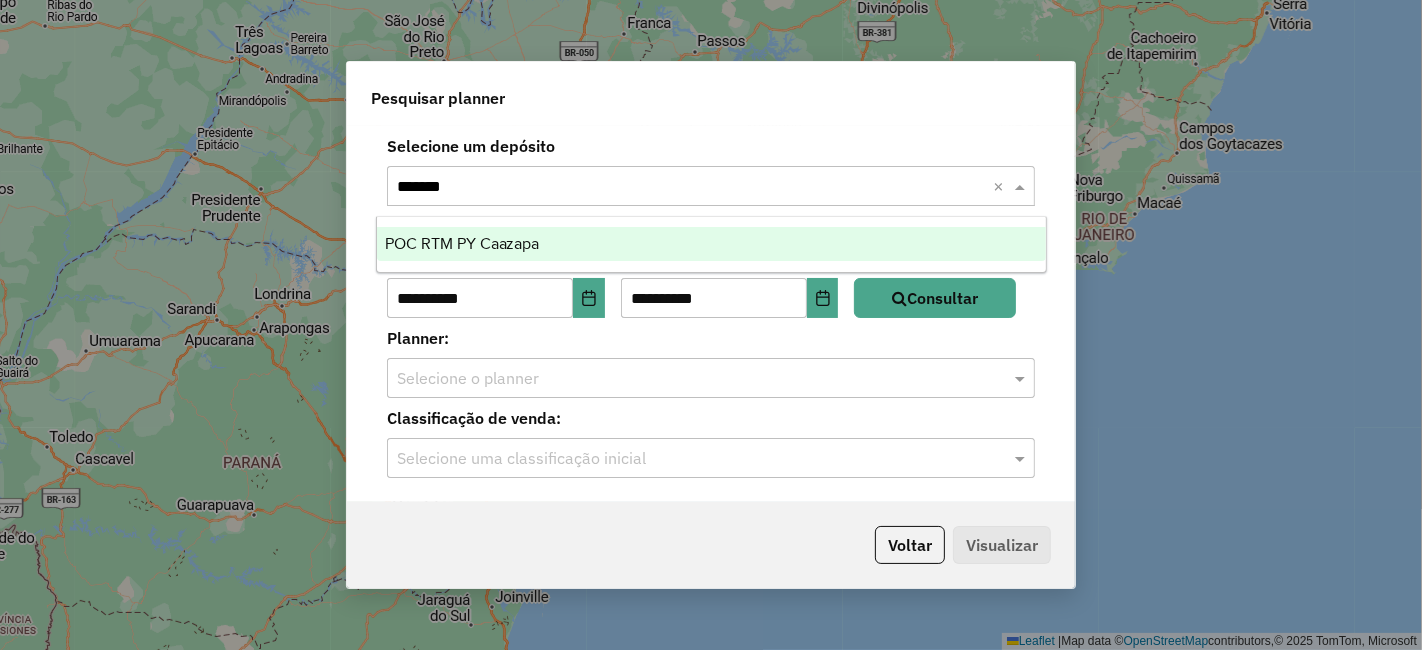 type 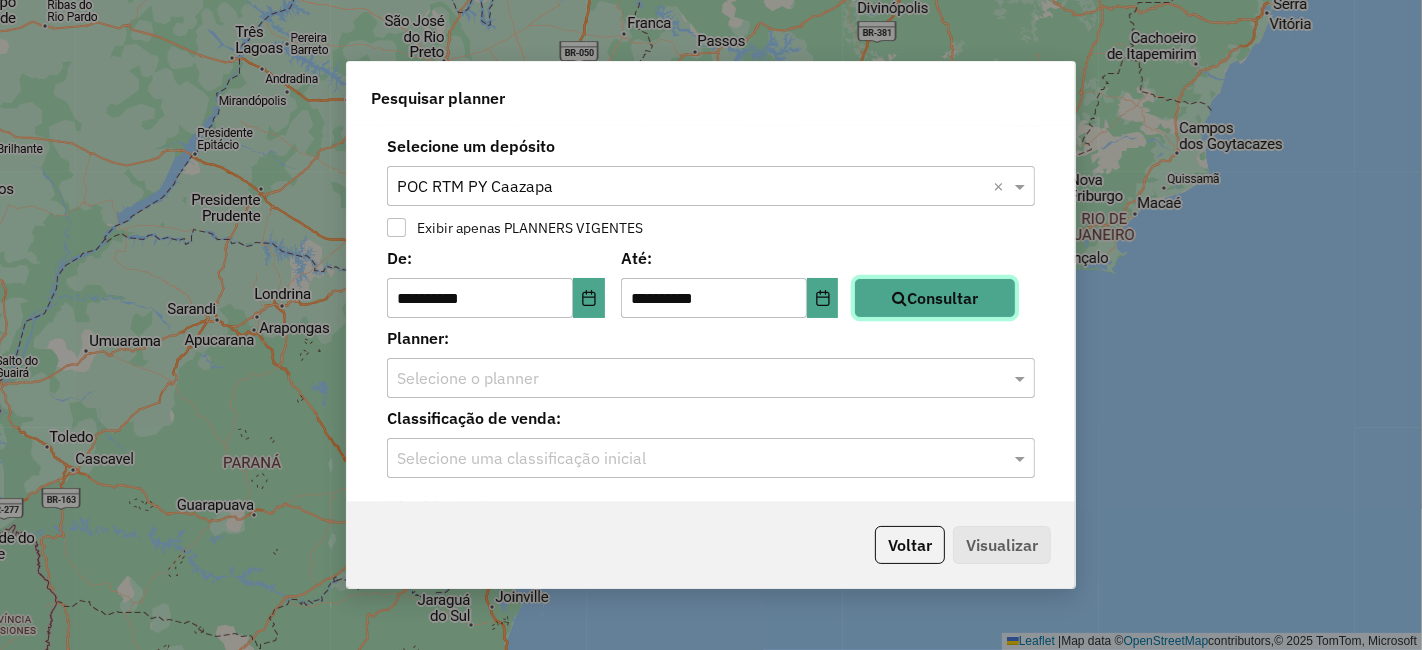 click on "Consultar" 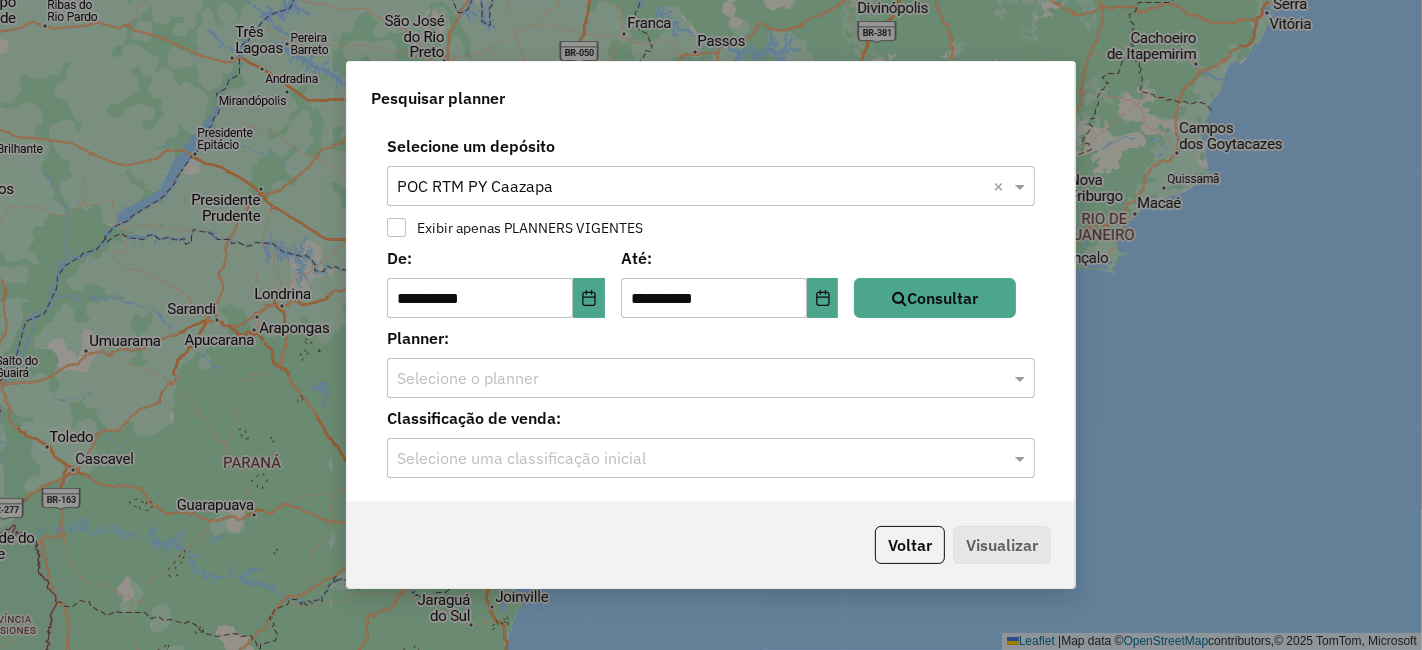 click 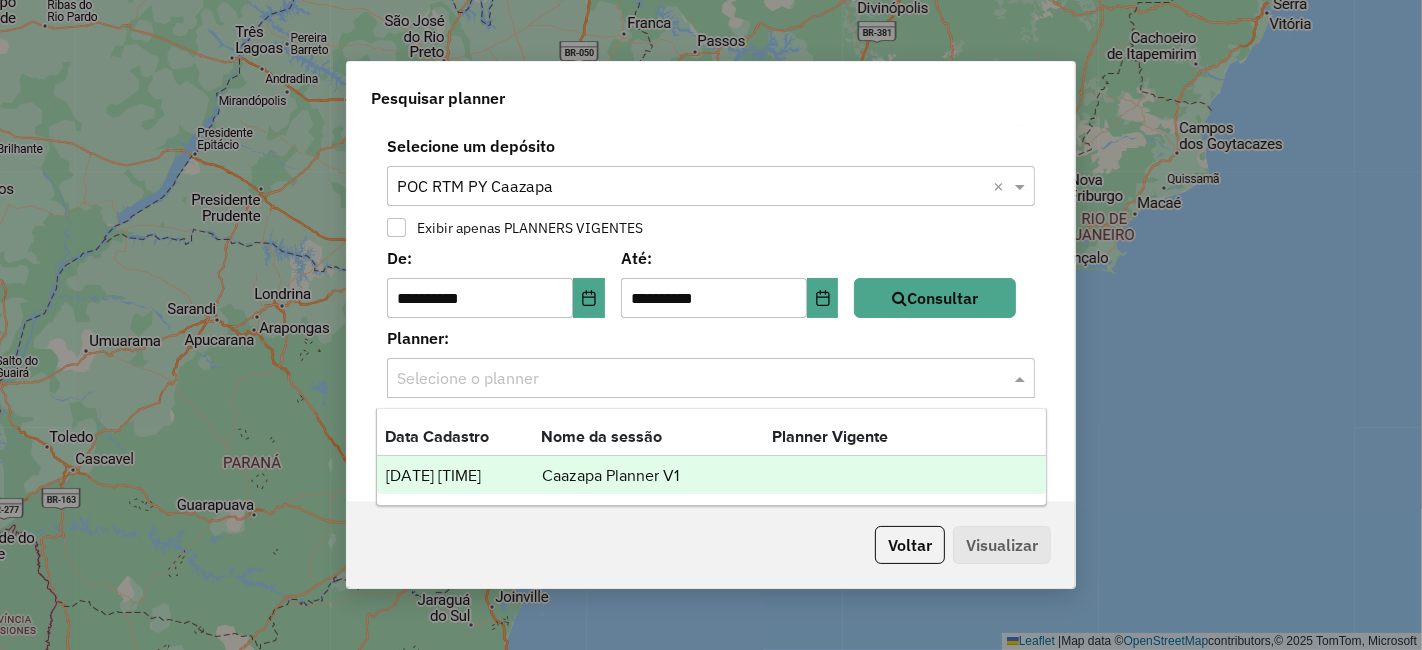 drag, startPoint x: 588, startPoint y: 505, endPoint x: 602, endPoint y: 477, distance: 31.304953 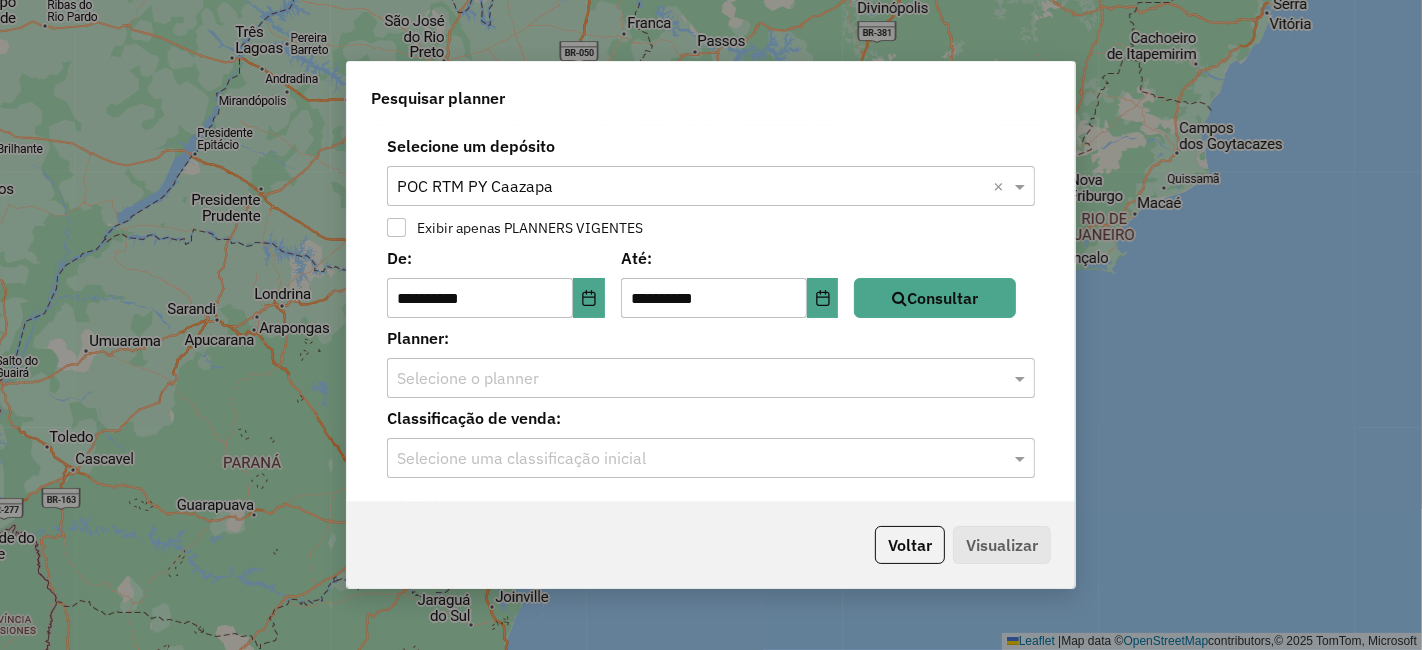 click on "Selecione uma classificação inicial" 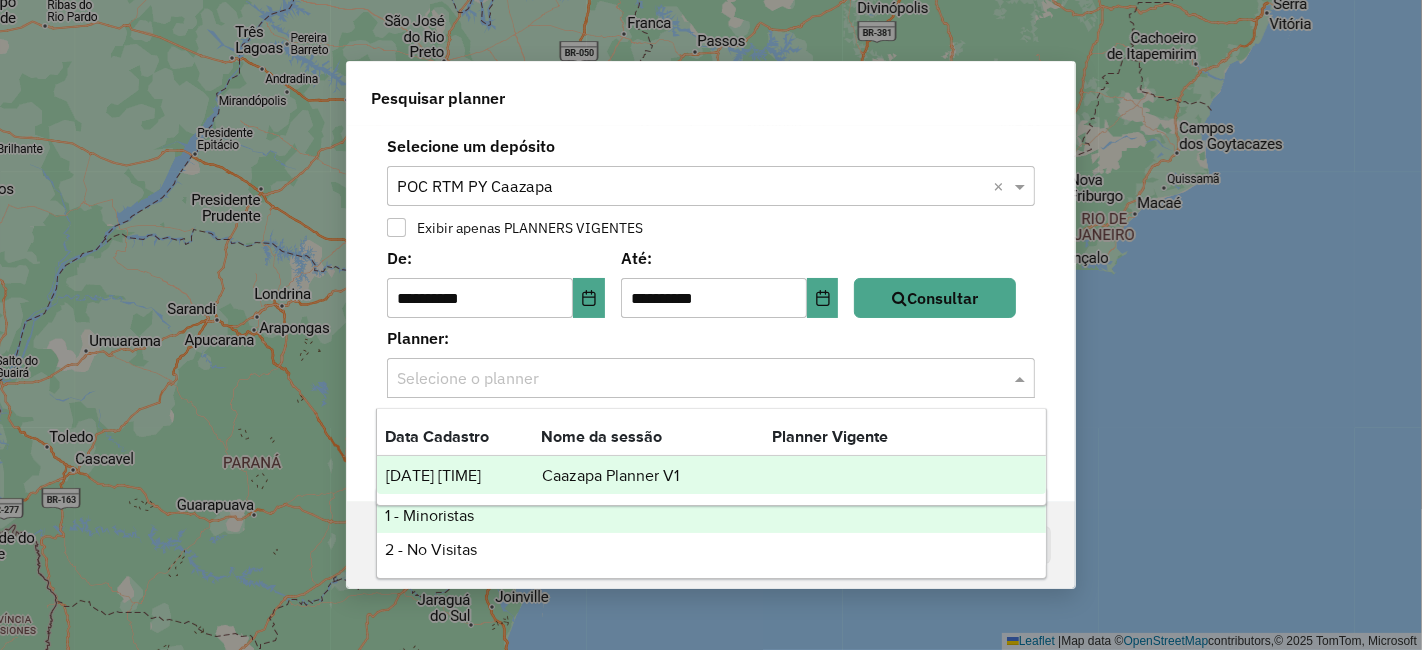 click 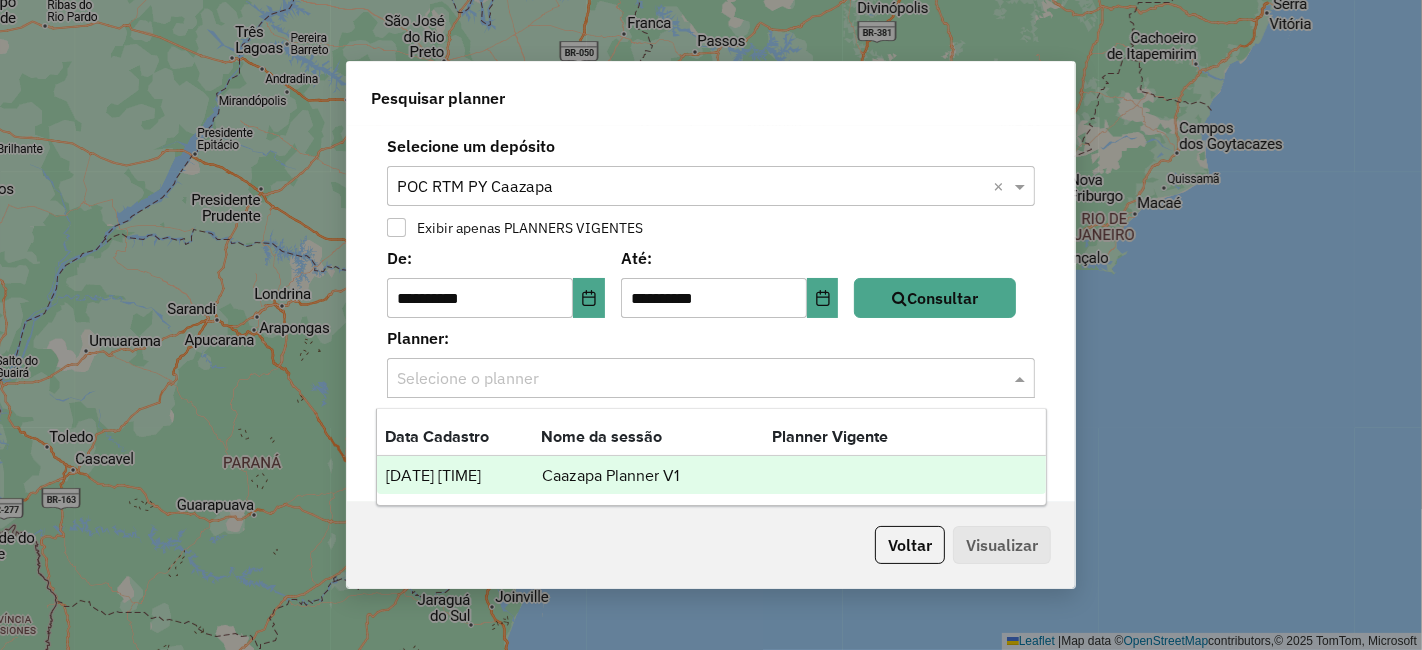click on "Caazapa Planner V1" at bounding box center (657, 476) 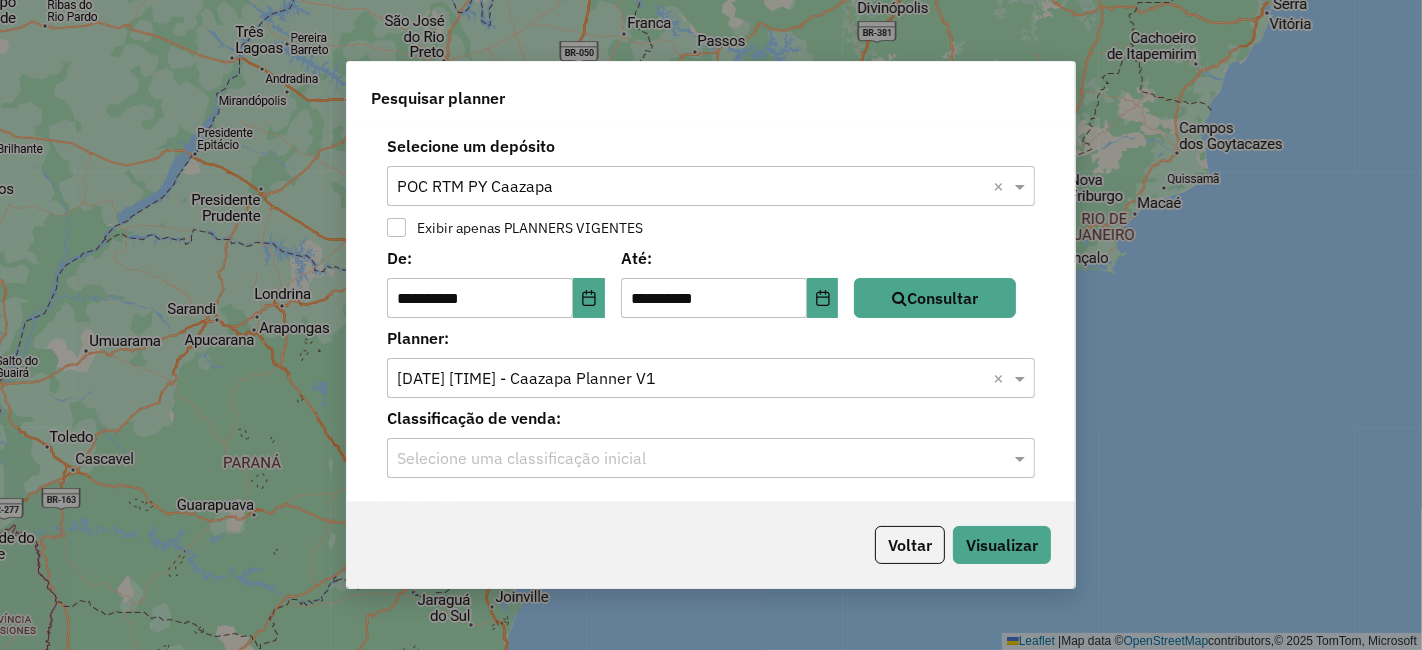 click 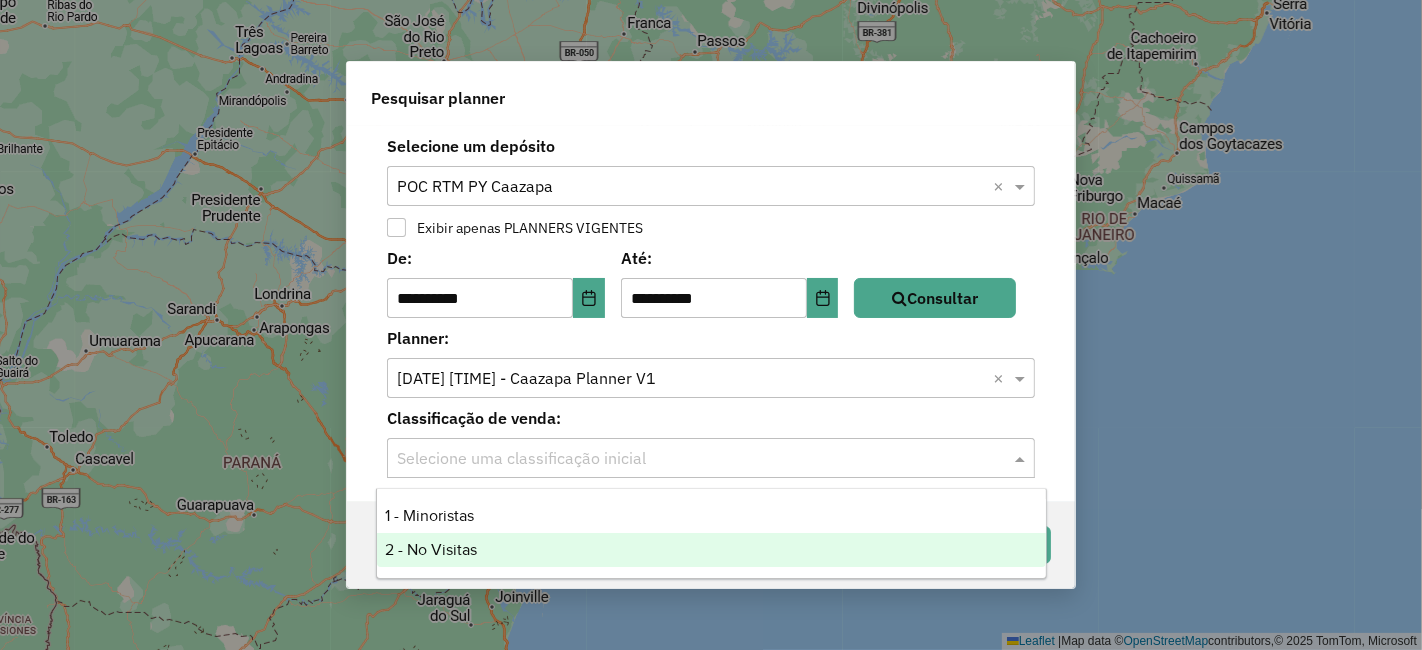 drag, startPoint x: 548, startPoint y: 538, endPoint x: 562, endPoint y: 520, distance: 22.803509 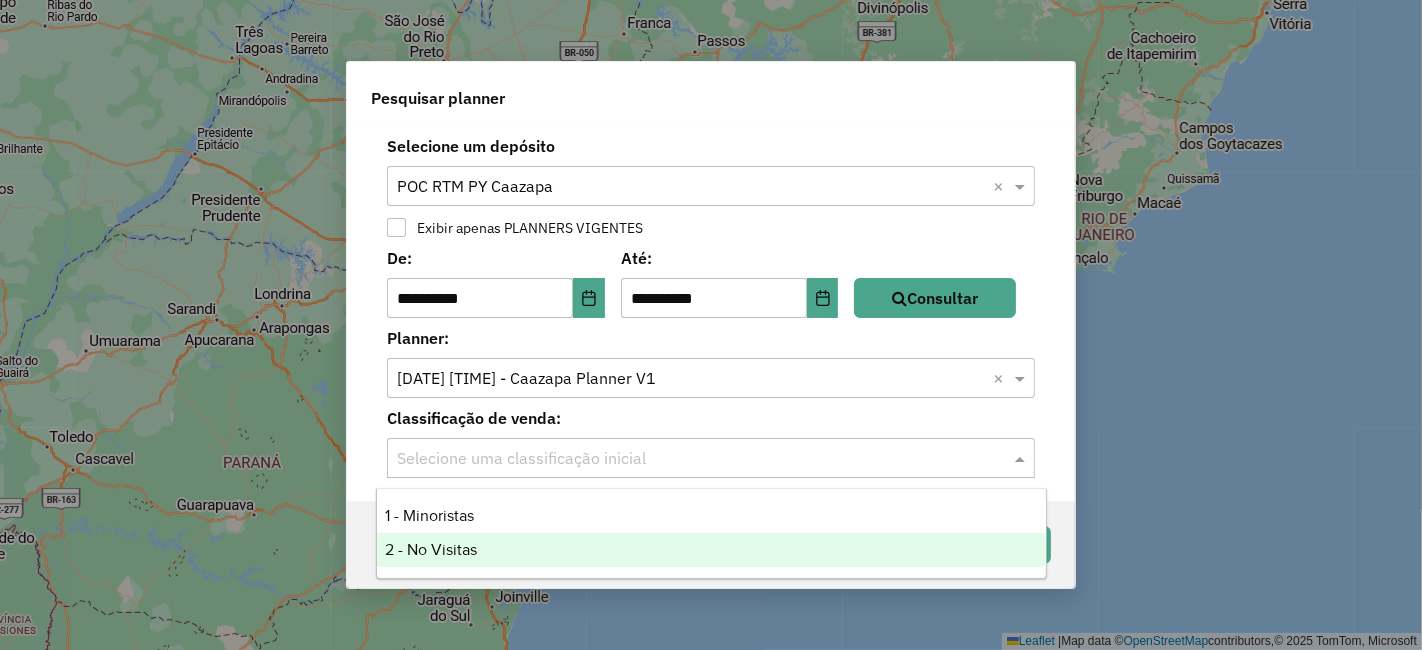 click on "2 - No Visitas" at bounding box center (711, 550) 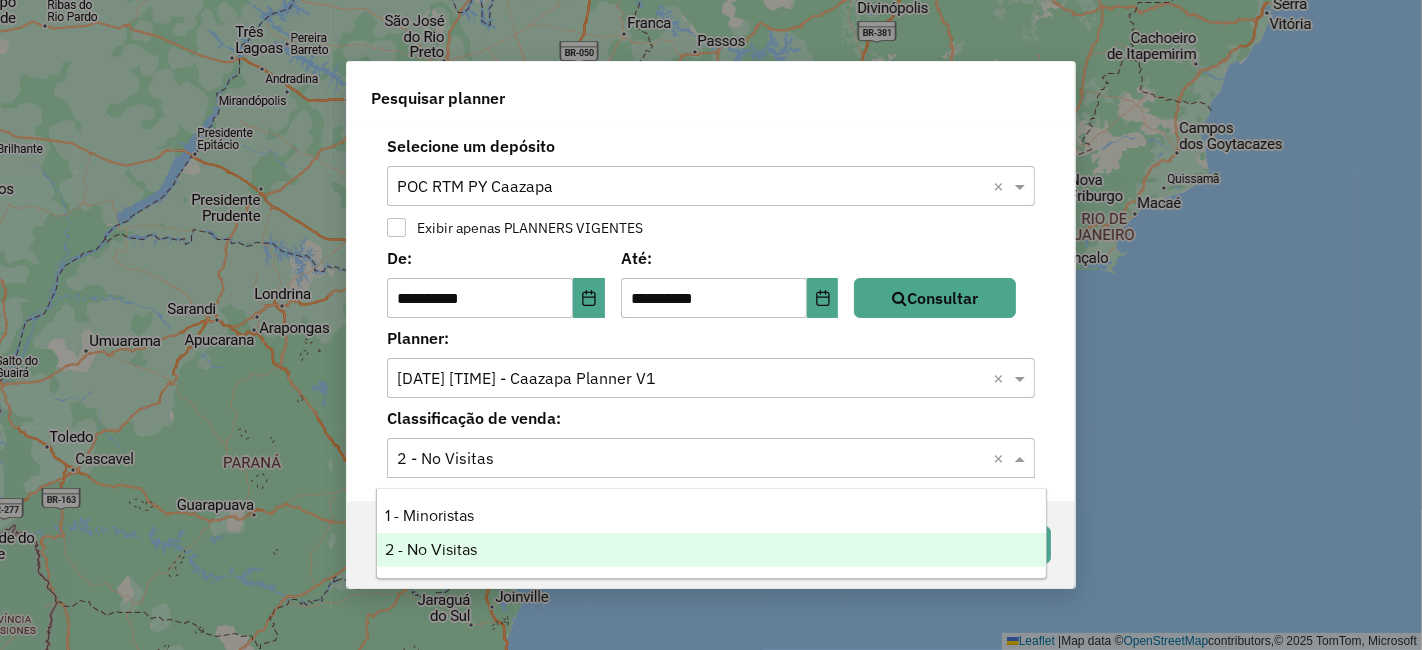 drag, startPoint x: 588, startPoint y: 475, endPoint x: 528, endPoint y: 535, distance: 84.85281 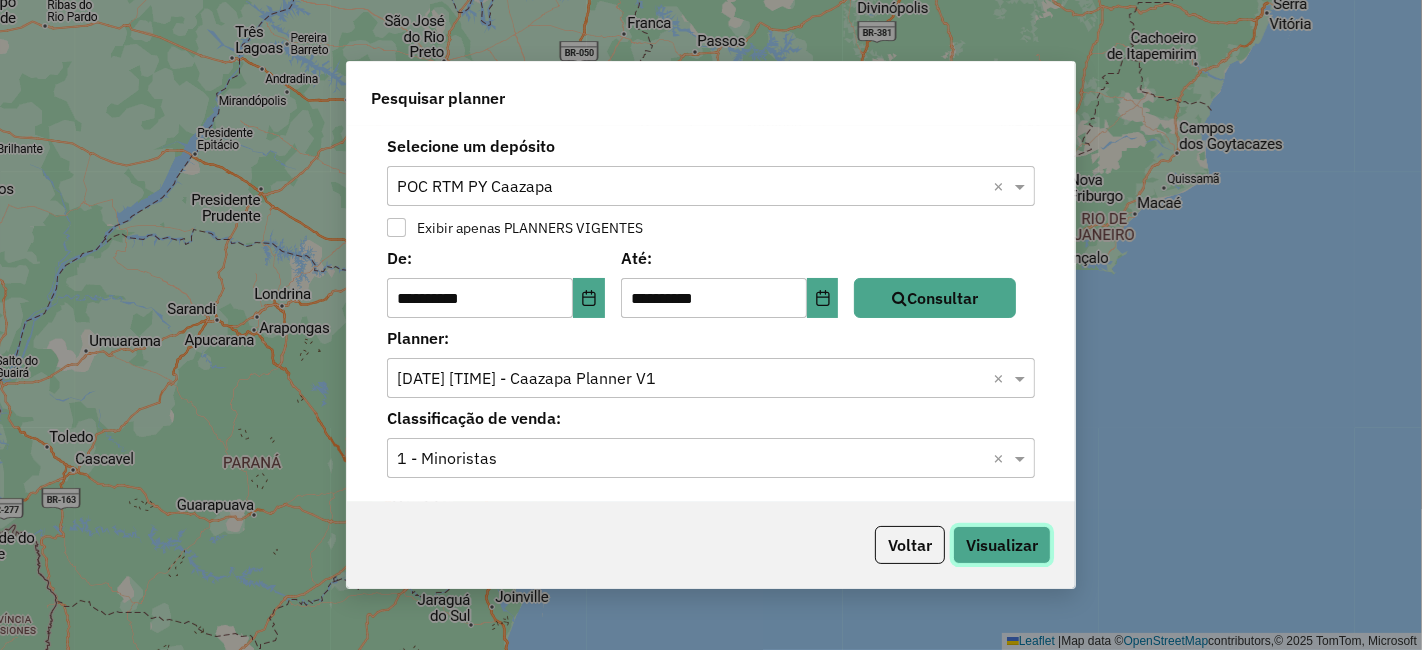 drag, startPoint x: 1024, startPoint y: 539, endPoint x: 1033, endPoint y: 550, distance: 14.21267 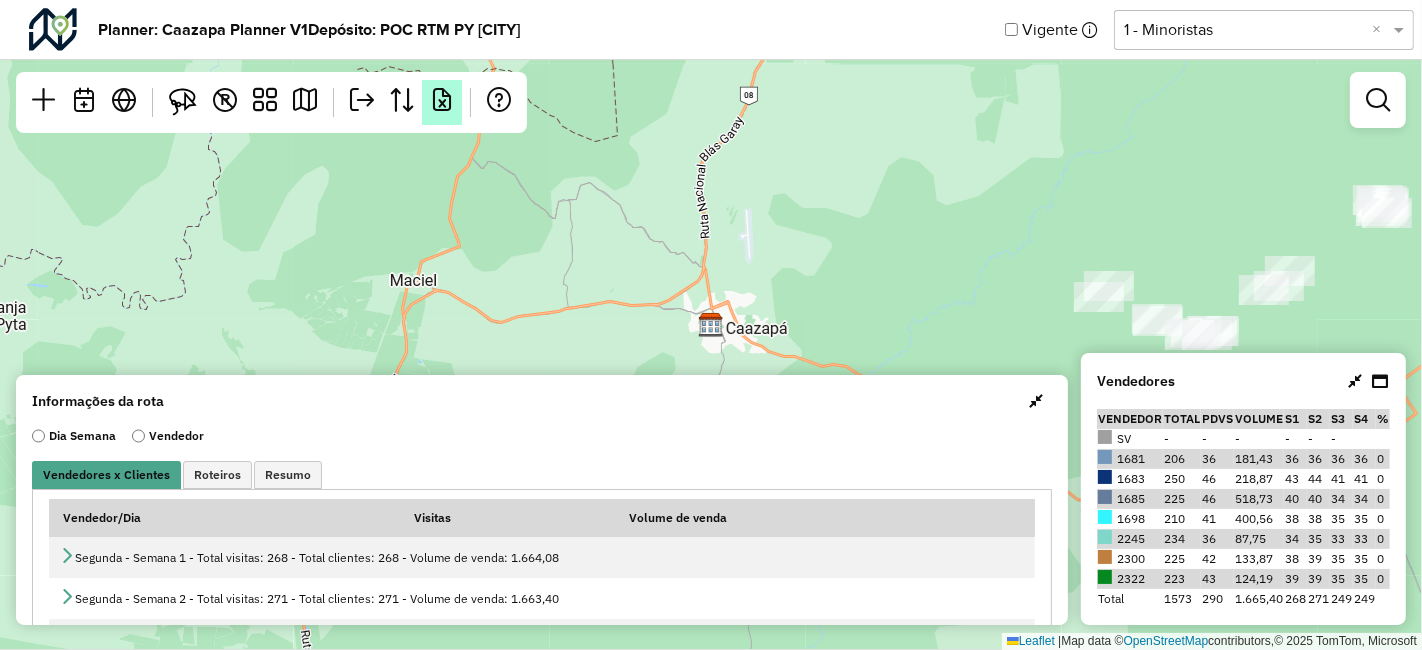 click at bounding box center (442, 100) 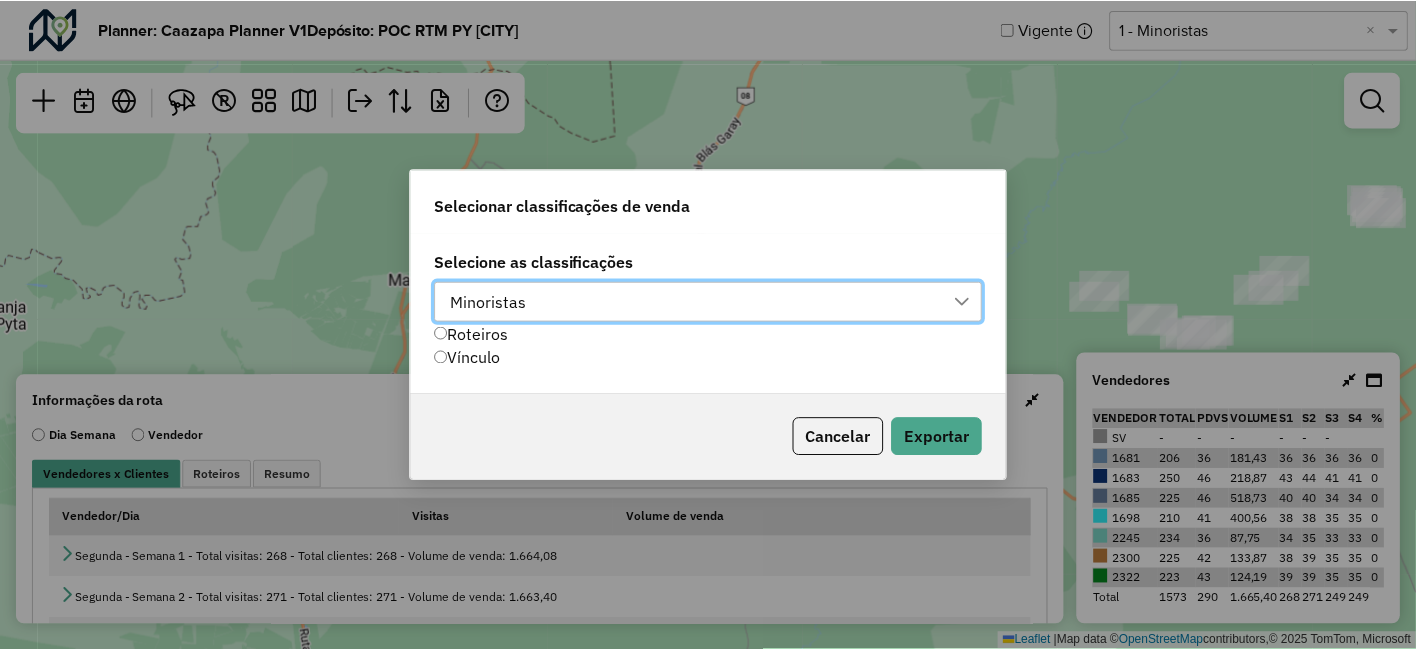 scroll, scrollTop: 14, scrollLeft: 90, axis: both 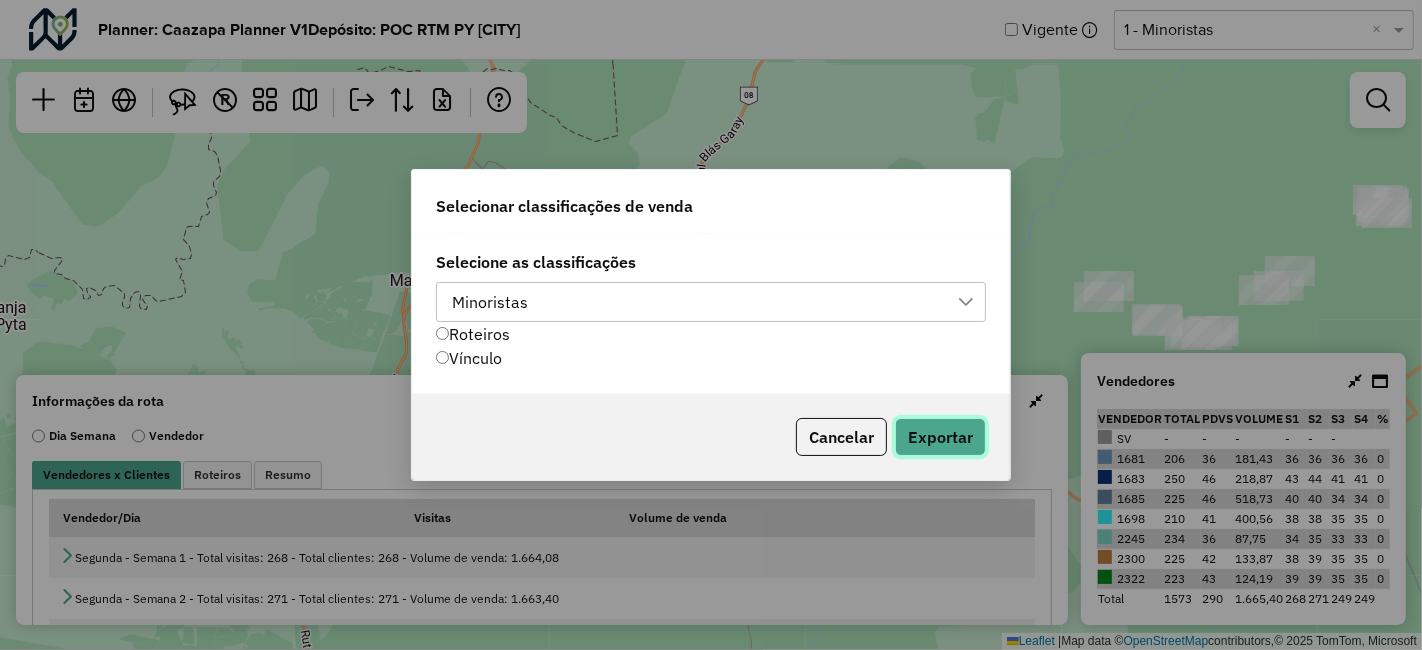 click on "Exportar" 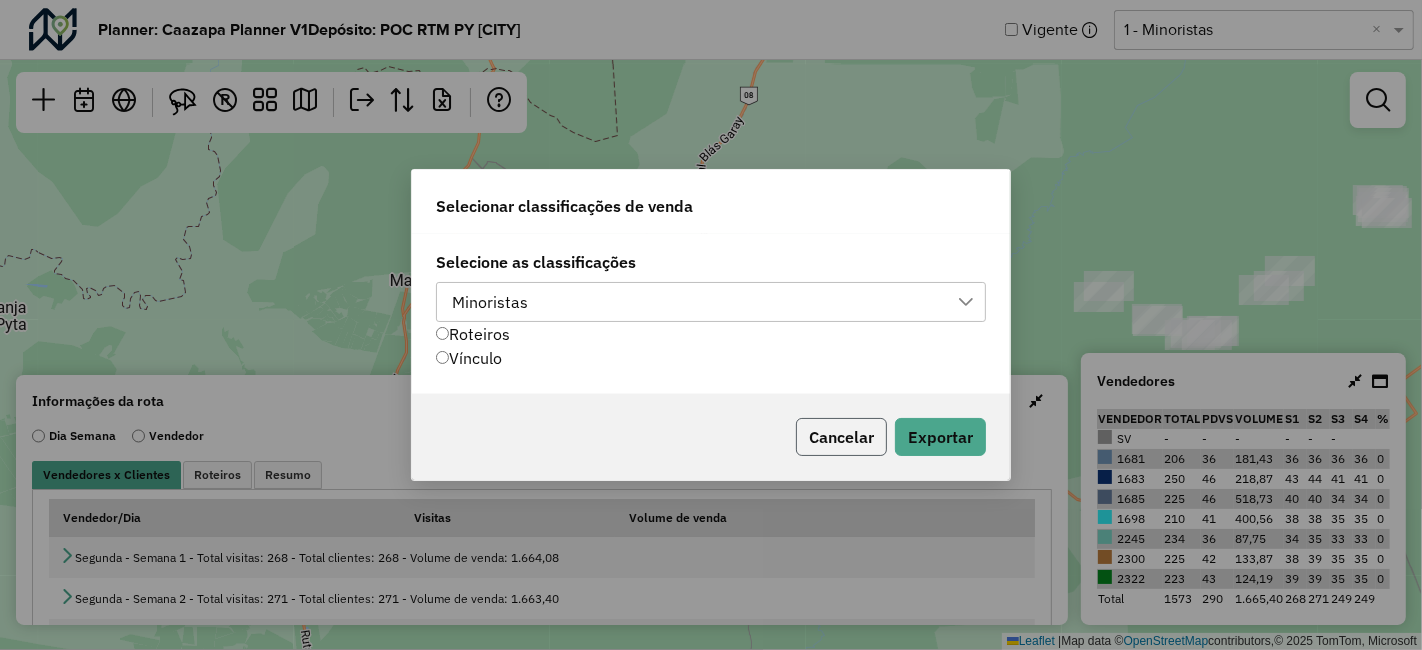 click on "Cancelar" 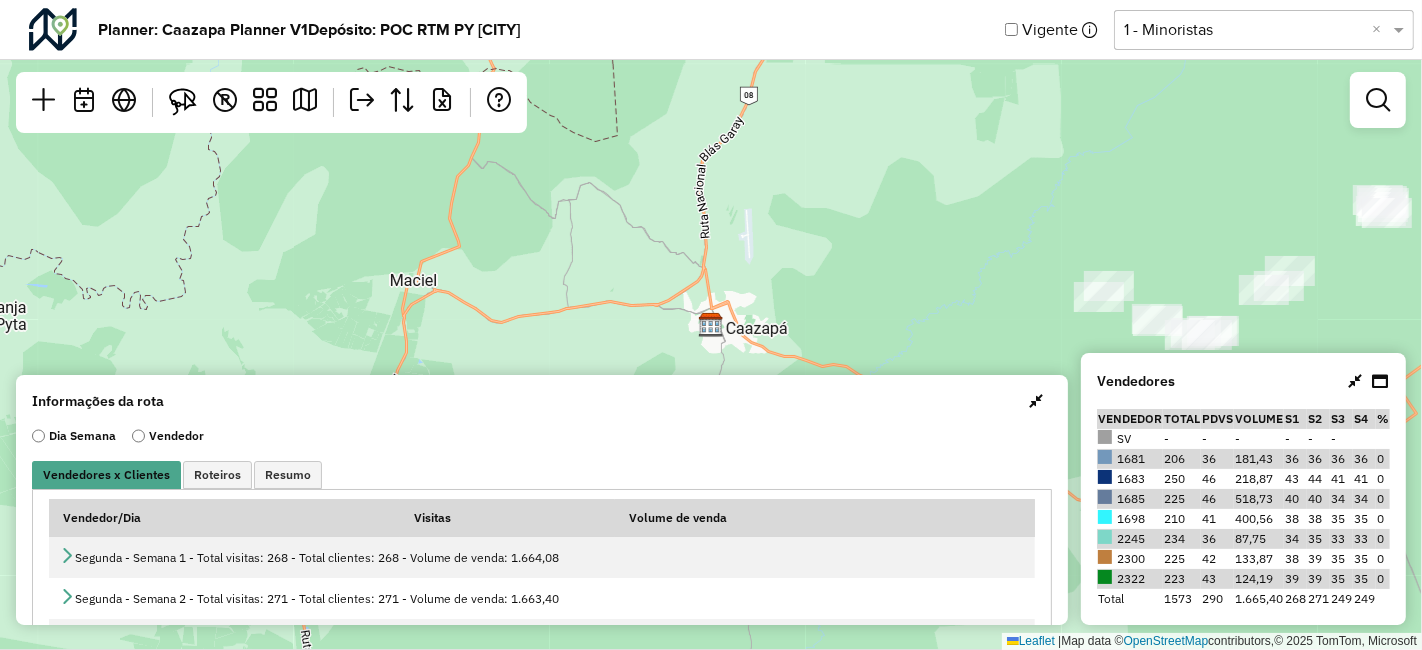 click on "Planner: Caazapa Planner V1   Depósito: POC RTM PY Caazapa   Vigente  Selecione uma opção  1 - Minoristas  ×" 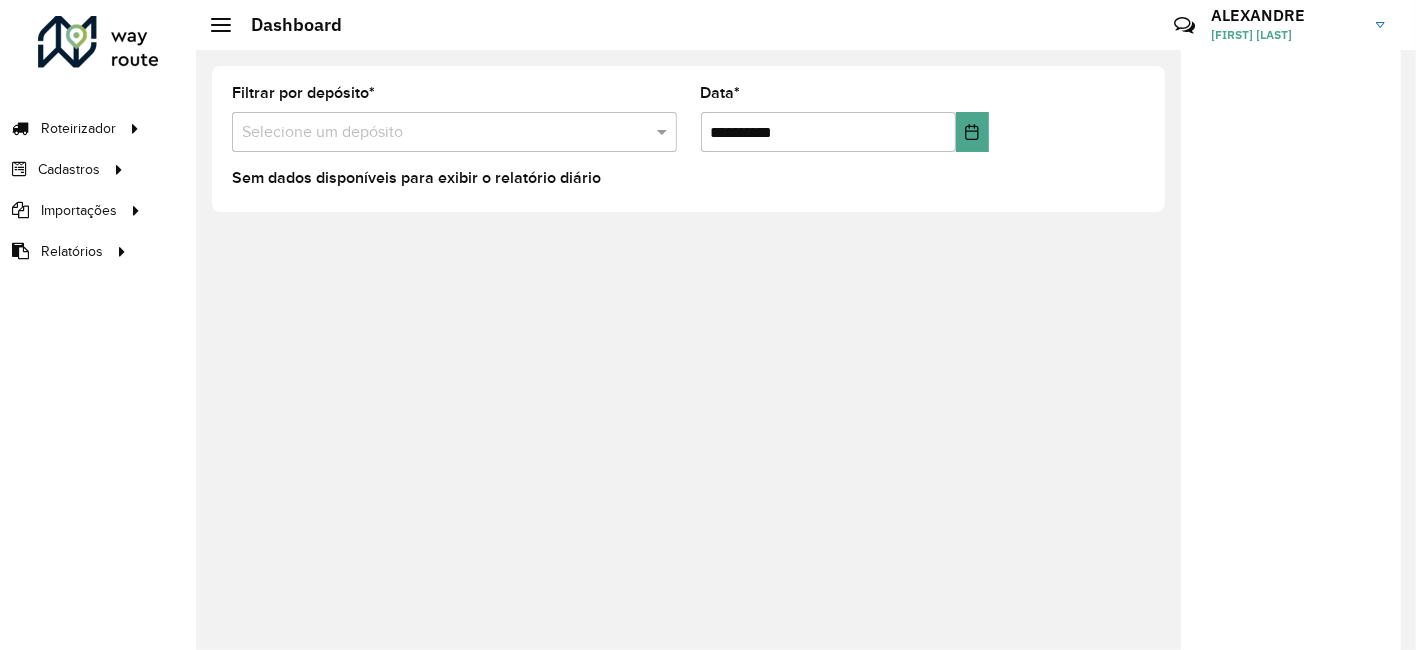 click on "Filtrar por depósito  *" 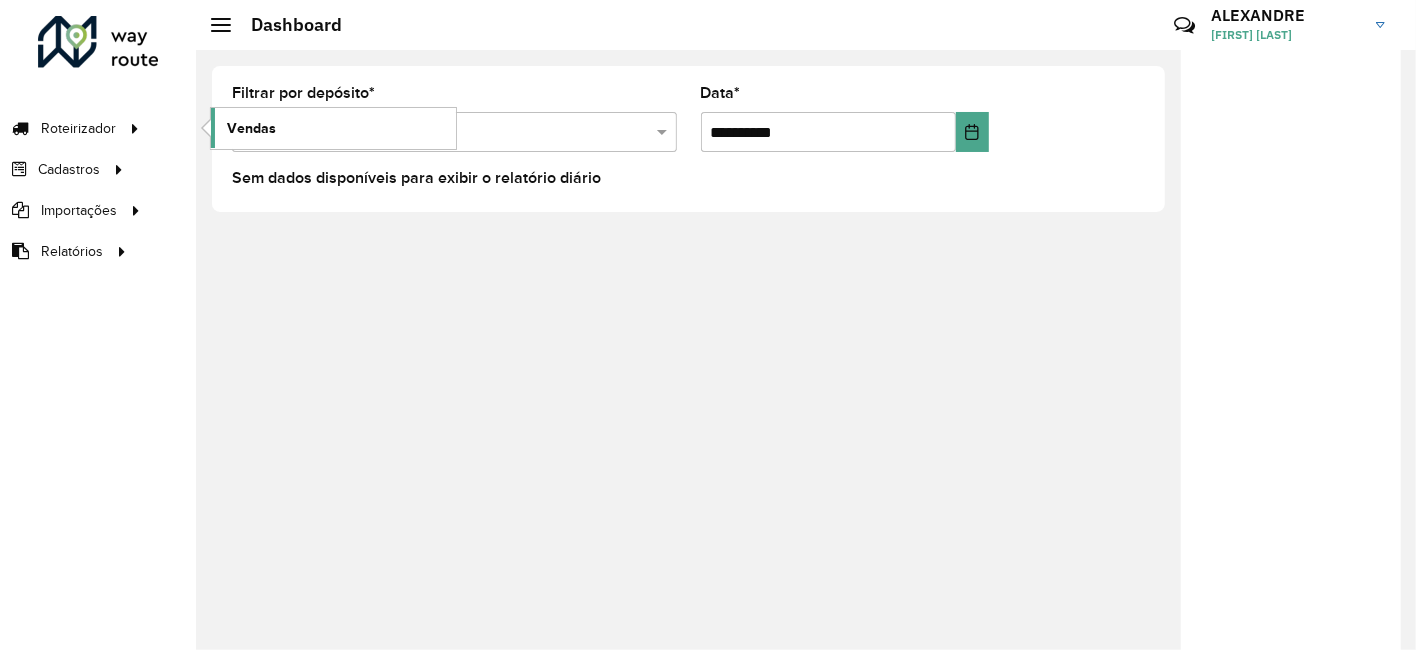 click on "Vendas" 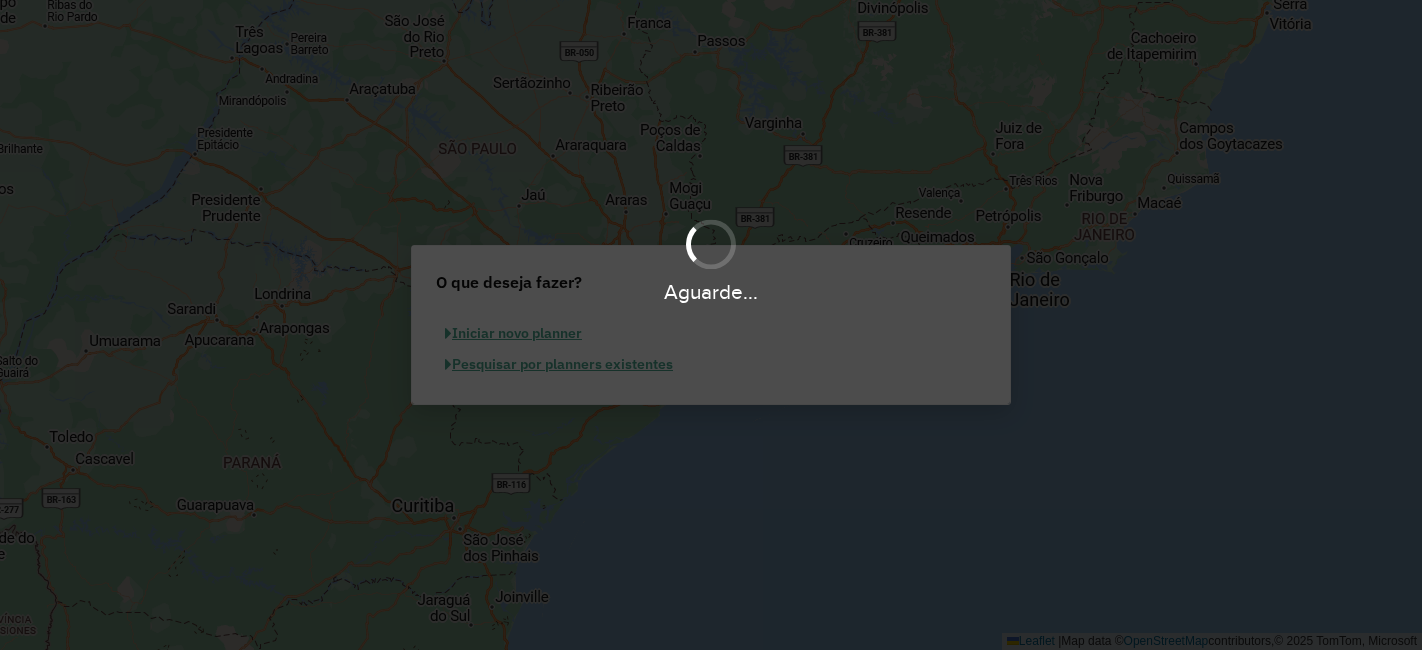 scroll, scrollTop: 0, scrollLeft: 0, axis: both 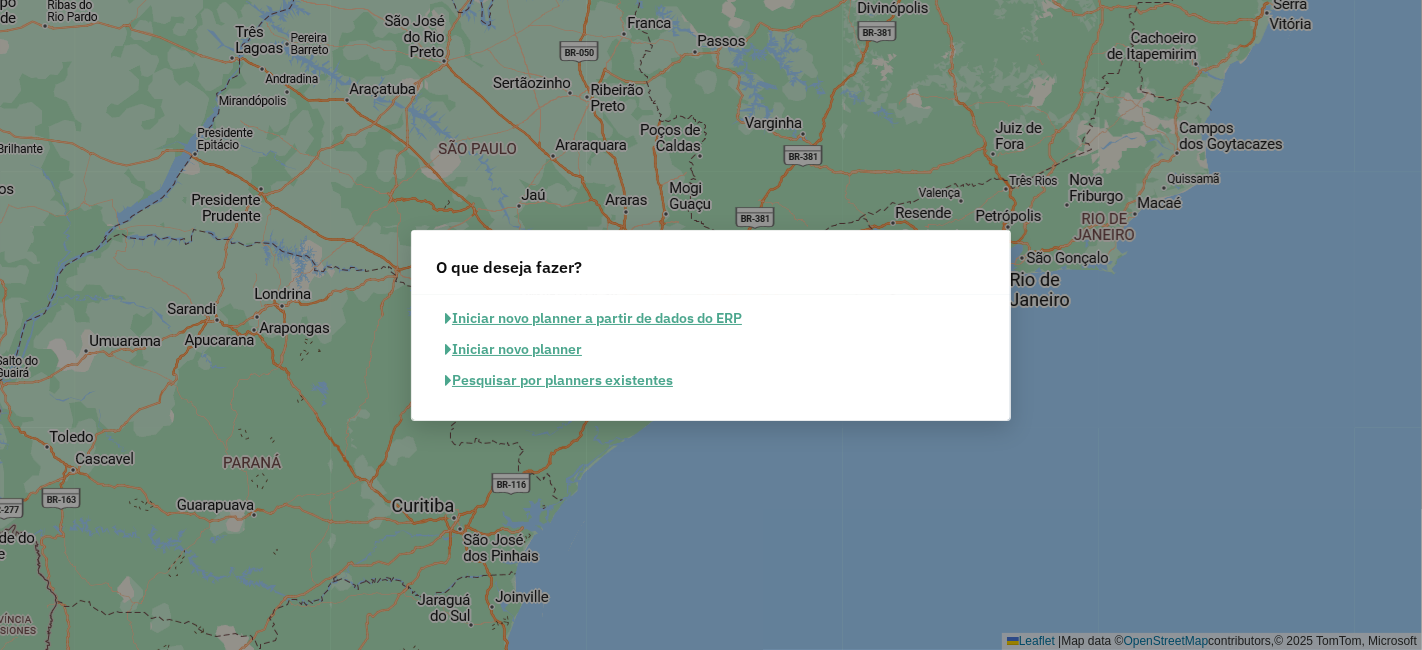 click on "Pesquisar por planners existentes" 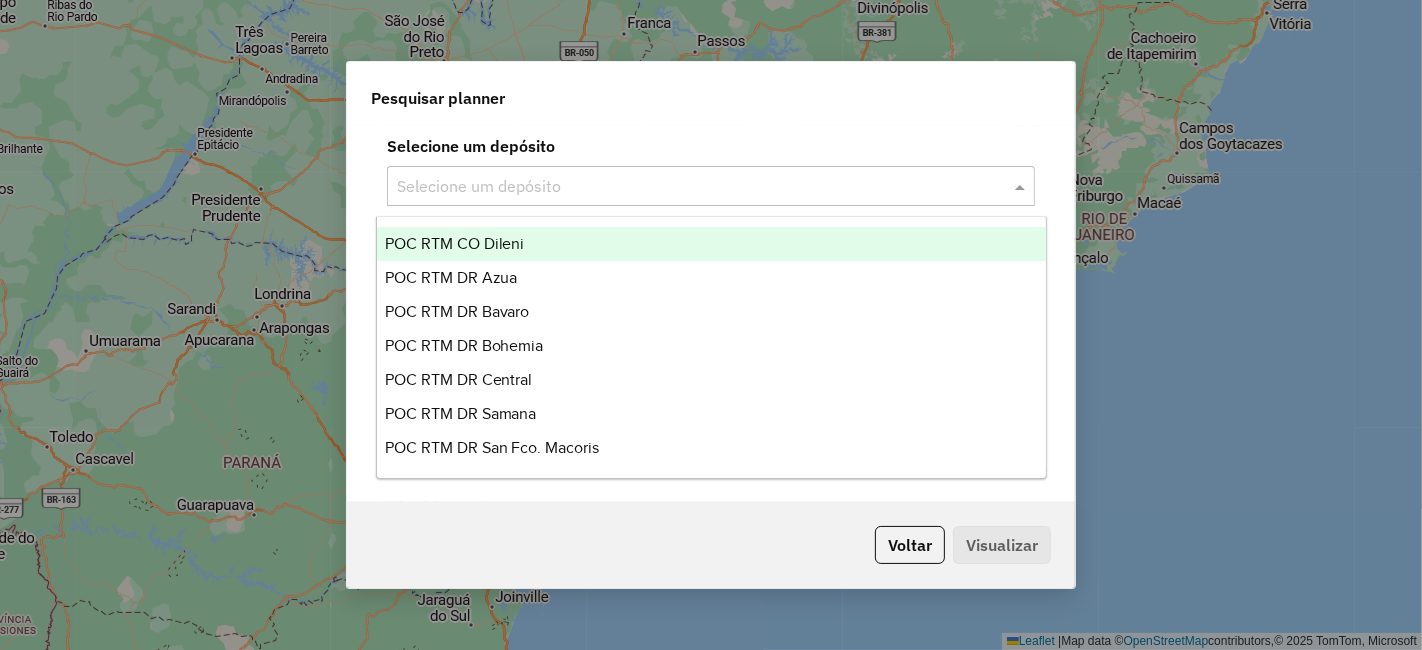 click 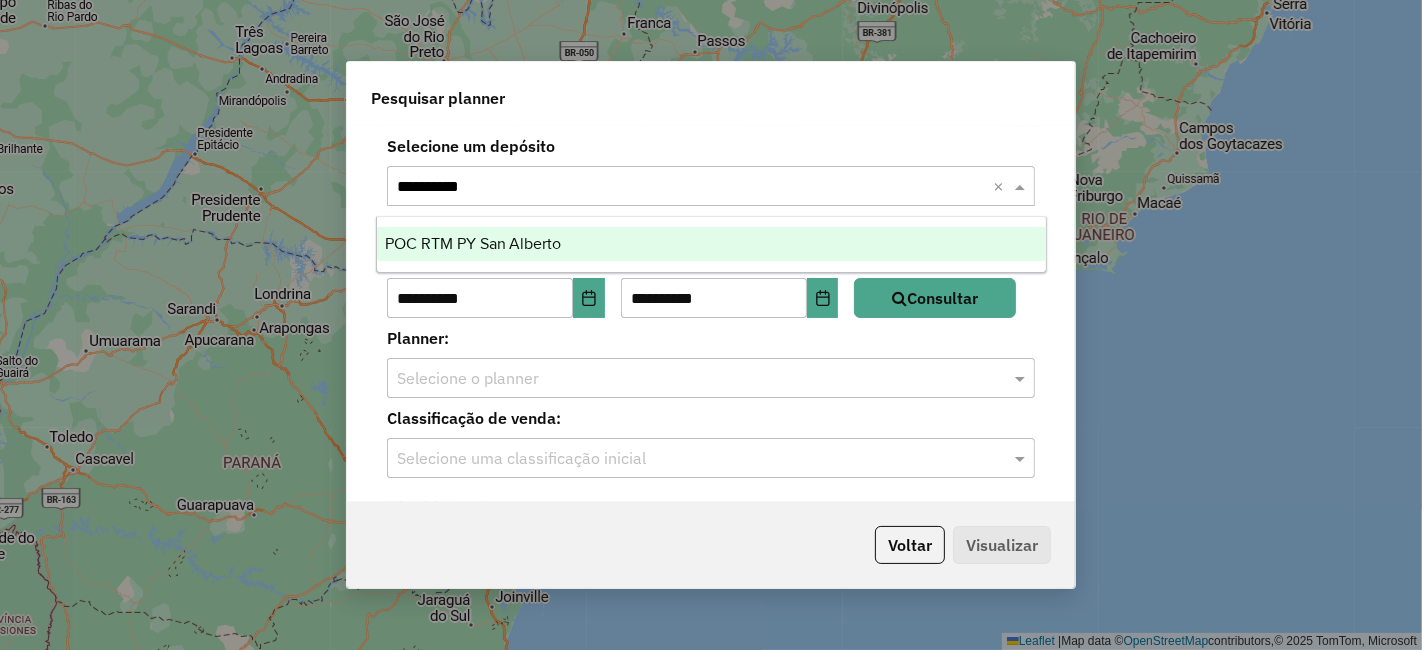 type on "**********" 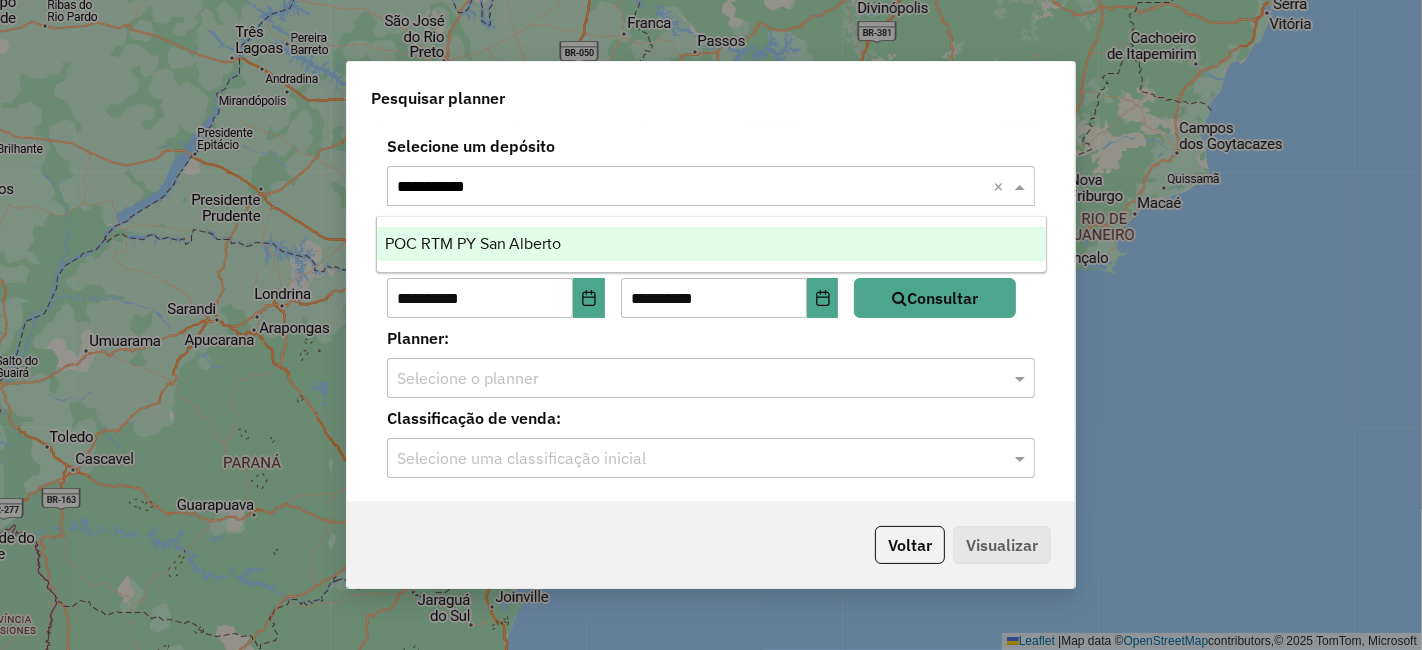 type 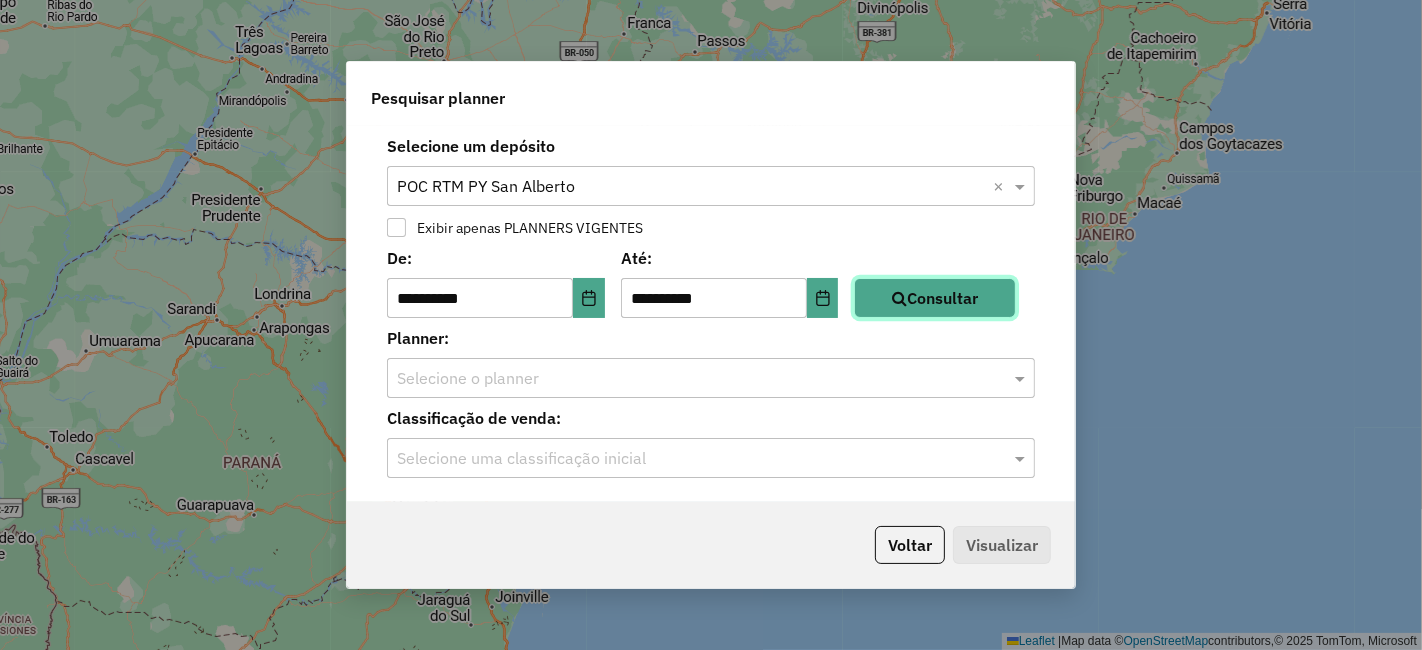 click on "Consultar" 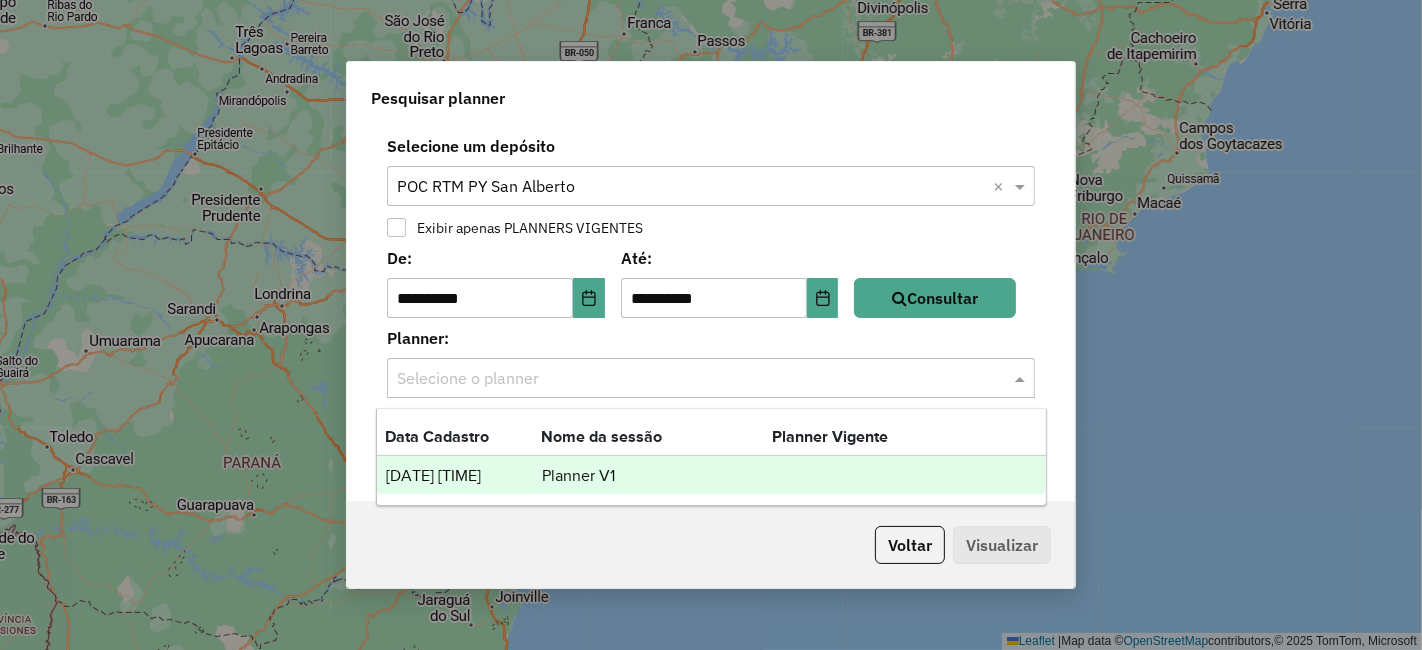 click 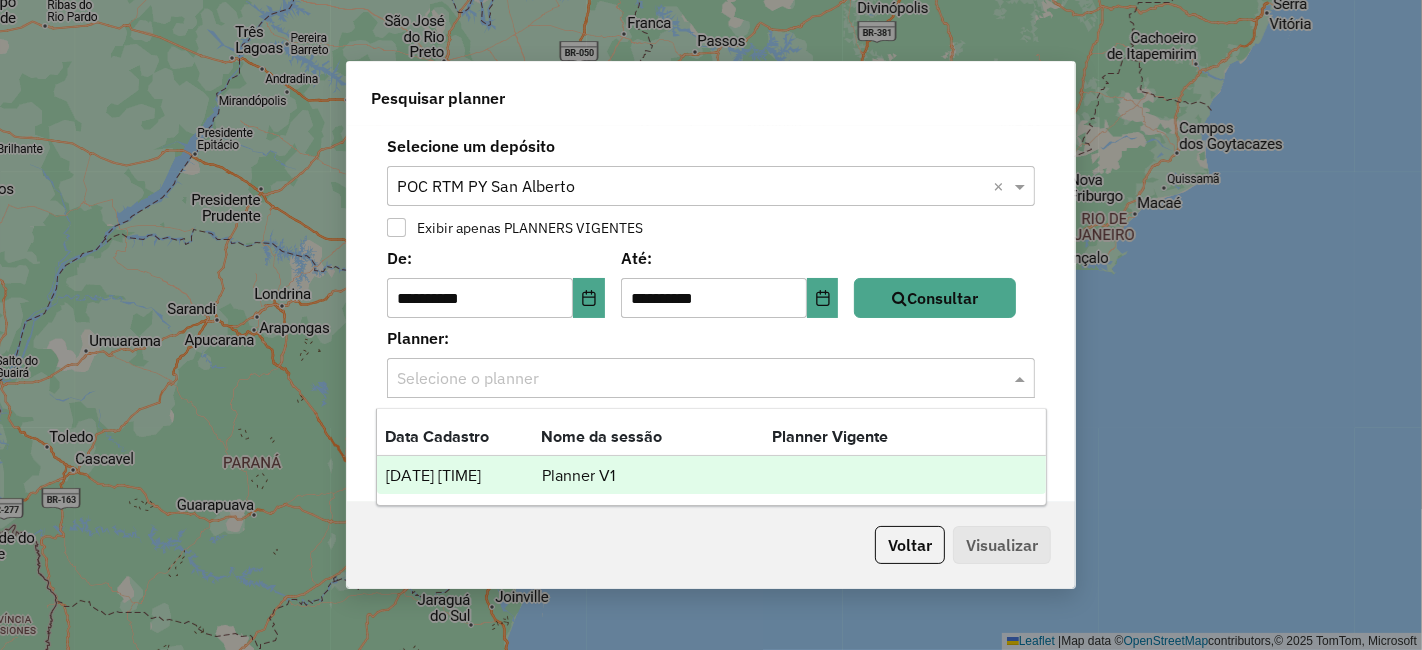 click on "Planner V1" at bounding box center (657, 476) 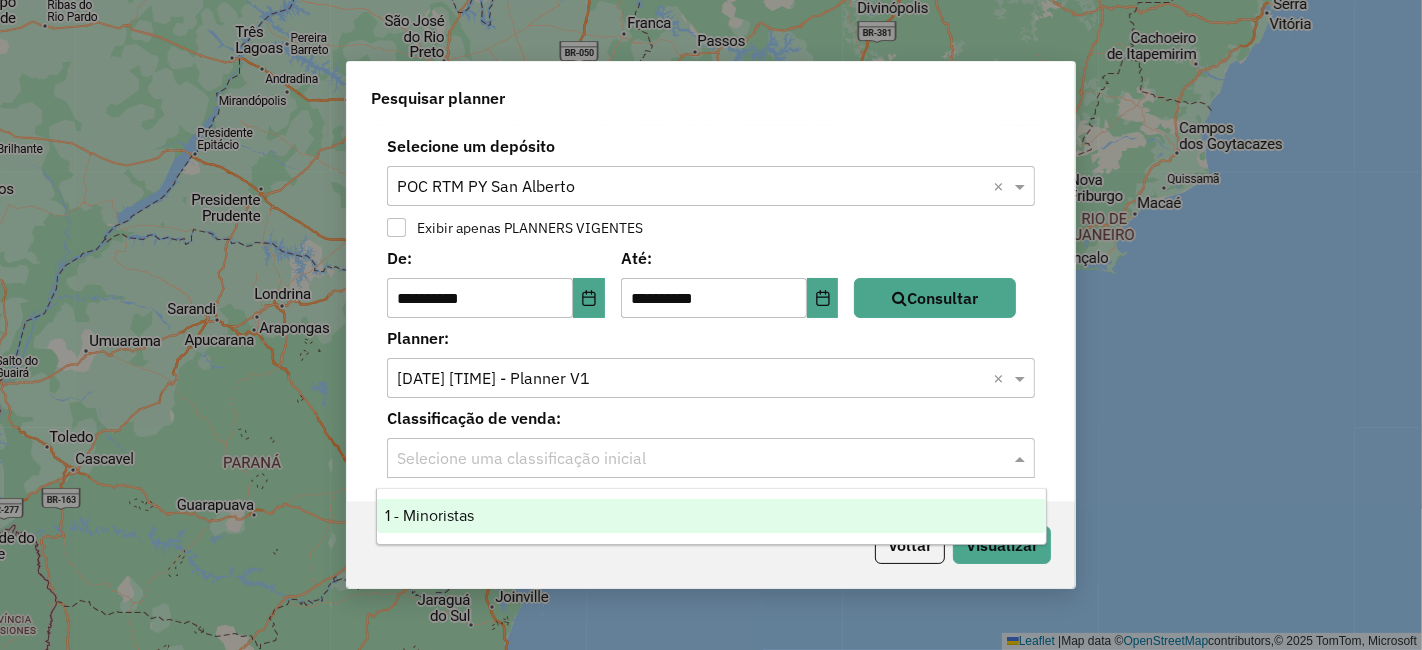 click 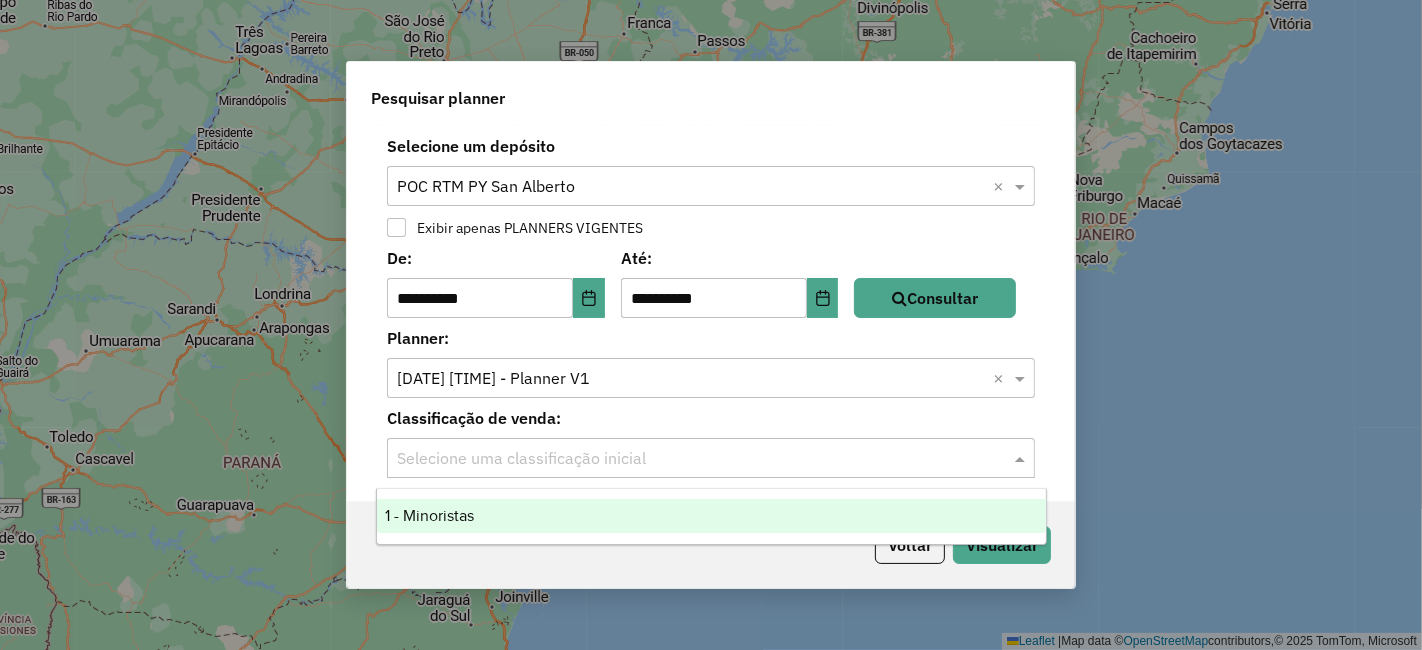 click on "1 - Minoristas" at bounding box center [711, 516] 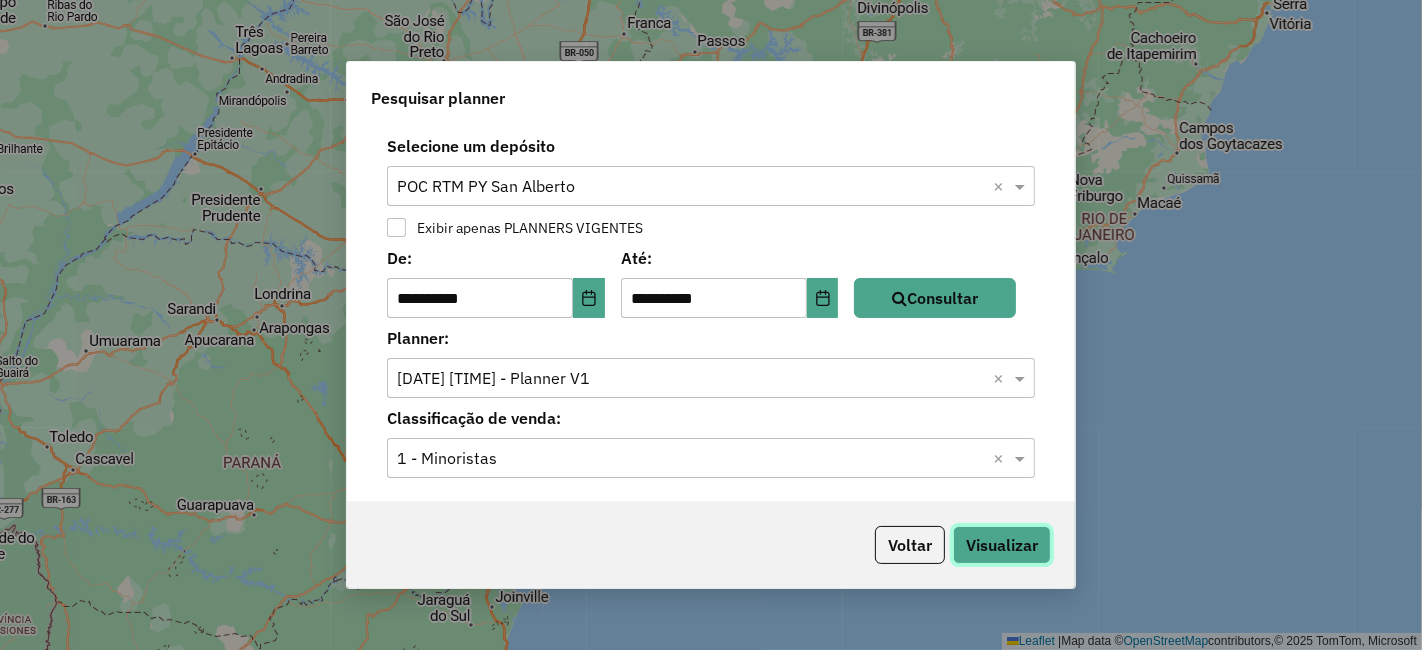 click on "Visualizar" 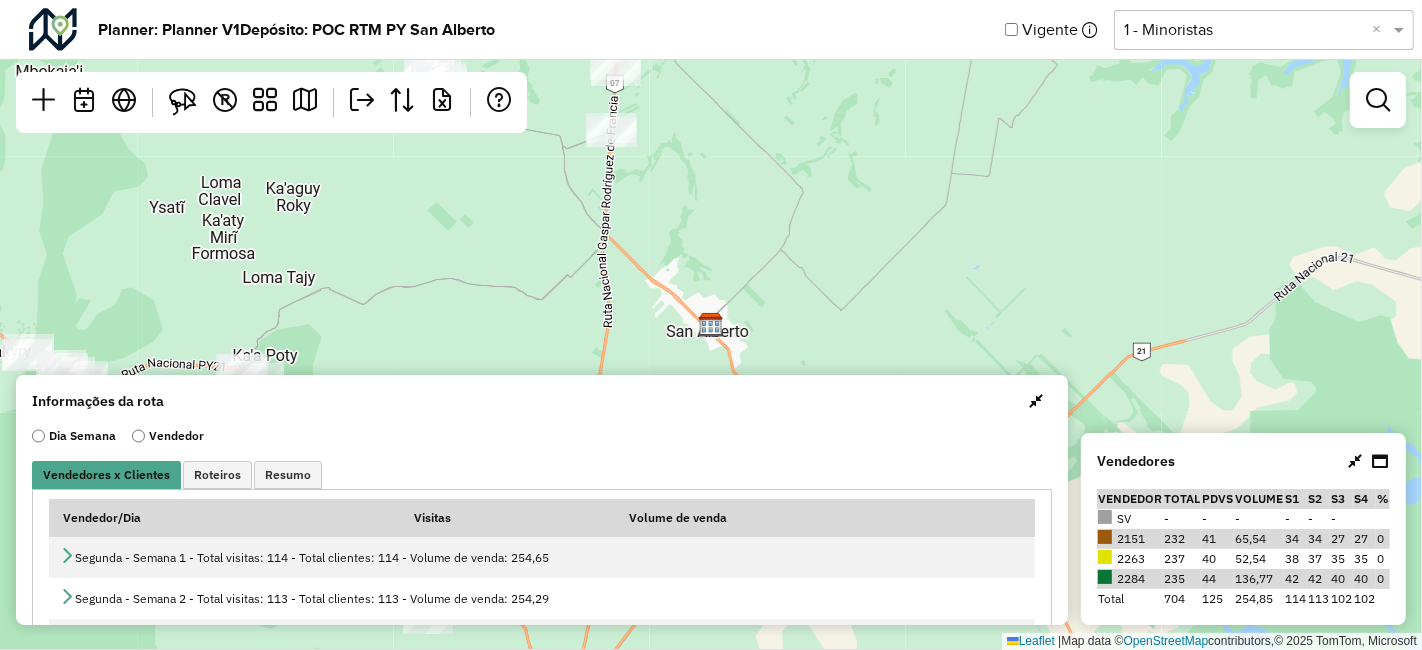 click at bounding box center (1036, 401) 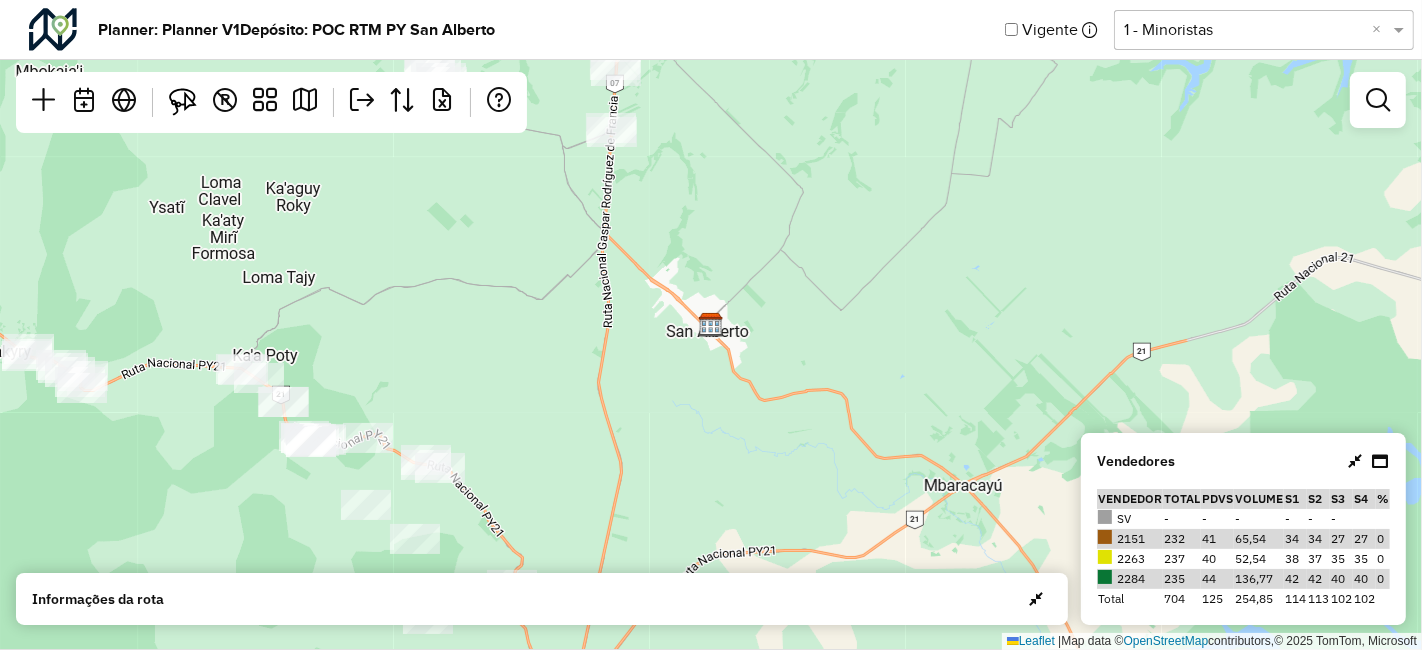 click at bounding box center [1355, 461] 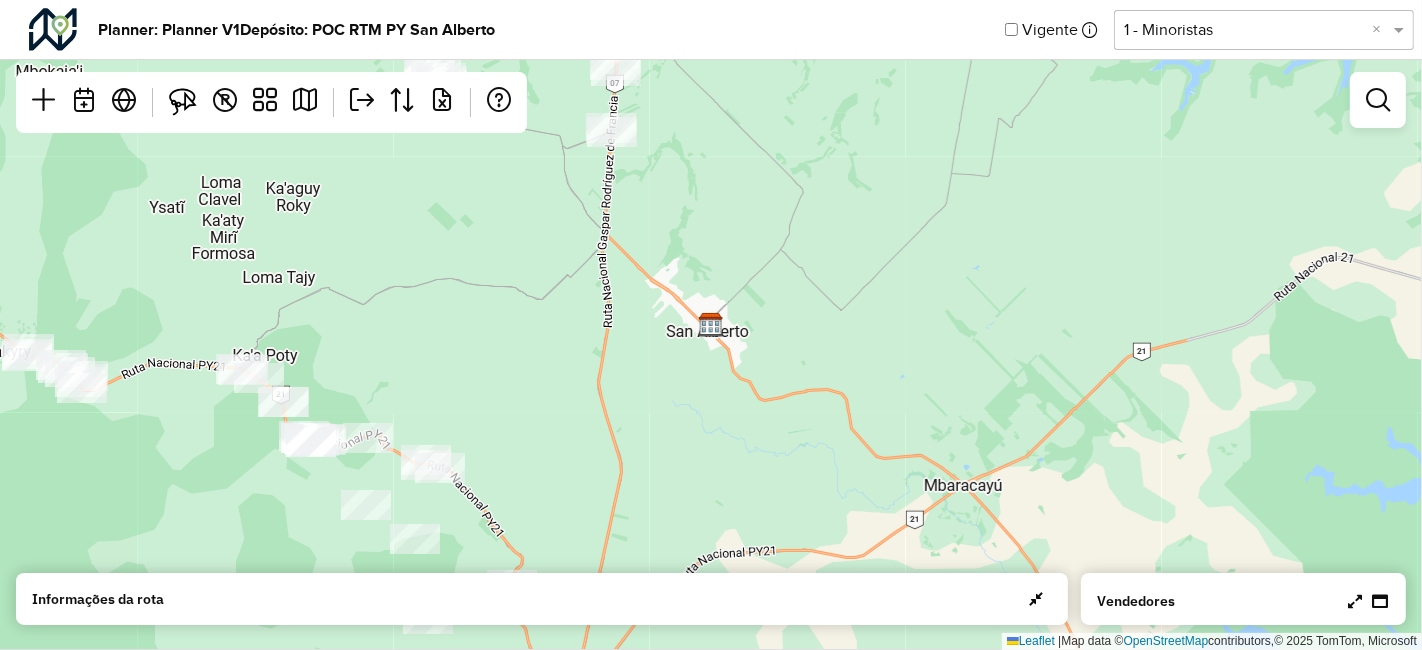 click at bounding box center [1355, 601] 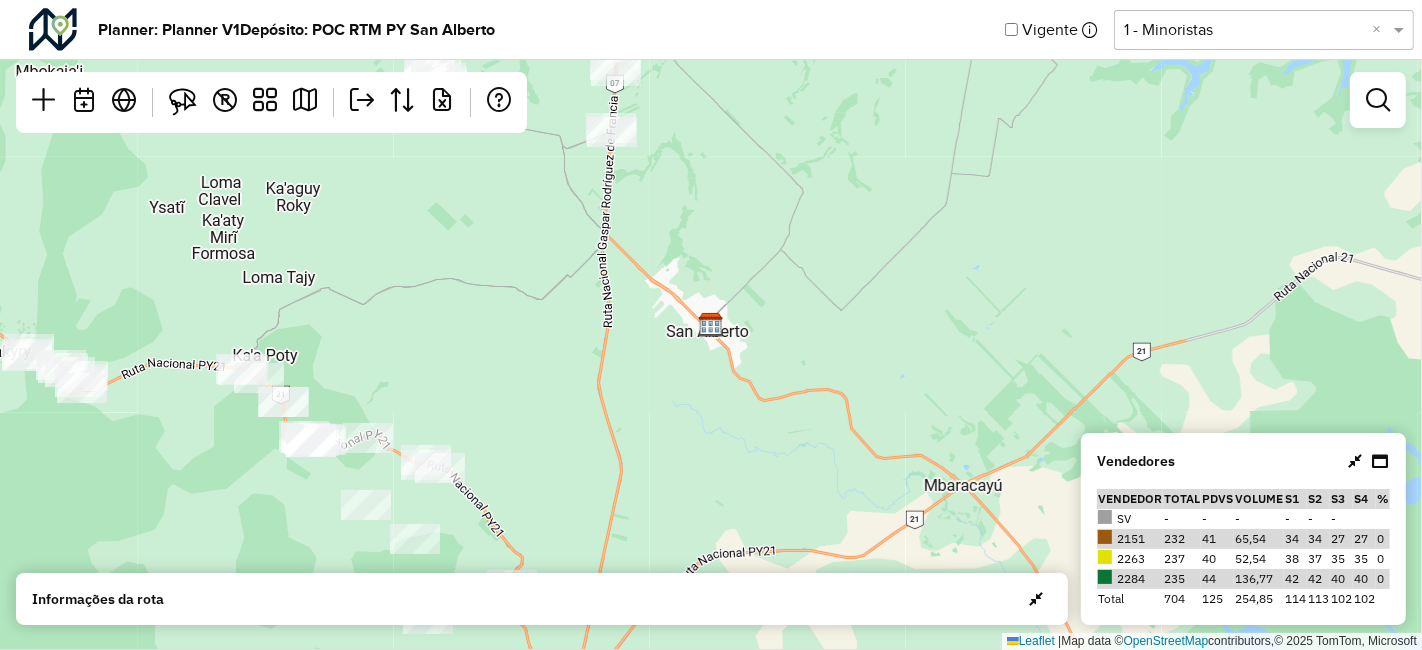 click at bounding box center [1378, 100] 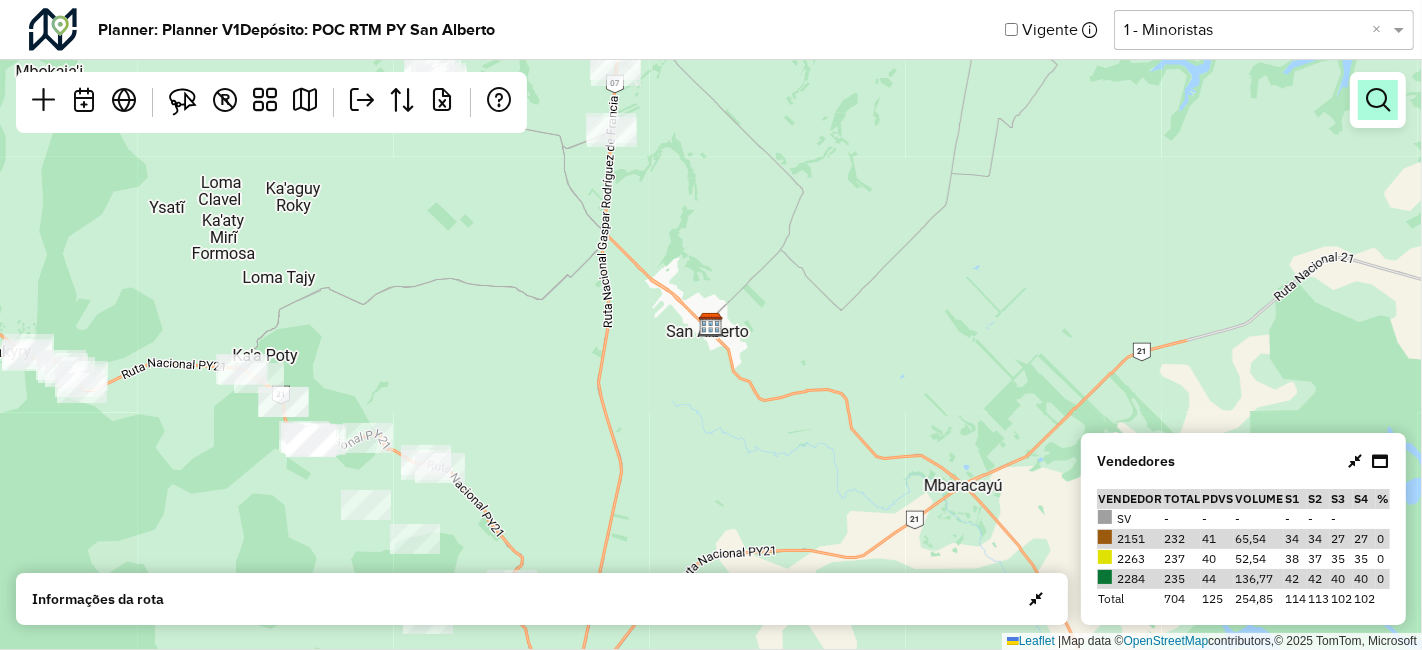 click at bounding box center (1378, 100) 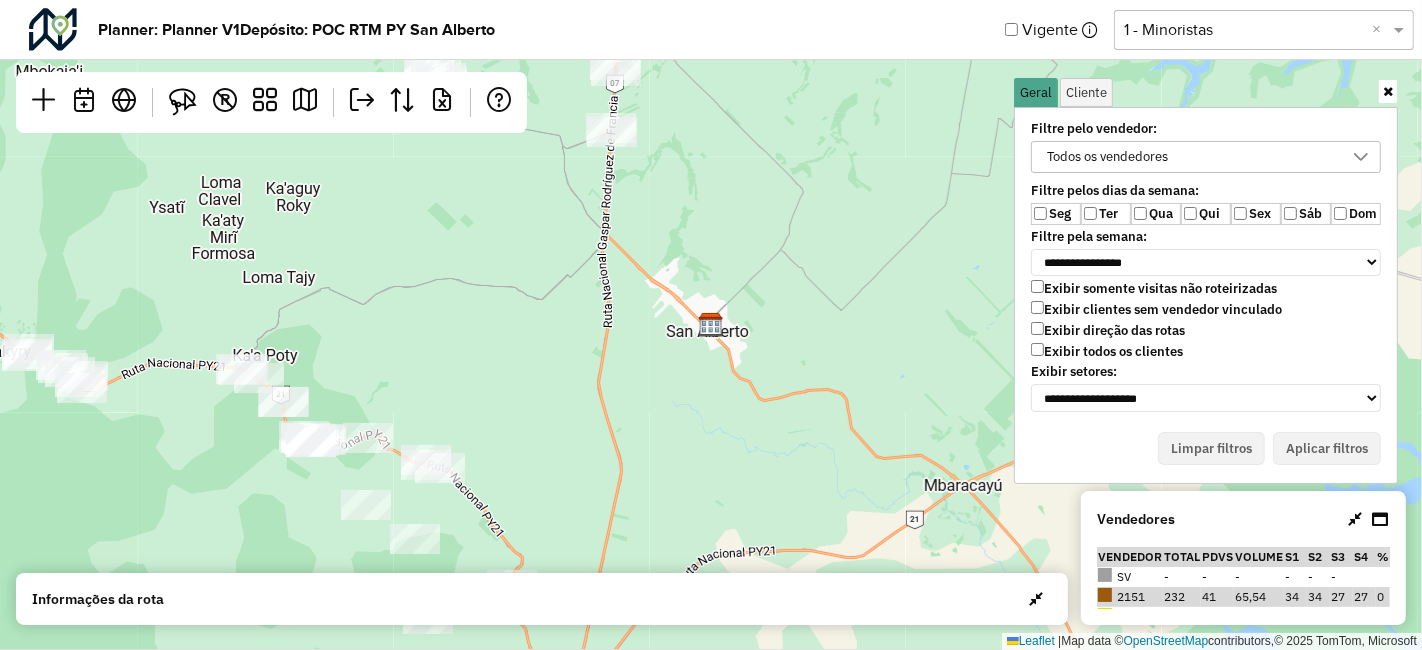 click on "Todos os vendedores" at bounding box center [1107, 157] 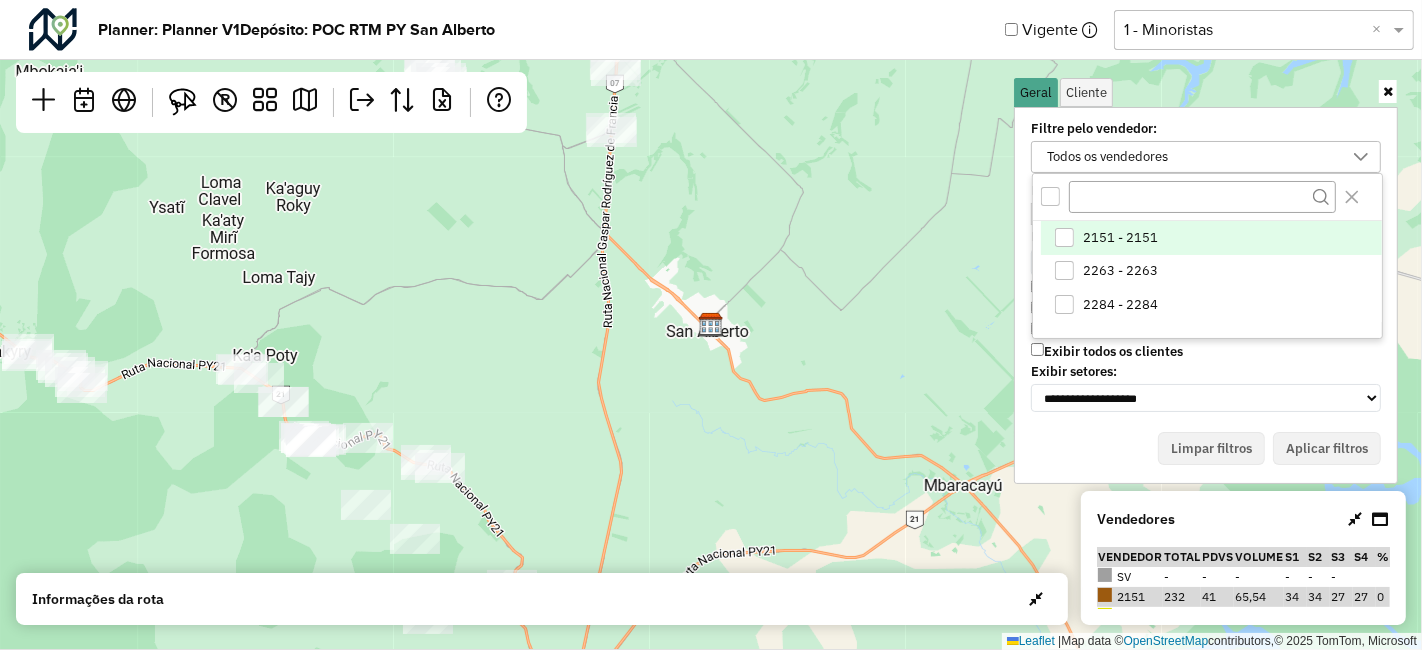 drag, startPoint x: 1065, startPoint y: 235, endPoint x: 1081, endPoint y: 244, distance: 18.35756 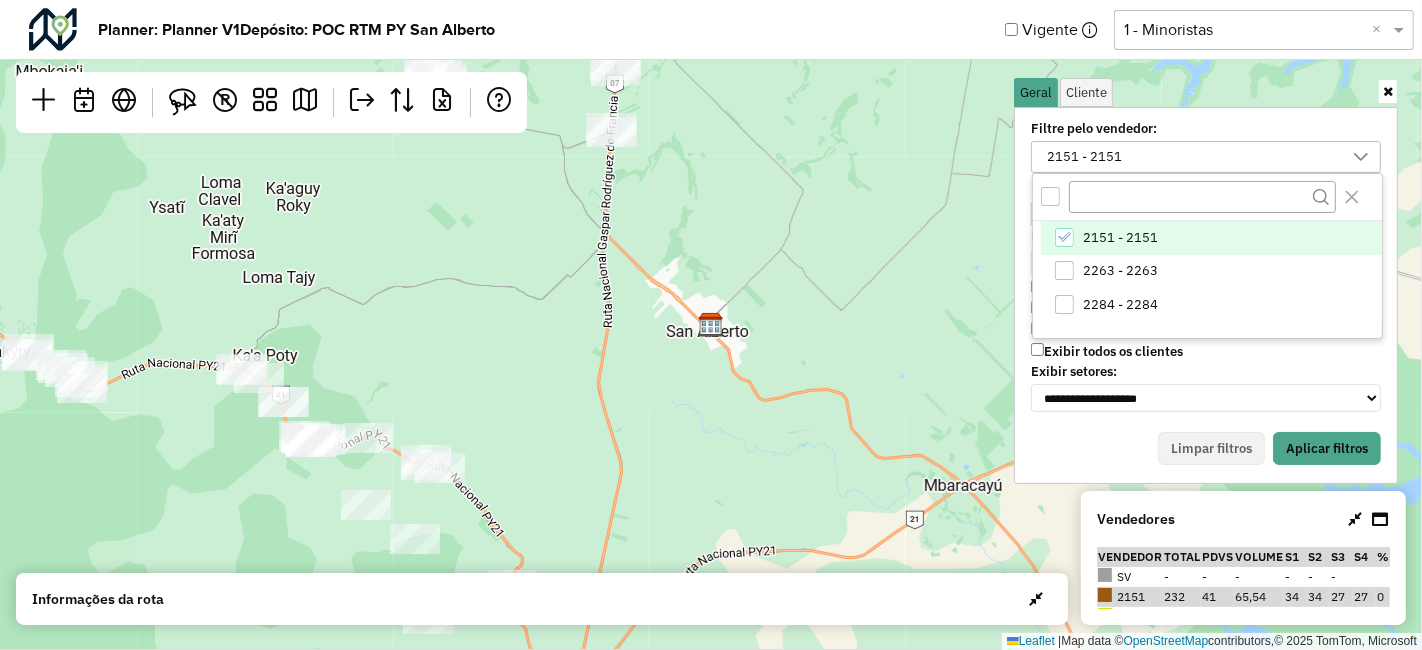 click at bounding box center [1361, 157] 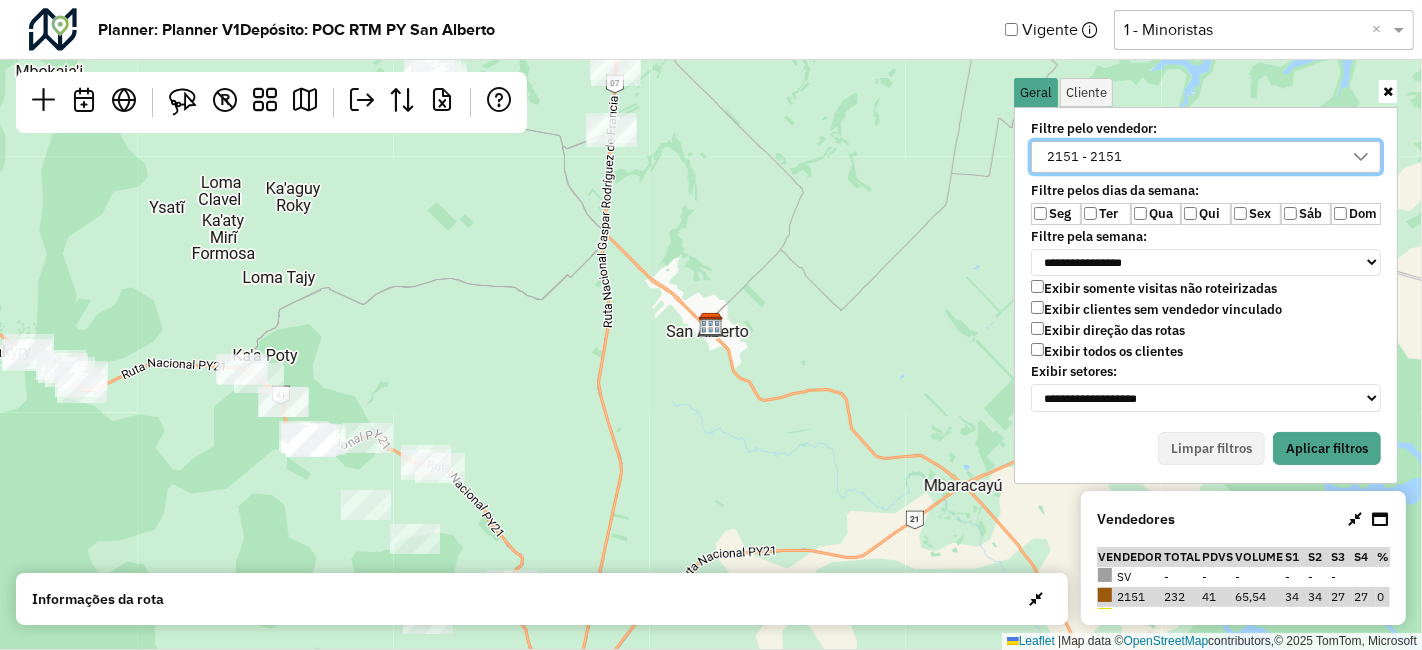 click on "Ter" at bounding box center [1106, 214] 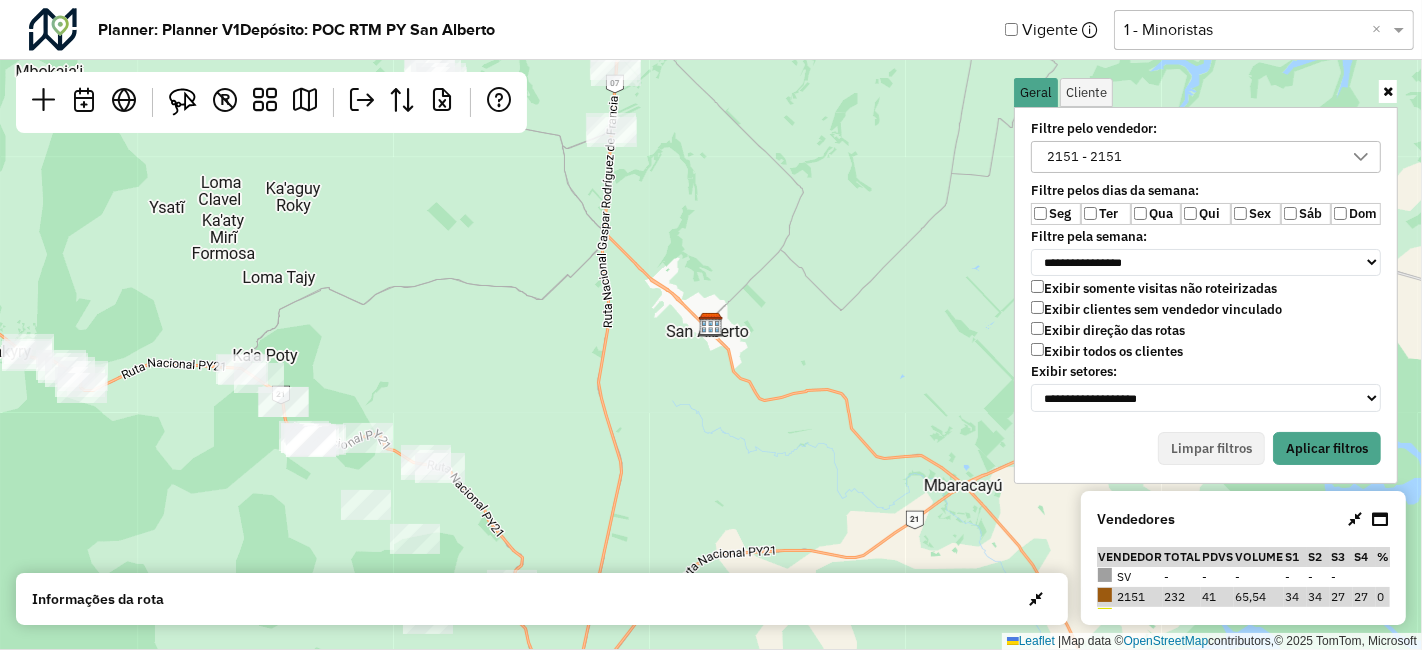 click on "Qua" at bounding box center (1156, 214) 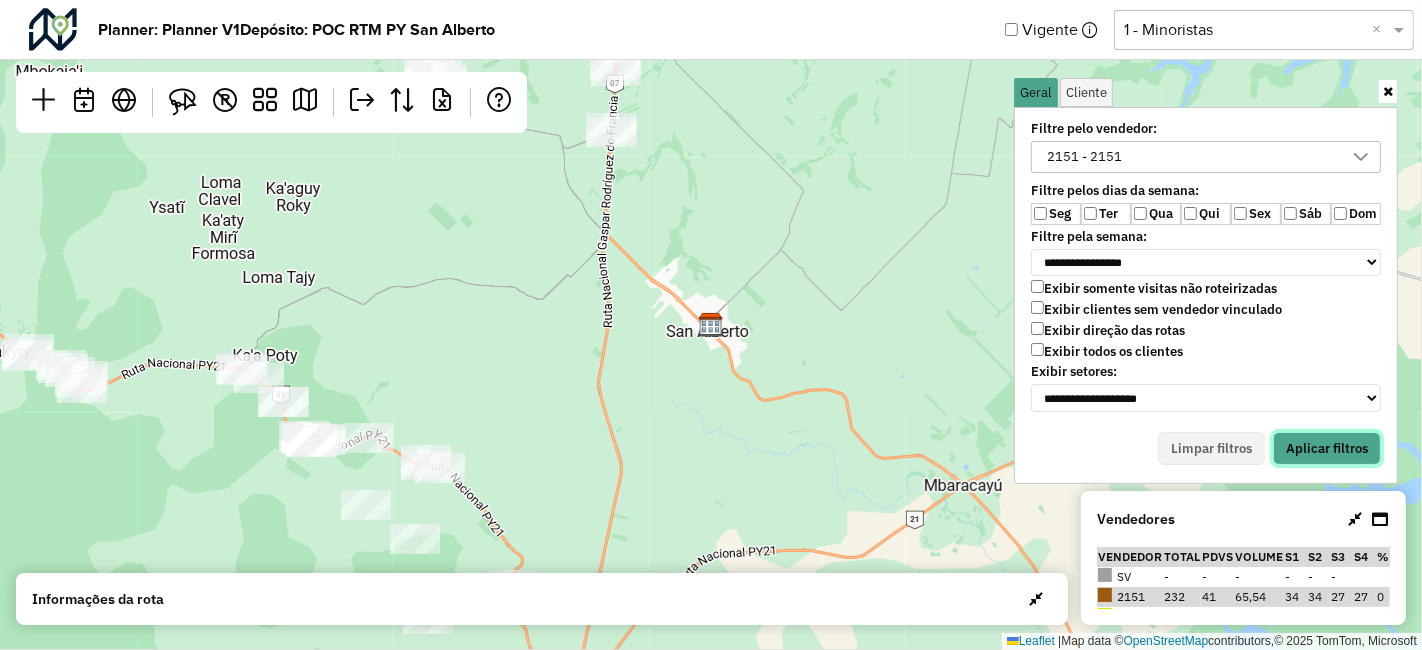 click on "Aplicar filtros" at bounding box center (1327, 449) 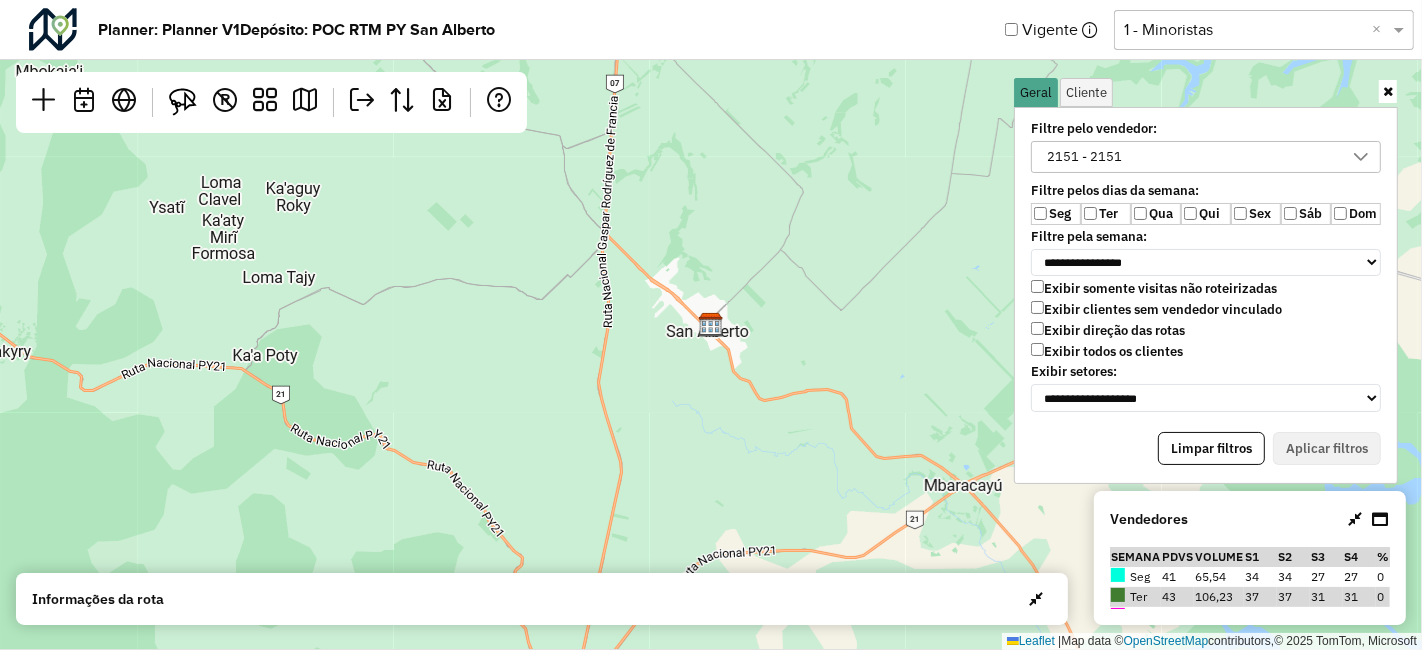 click at bounding box center (1388, 92) 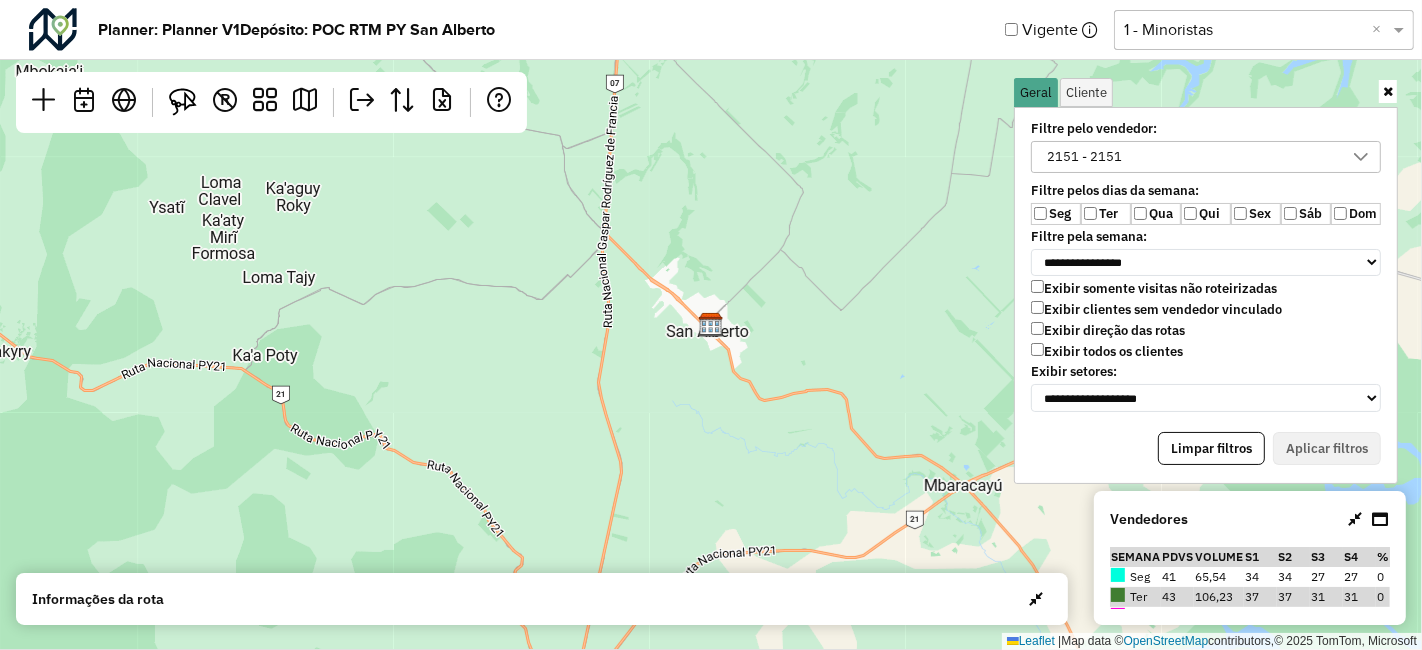 click at bounding box center [1388, 91] 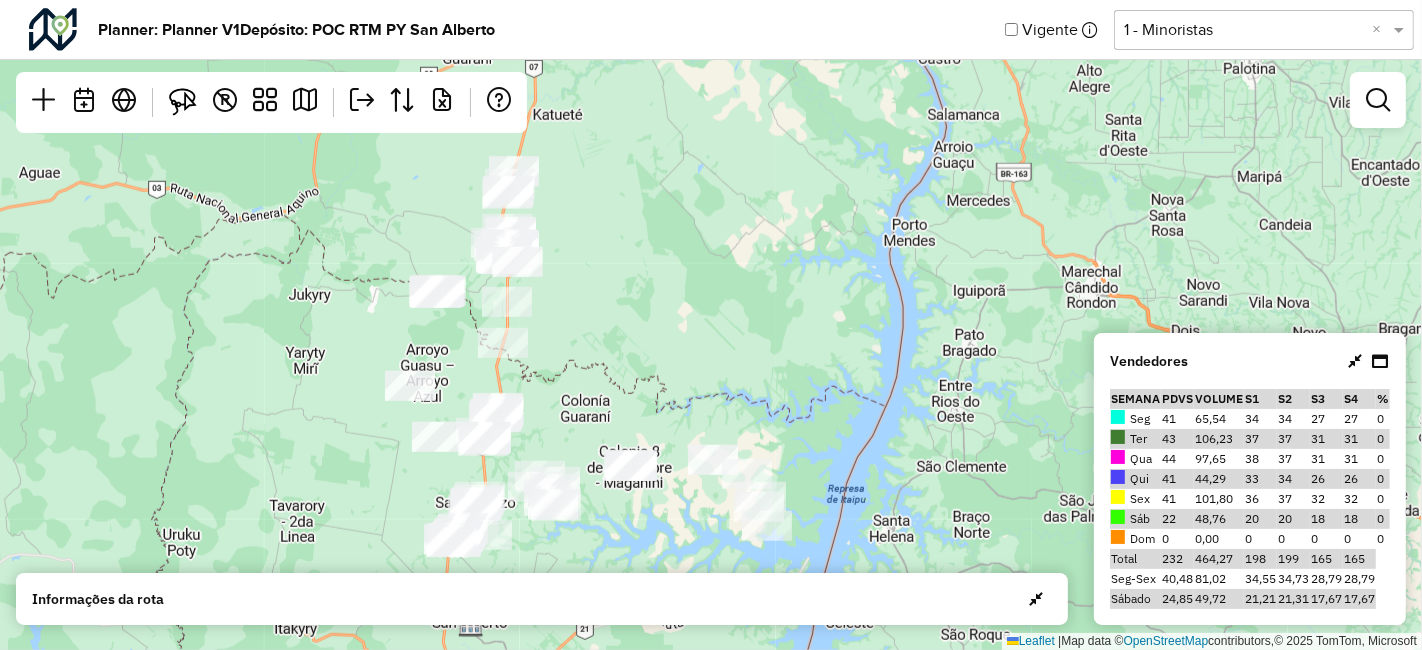 drag, startPoint x: 528, startPoint y: 230, endPoint x: 502, endPoint y: 570, distance: 340.99268 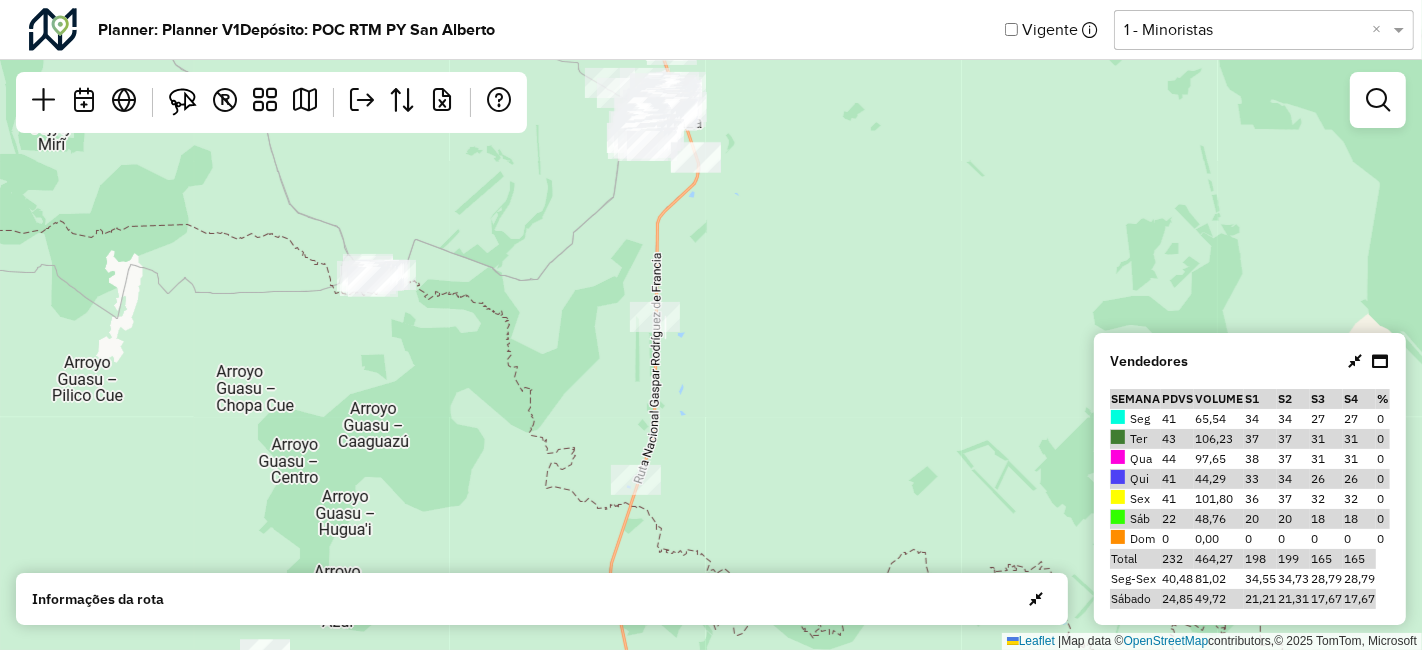 drag, startPoint x: 574, startPoint y: 357, endPoint x: 737, endPoint y: 197, distance: 228.40533 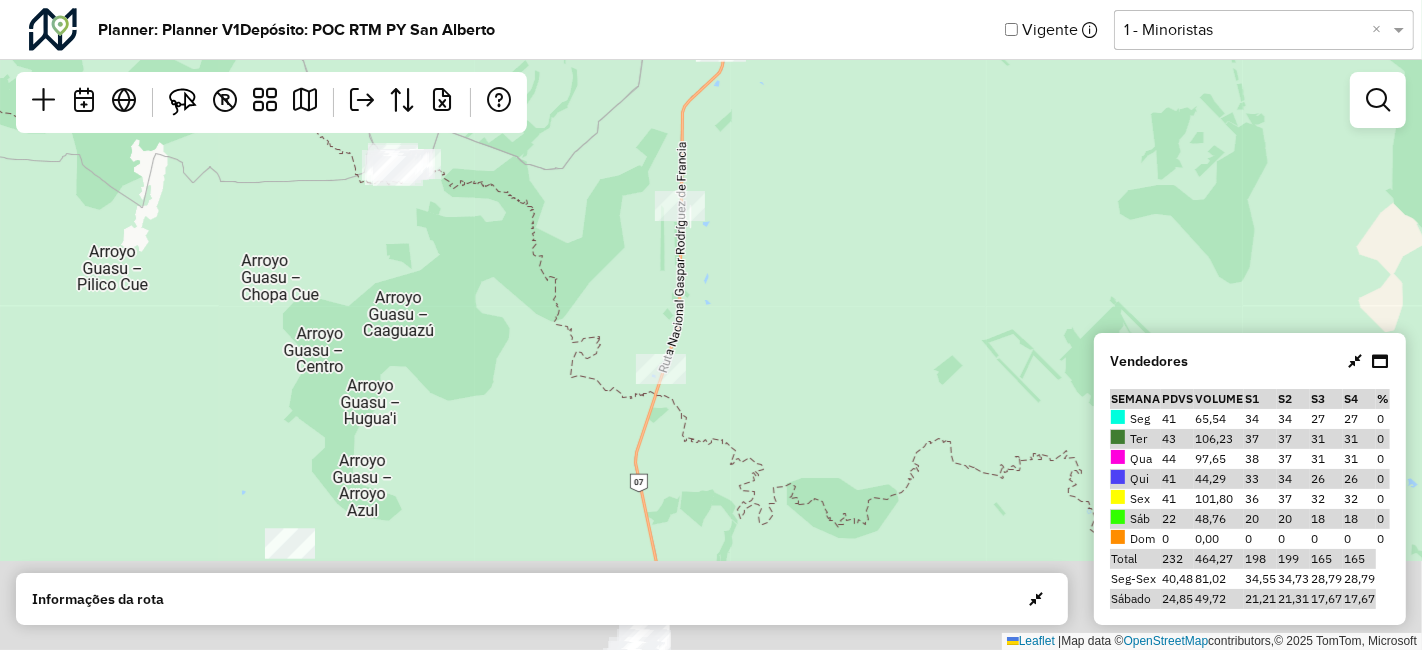 drag, startPoint x: 631, startPoint y: 392, endPoint x: 694, endPoint y: 181, distance: 220.20445 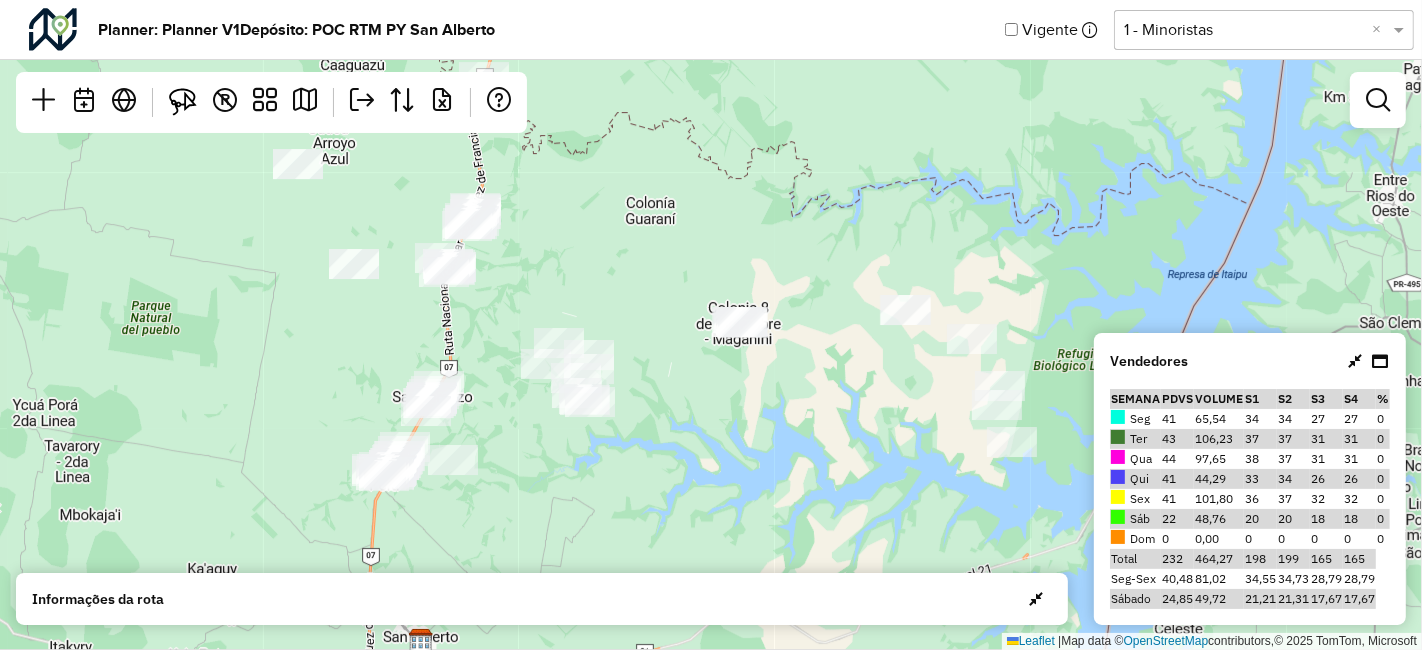 drag, startPoint x: 813, startPoint y: 427, endPoint x: 648, endPoint y: 328, distance: 192.42142 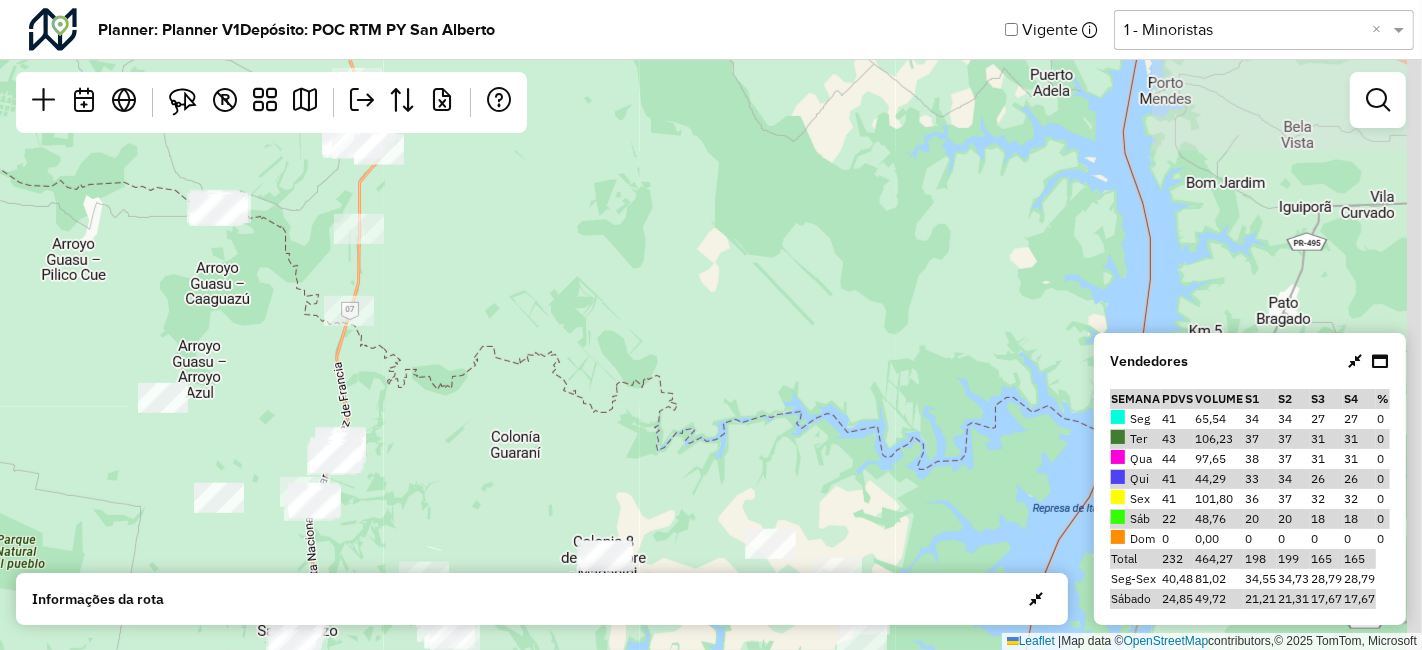 drag, startPoint x: 554, startPoint y: 253, endPoint x: 497, endPoint y: 325, distance: 91.83137 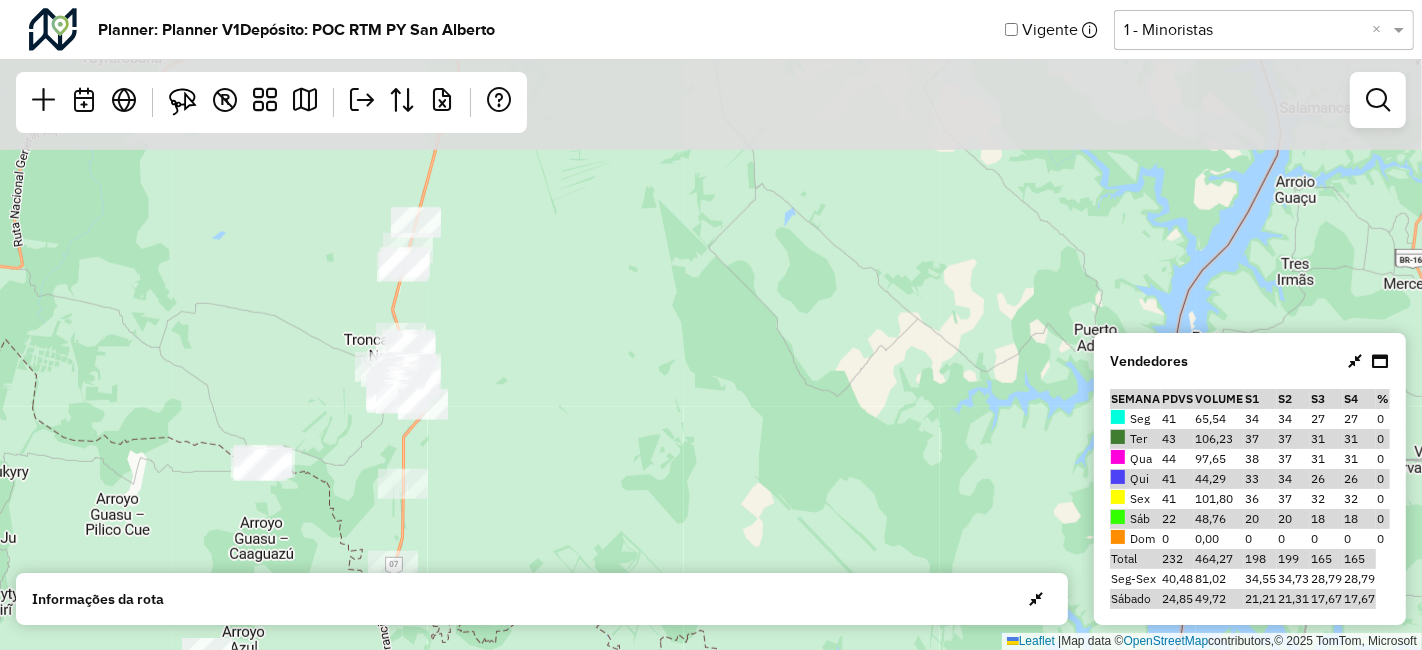 drag, startPoint x: 502, startPoint y: 310, endPoint x: 545, endPoint y: 572, distance: 265.5052 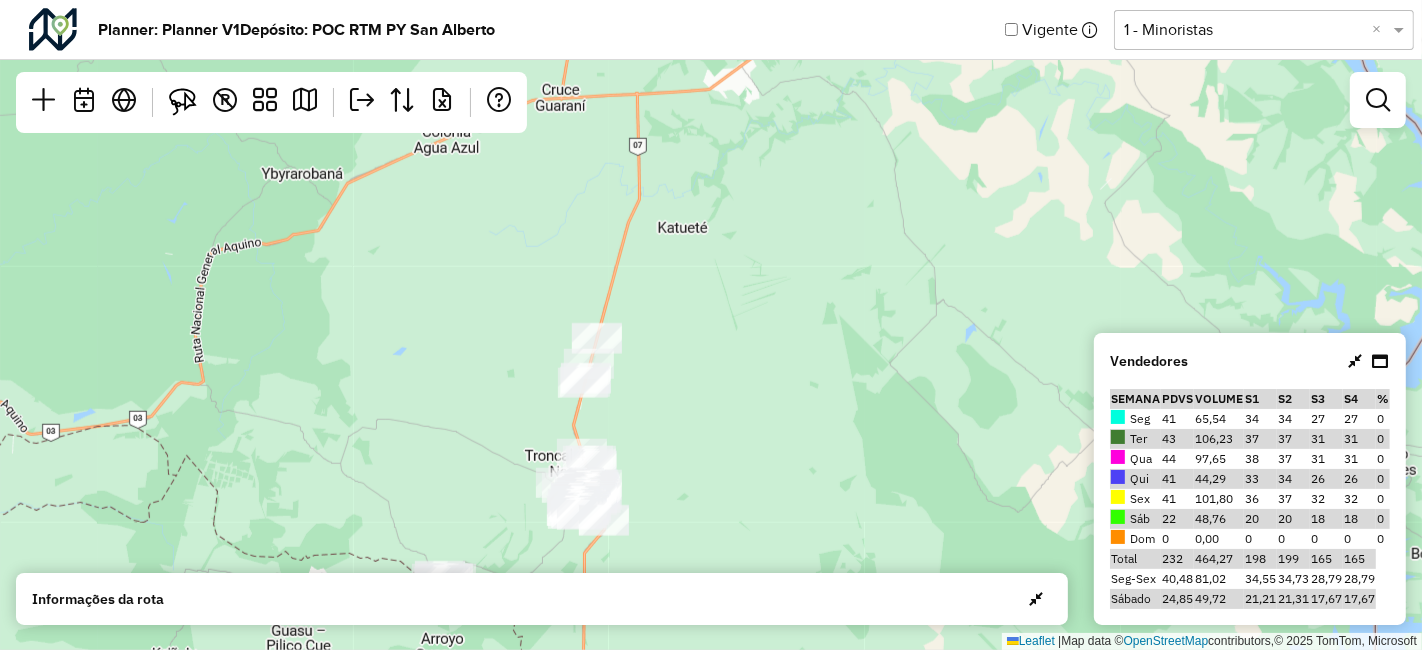 drag, startPoint x: 494, startPoint y: 432, endPoint x: 669, endPoint y: 542, distance: 206.70027 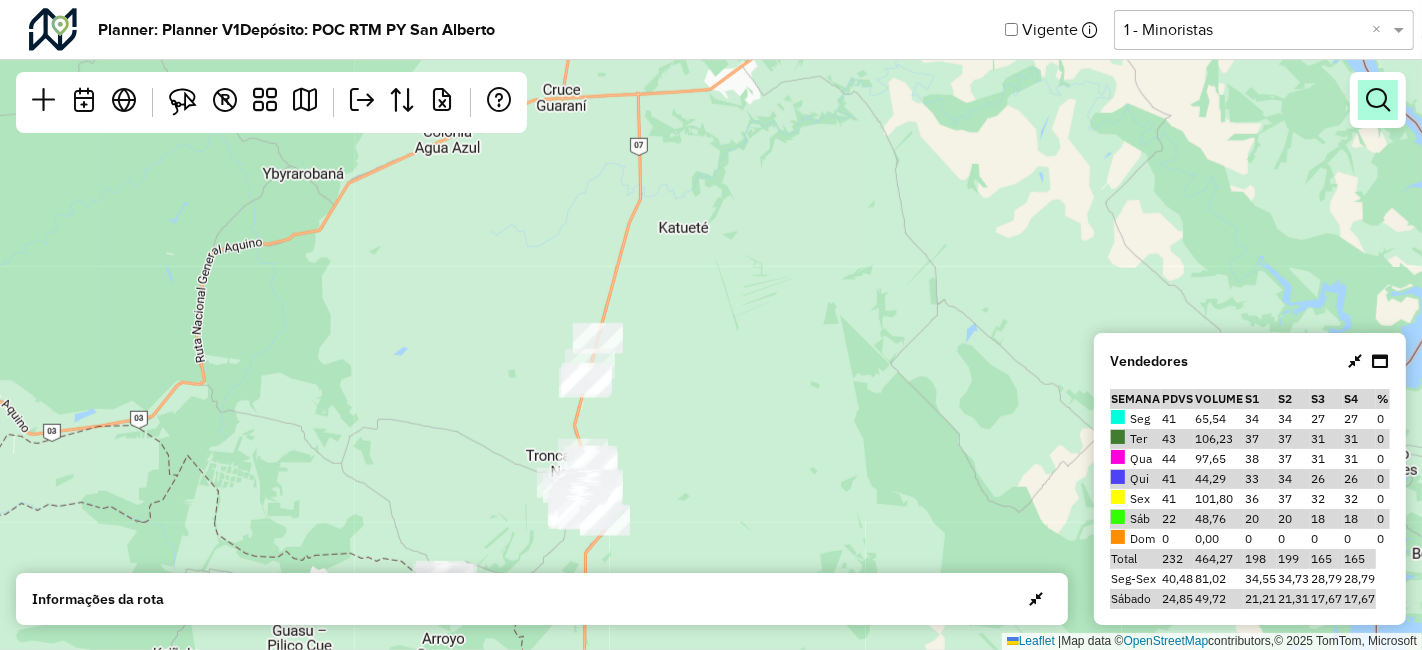 click at bounding box center [1378, 100] 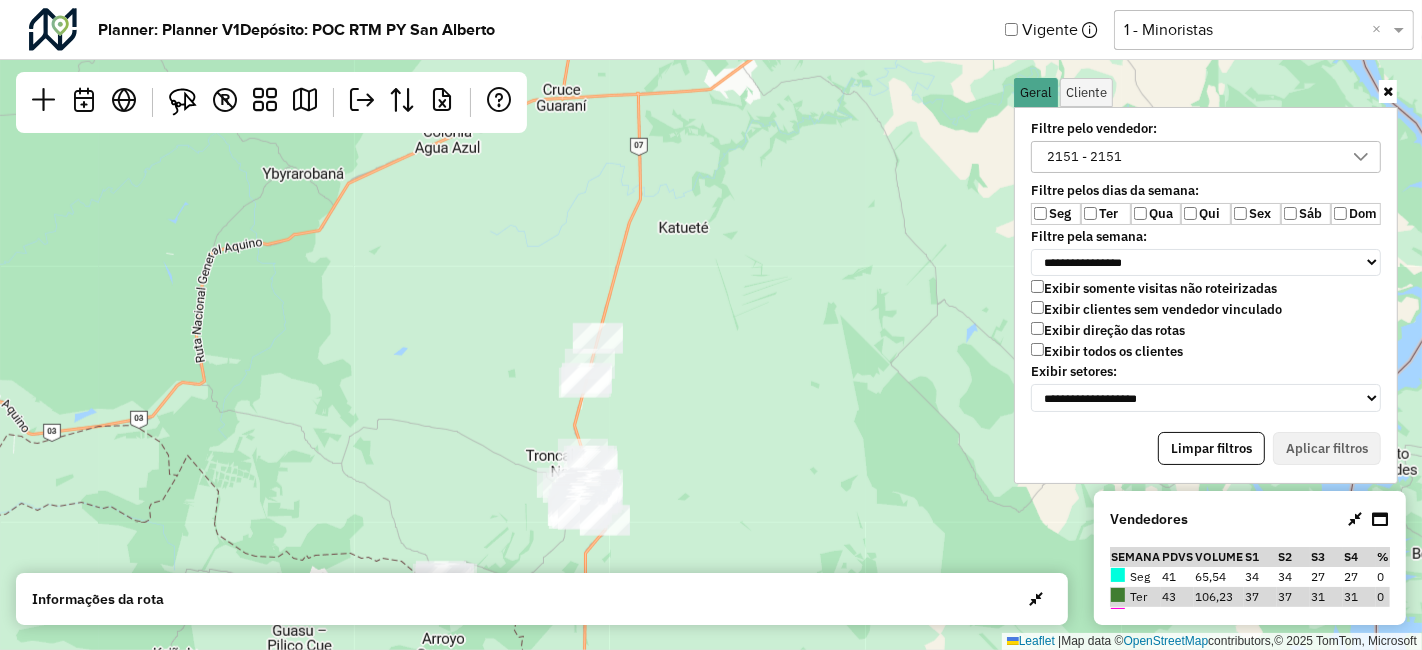 click on "2151 - 2151" at bounding box center [1084, 157] 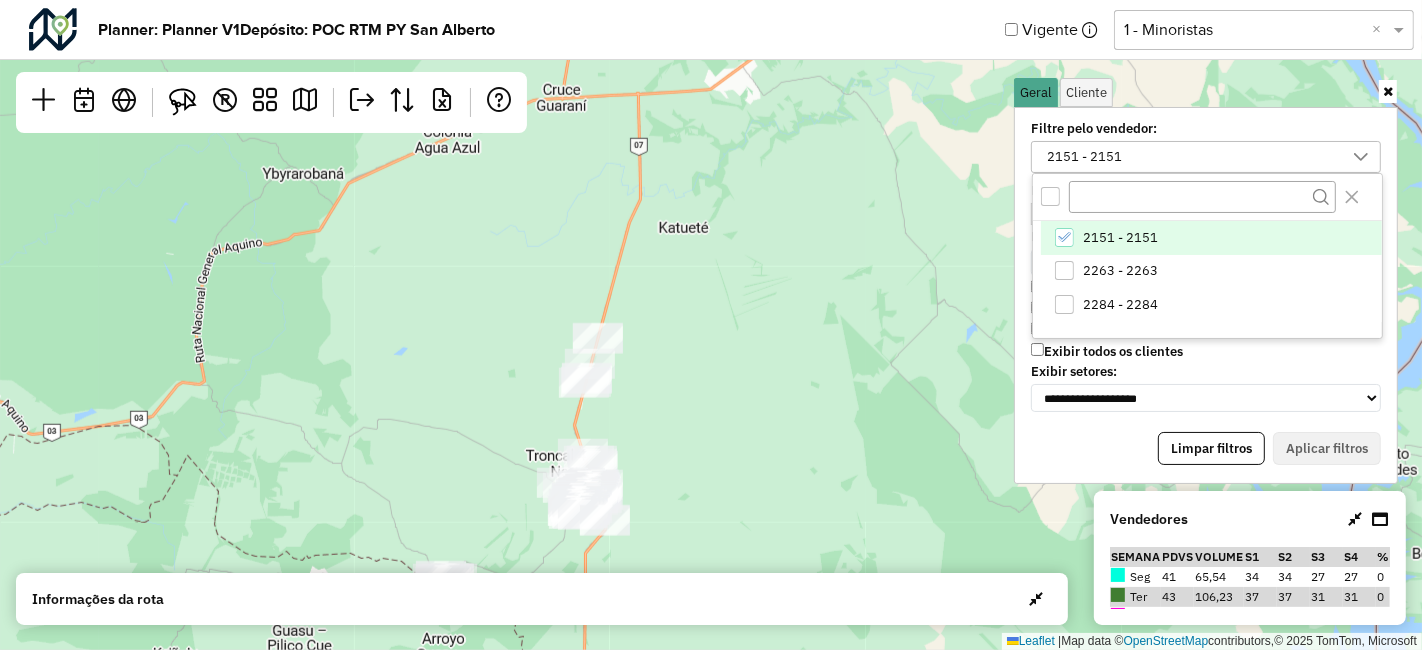 drag, startPoint x: 1062, startPoint y: 268, endPoint x: 1063, endPoint y: 247, distance: 21.023796 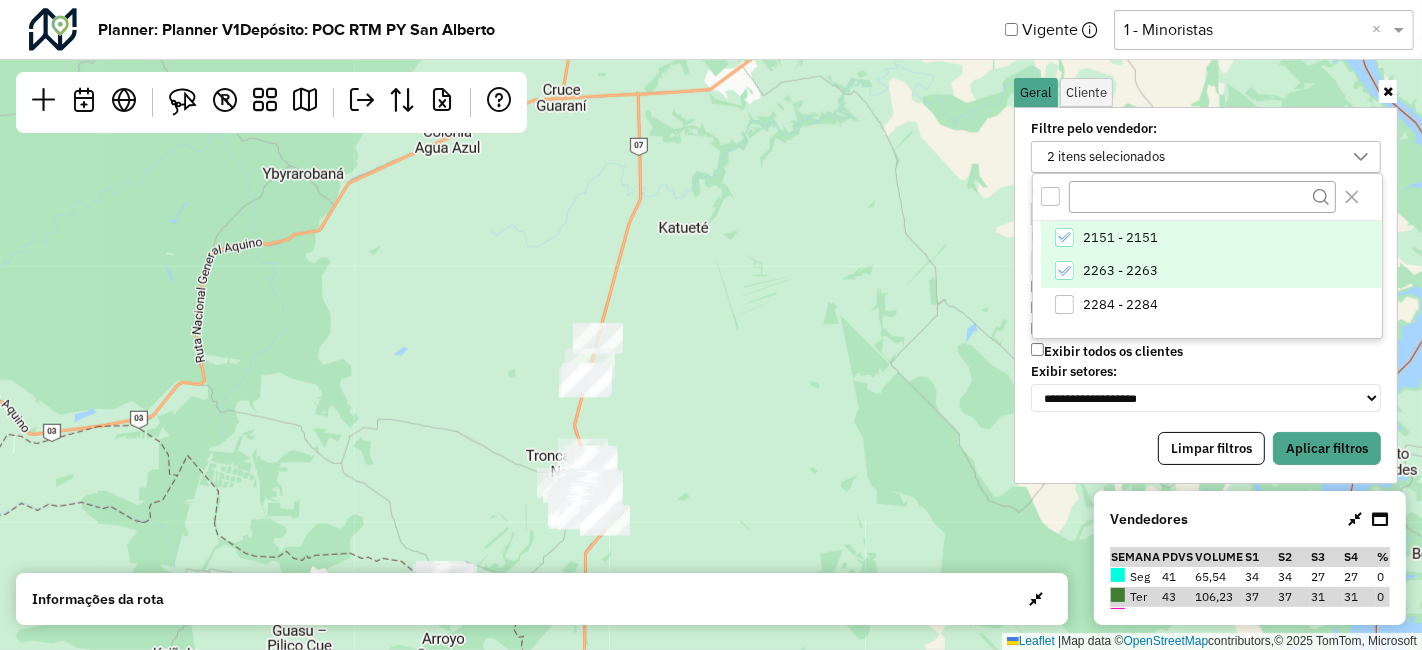 click 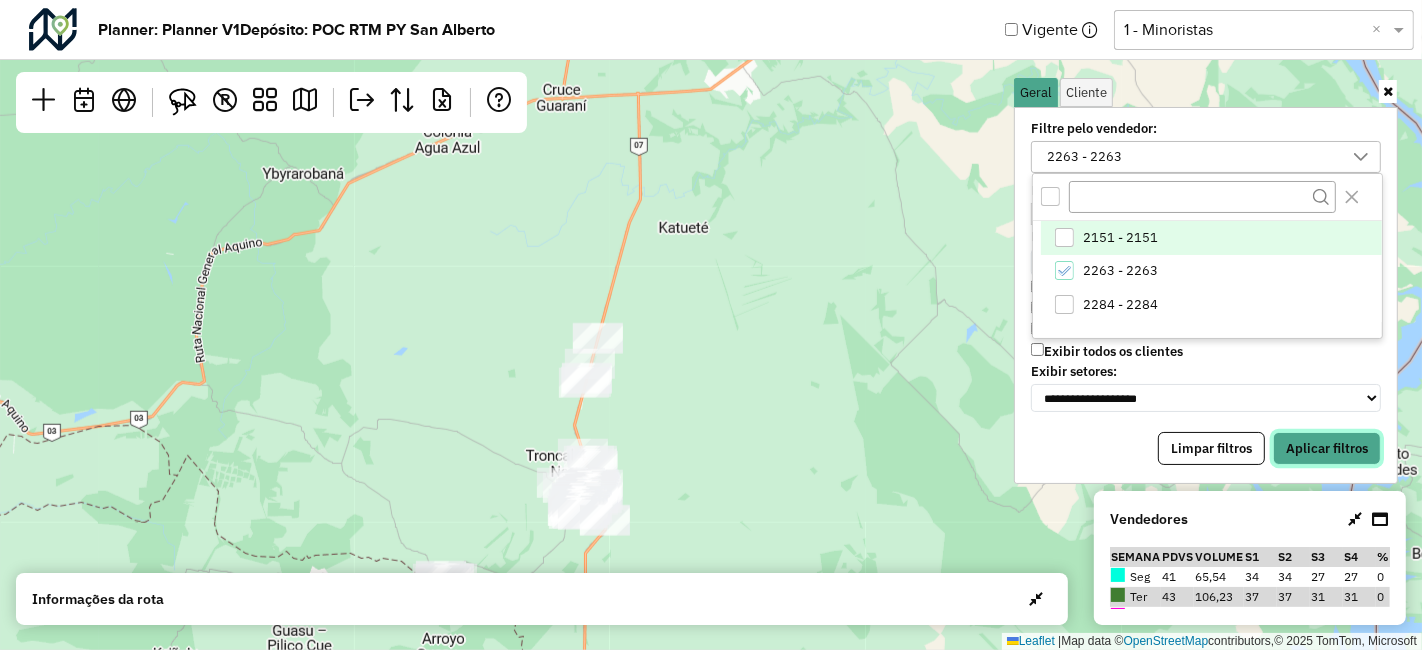 click on "Aplicar filtros" at bounding box center [1327, 449] 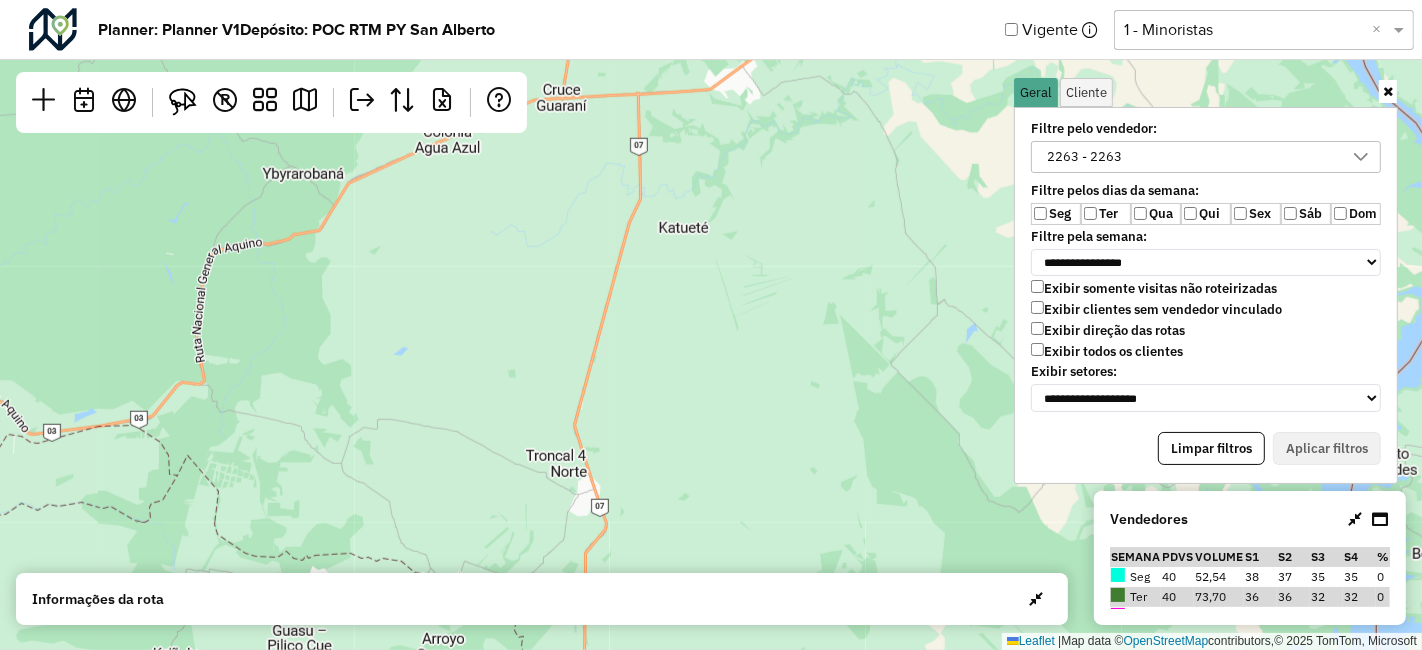 click at bounding box center (1388, 91) 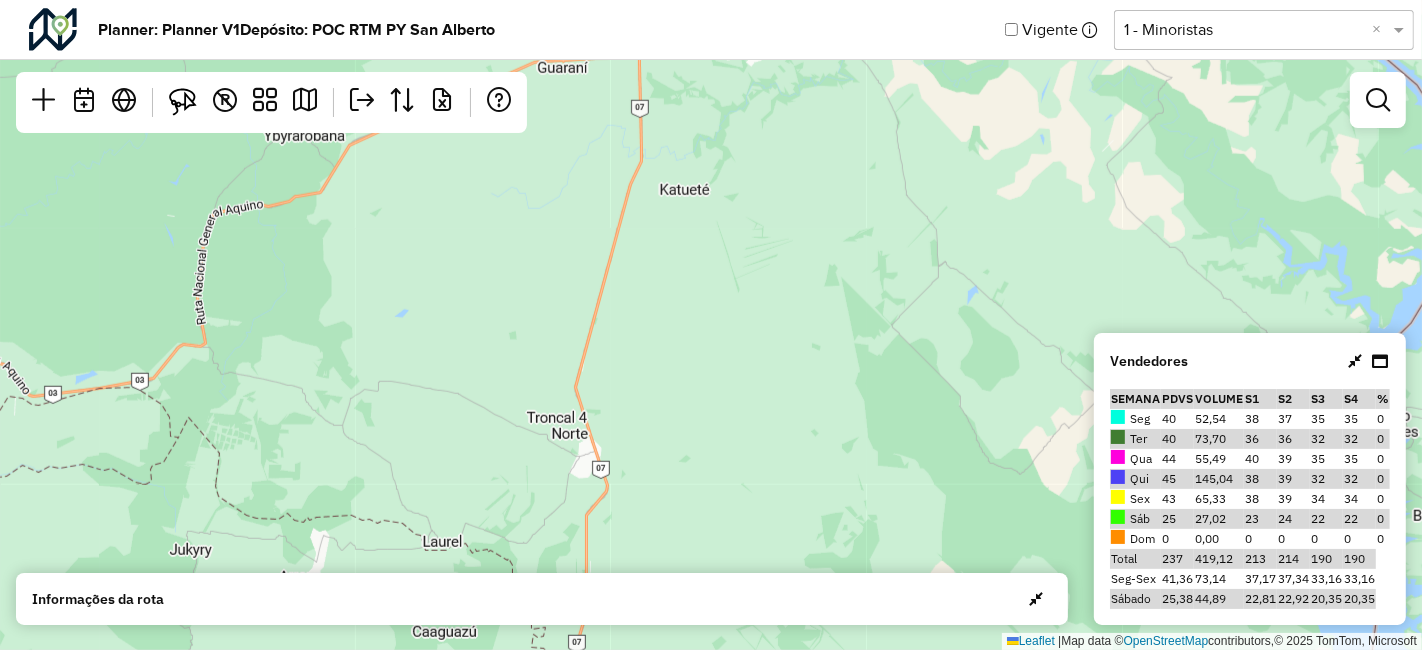 drag, startPoint x: 744, startPoint y: 500, endPoint x: 977, endPoint y: 194, distance: 384.6102 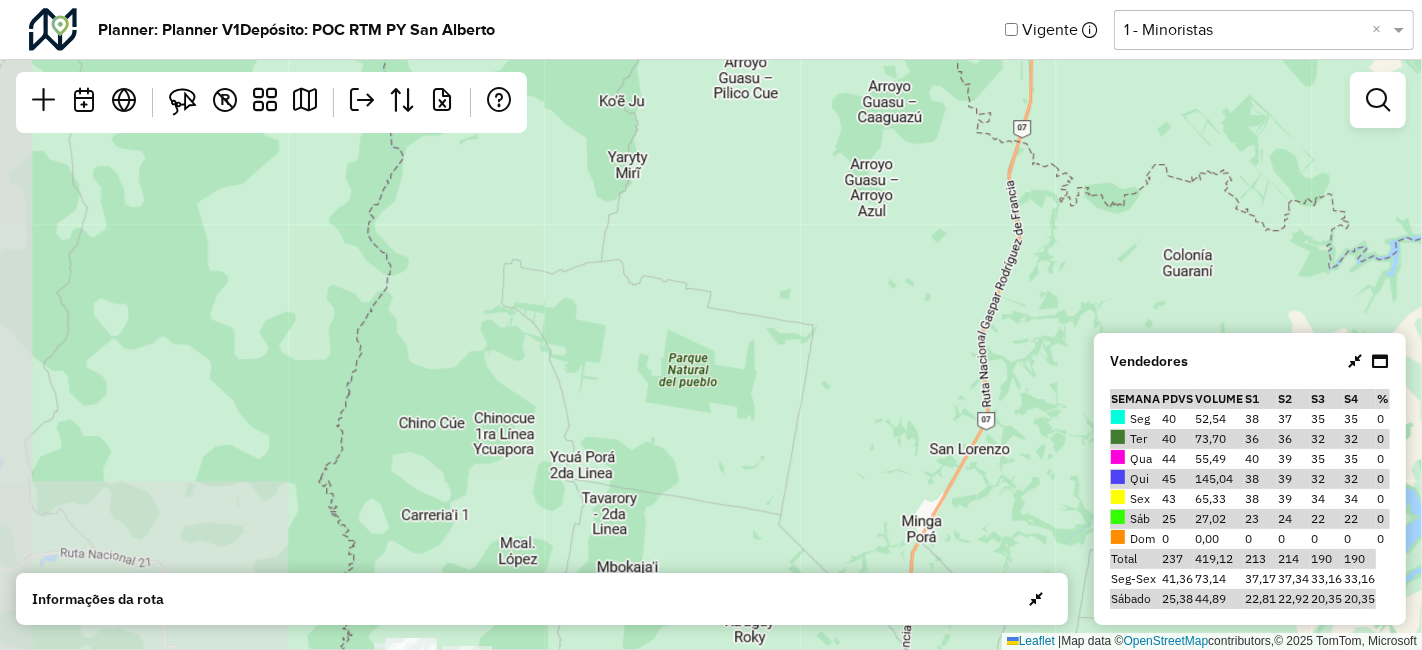 drag, startPoint x: 681, startPoint y: 443, endPoint x: 775, endPoint y: 246, distance: 218.27734 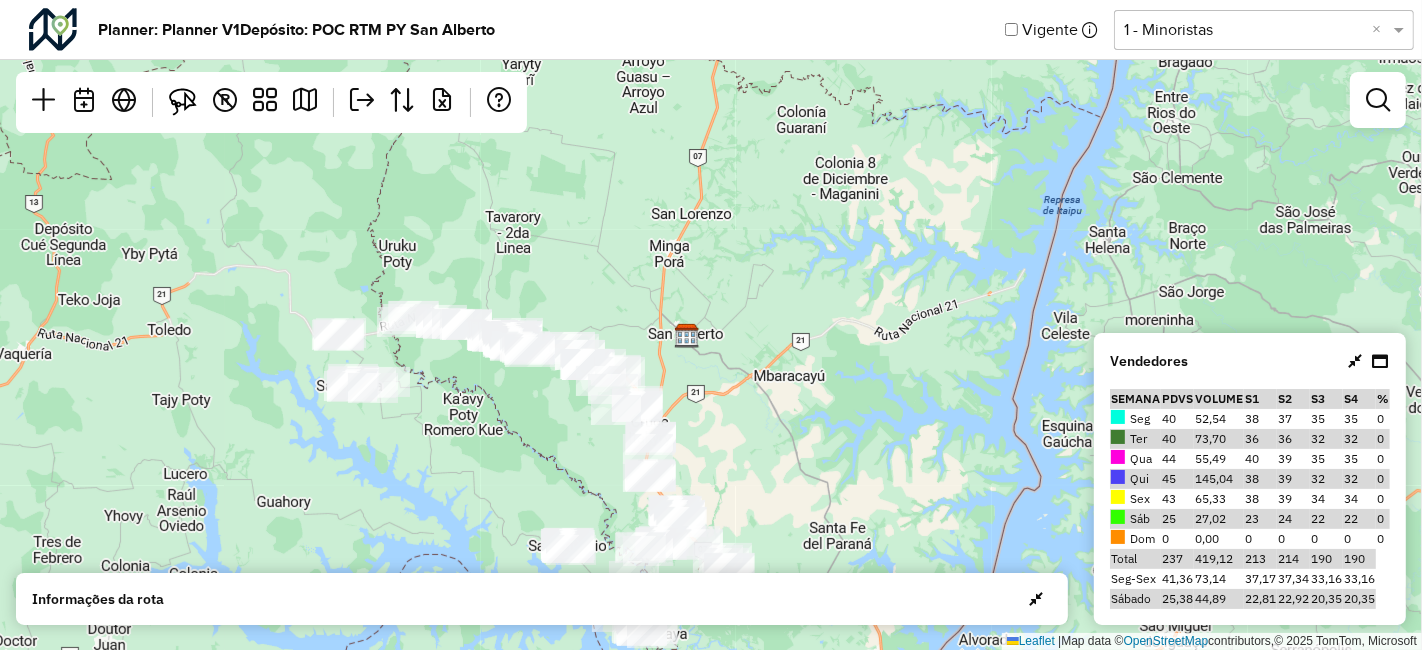 drag, startPoint x: 473, startPoint y: 279, endPoint x: 514, endPoint y: 385, distance: 113.65298 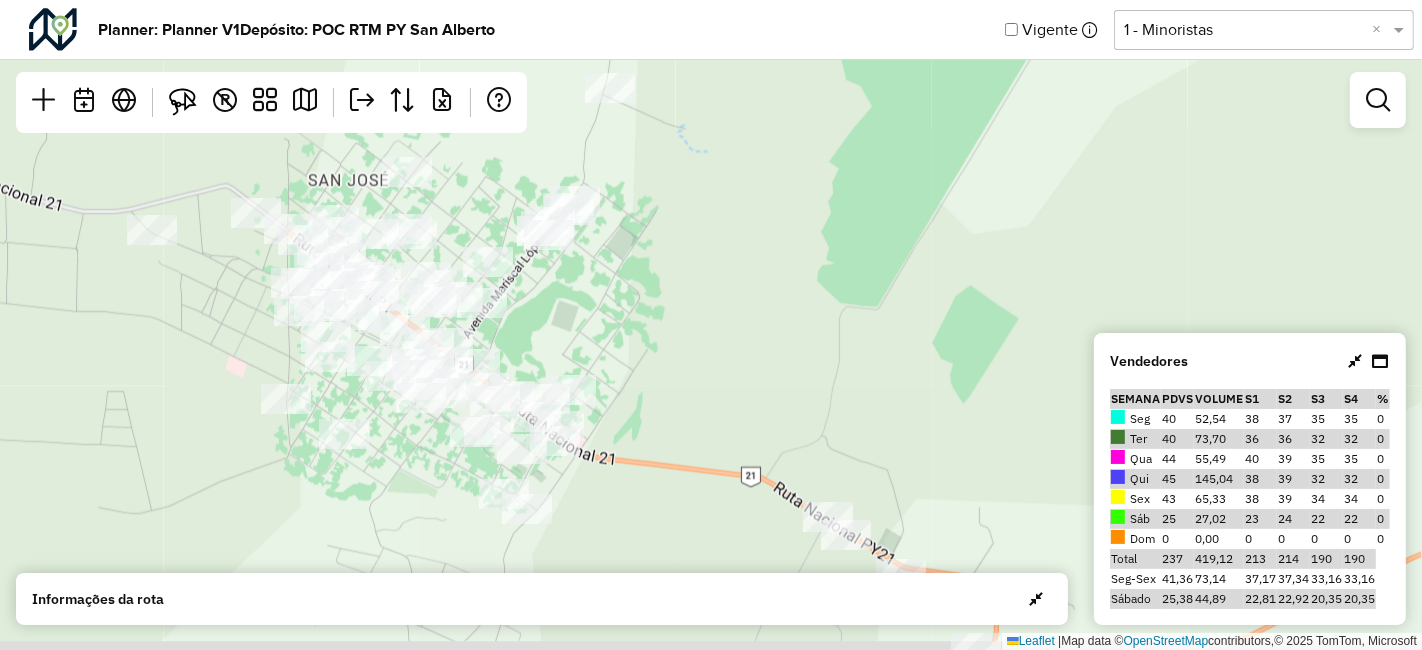 drag, startPoint x: 594, startPoint y: 474, endPoint x: 528, endPoint y: 332, distance: 156.58864 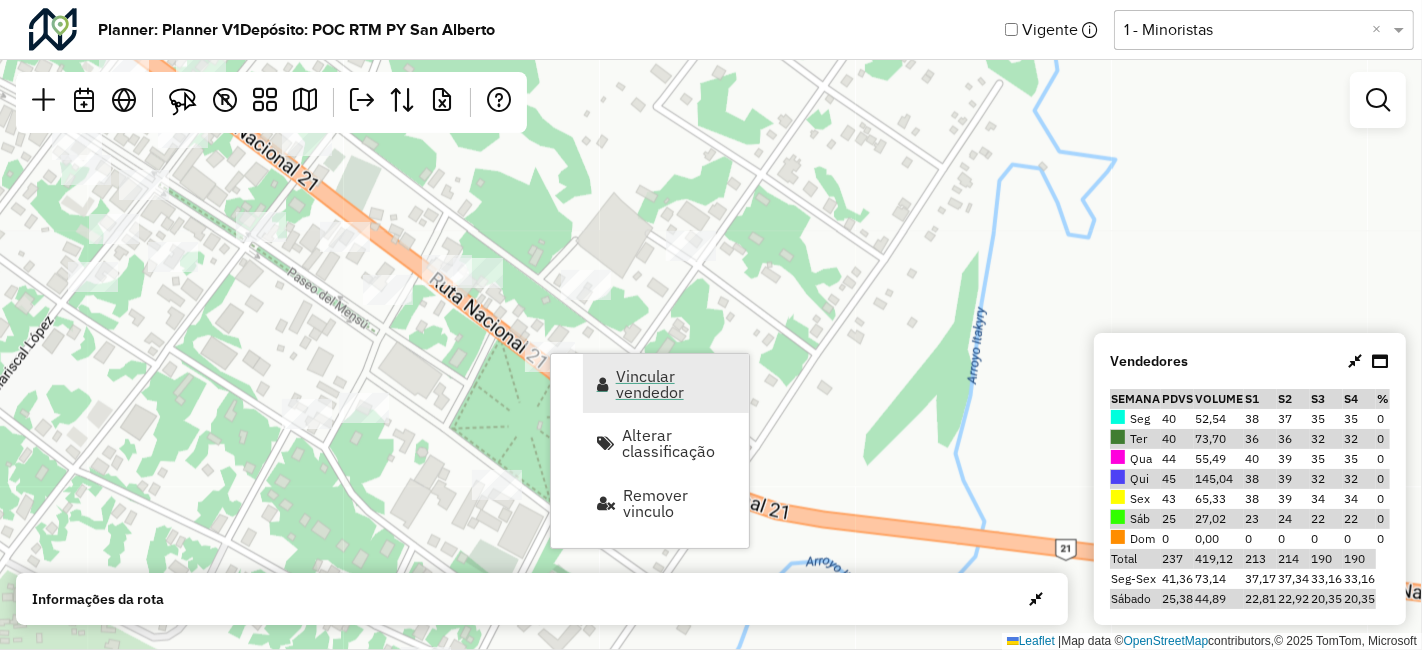 click on "Vincular vendedor" at bounding box center [676, 384] 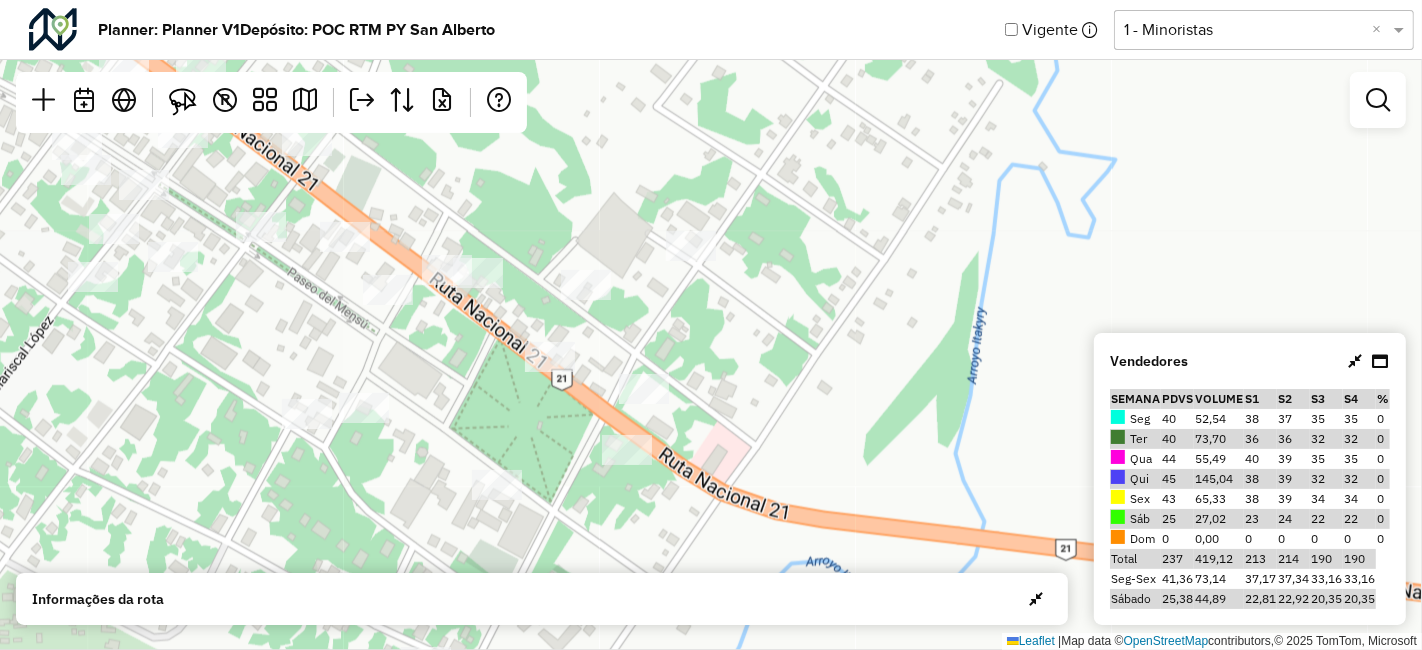 select on "********" 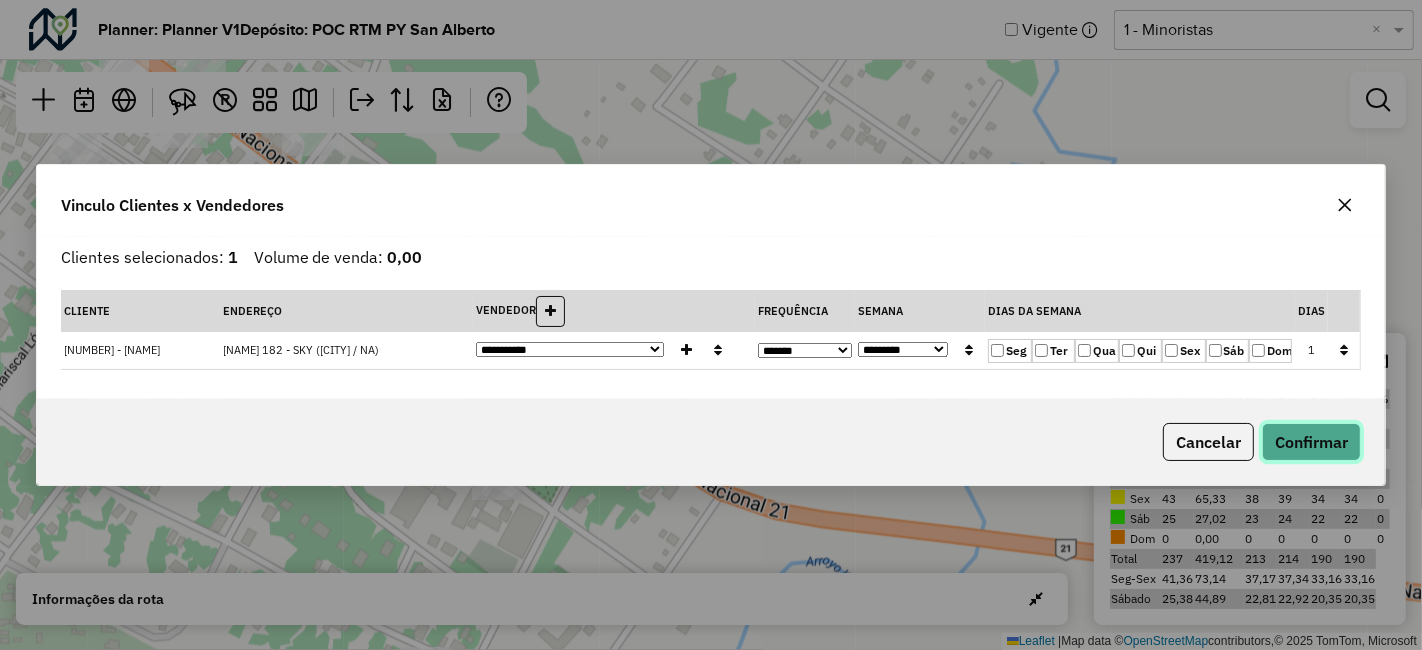 click on "Confirmar" 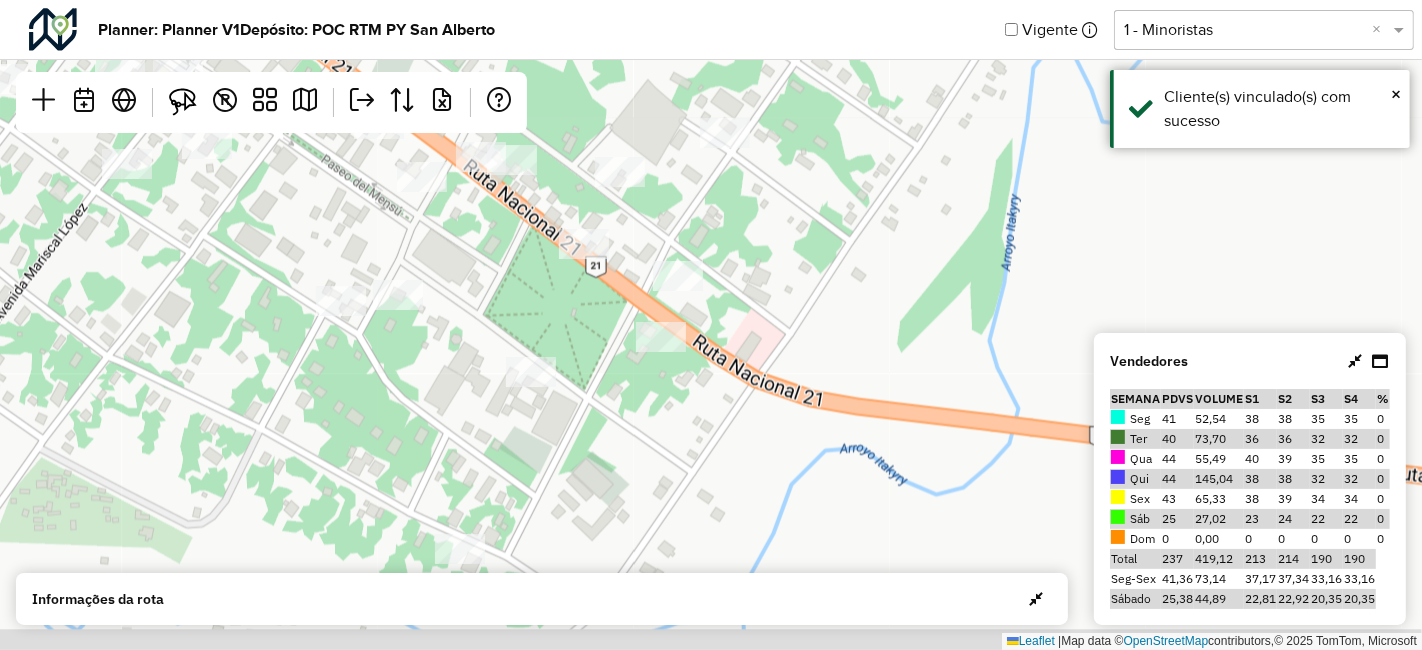 drag, startPoint x: 682, startPoint y: 464, endPoint x: 728, endPoint y: 361, distance: 112.805145 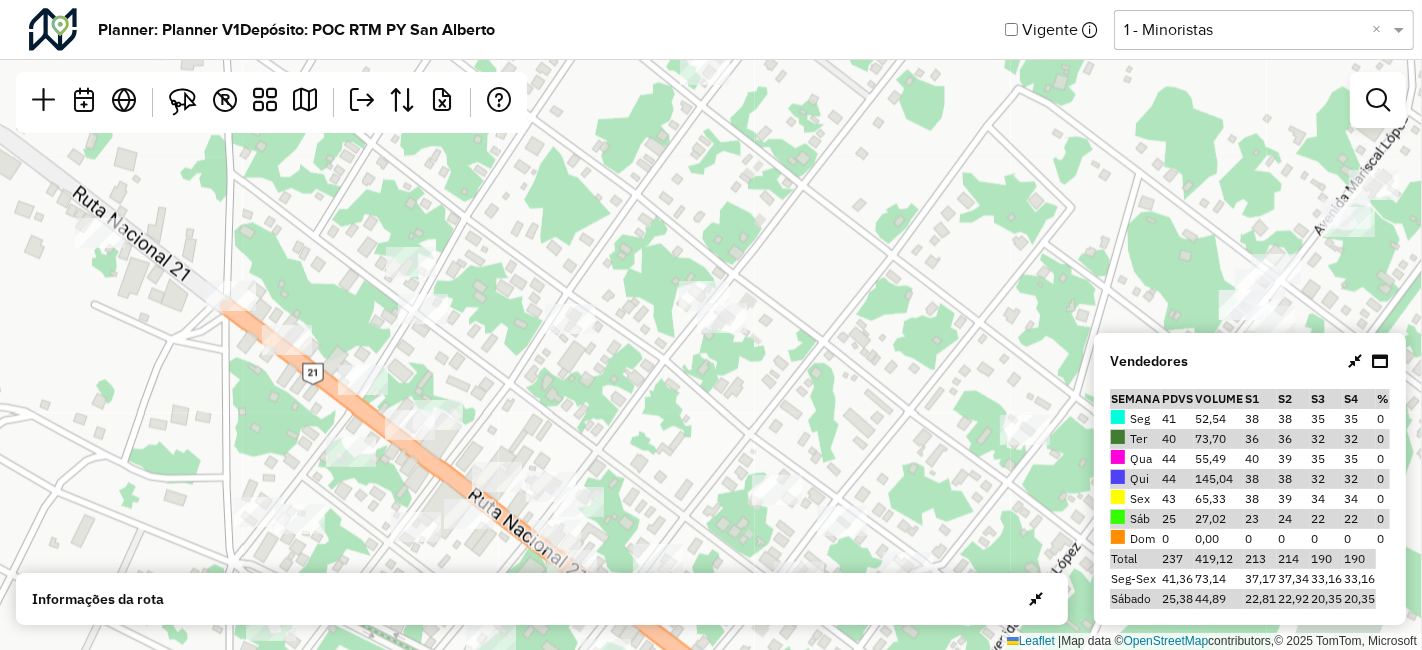 drag, startPoint x: 482, startPoint y: 354, endPoint x: 606, endPoint y: 328, distance: 126.69649 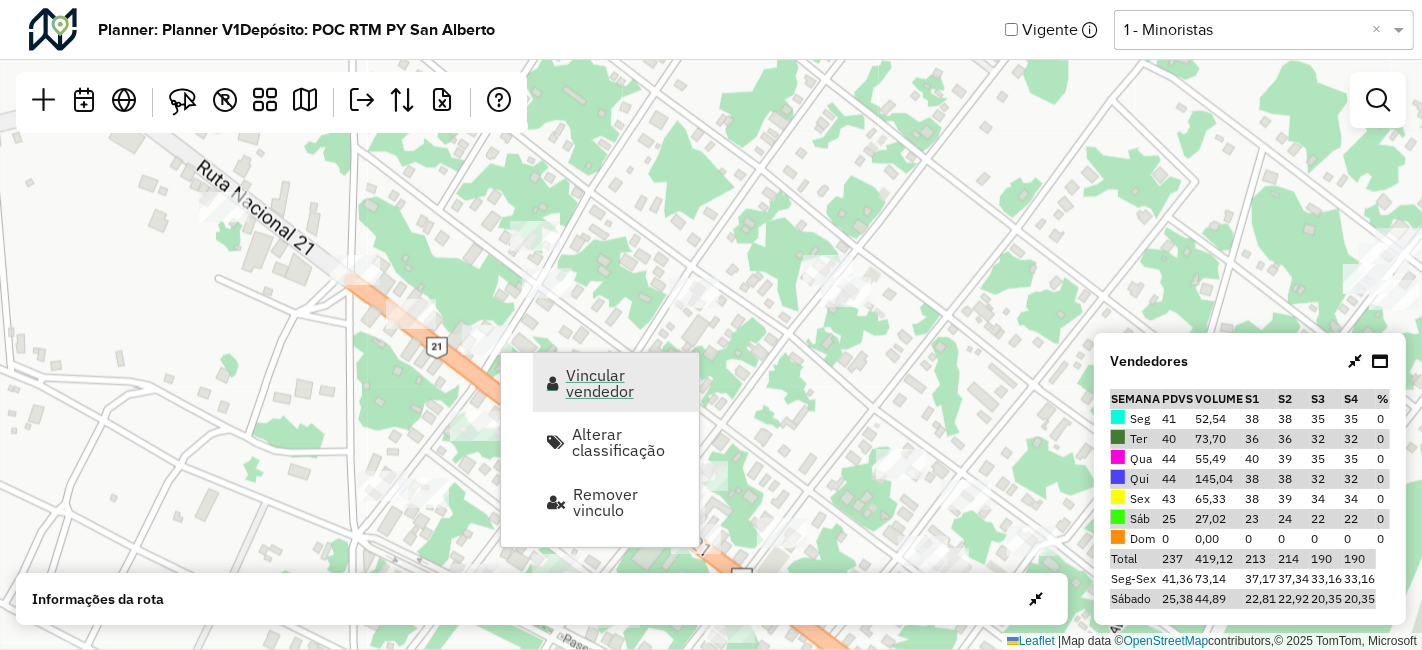 click on "Vincular vendedor" at bounding box center [626, 383] 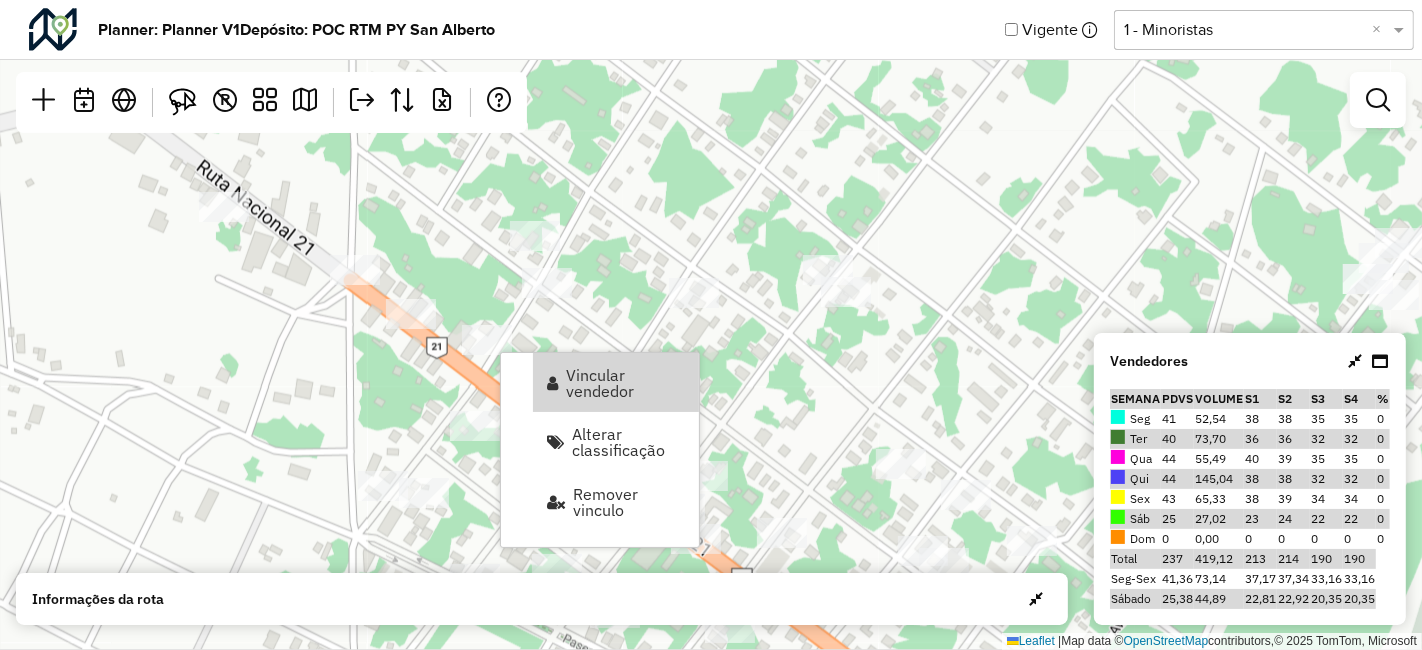 select on "********" 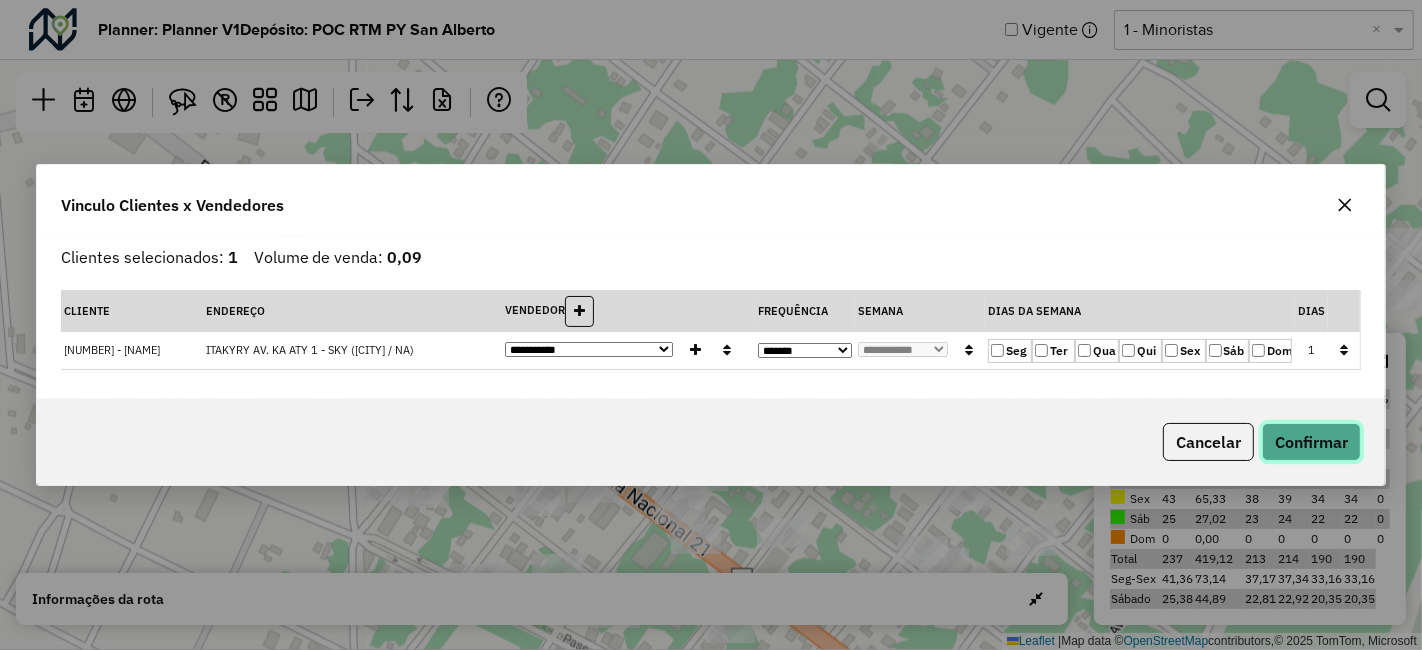 click on "Confirmar" 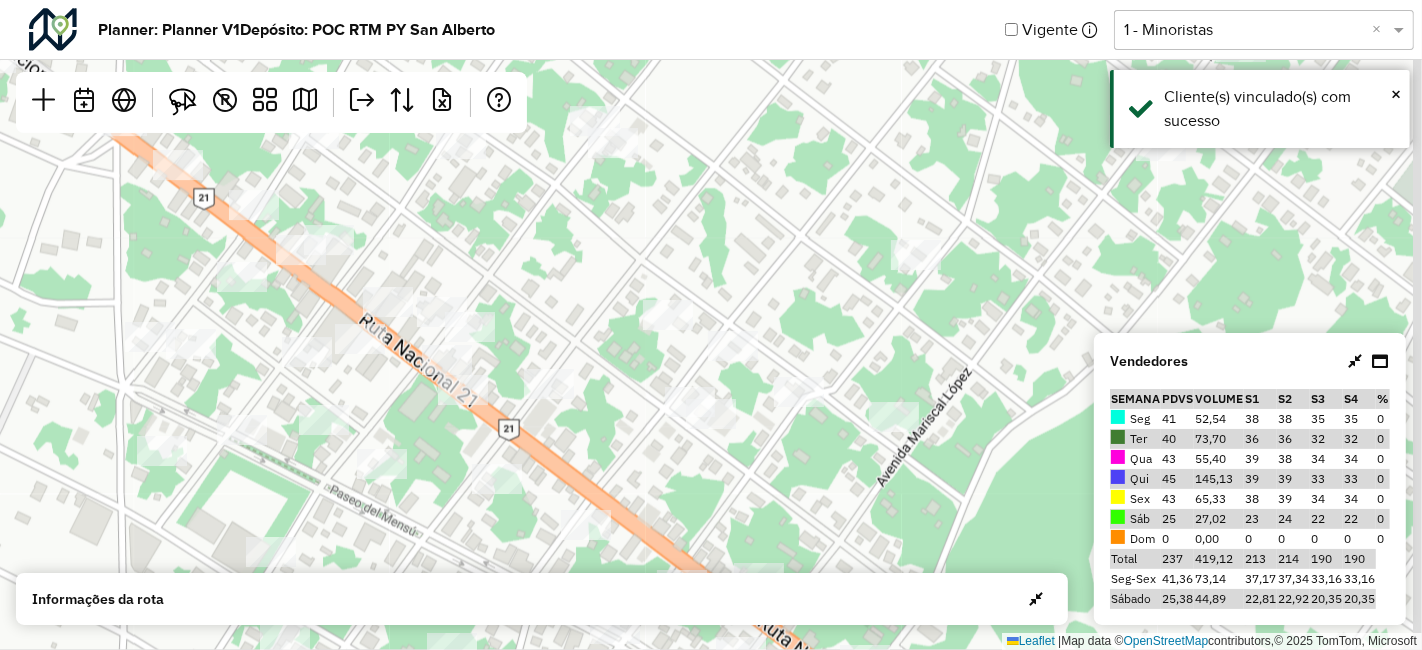drag, startPoint x: 817, startPoint y: 444, endPoint x: 560, endPoint y: 291, distance: 299.0953 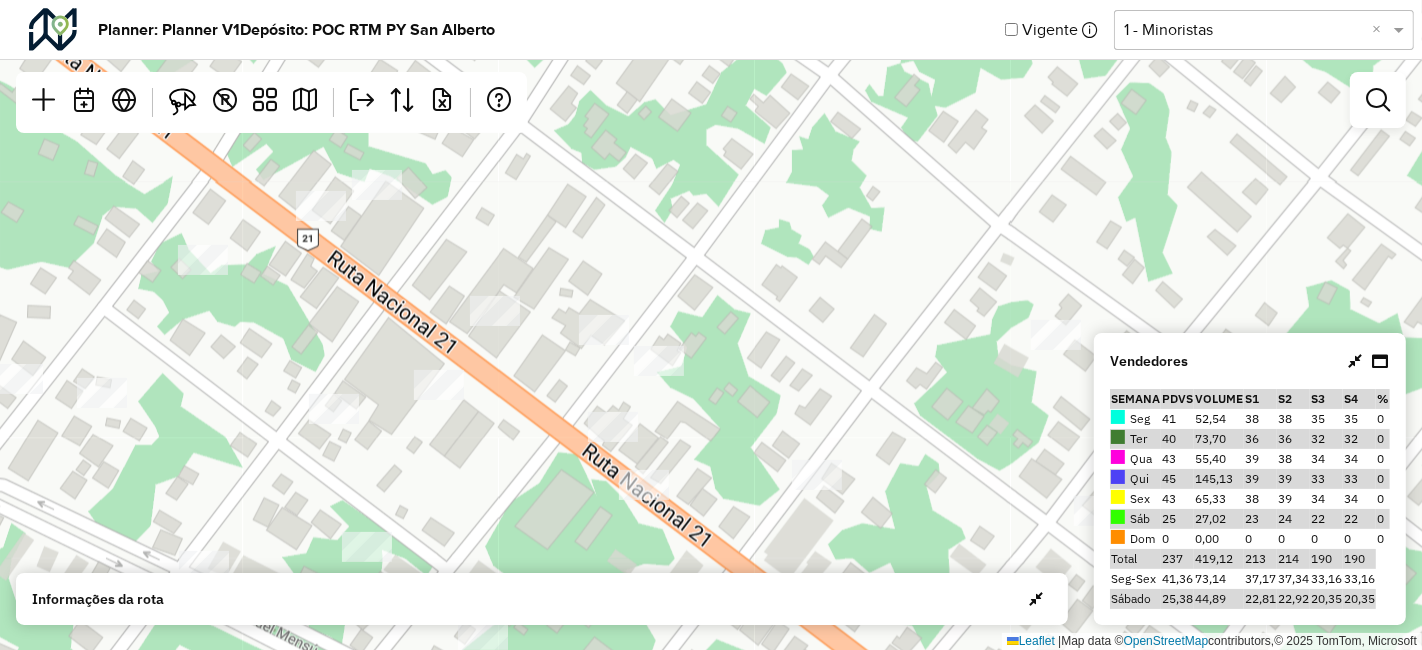 drag, startPoint x: 510, startPoint y: 334, endPoint x: 645, endPoint y: 421, distance: 160.6051 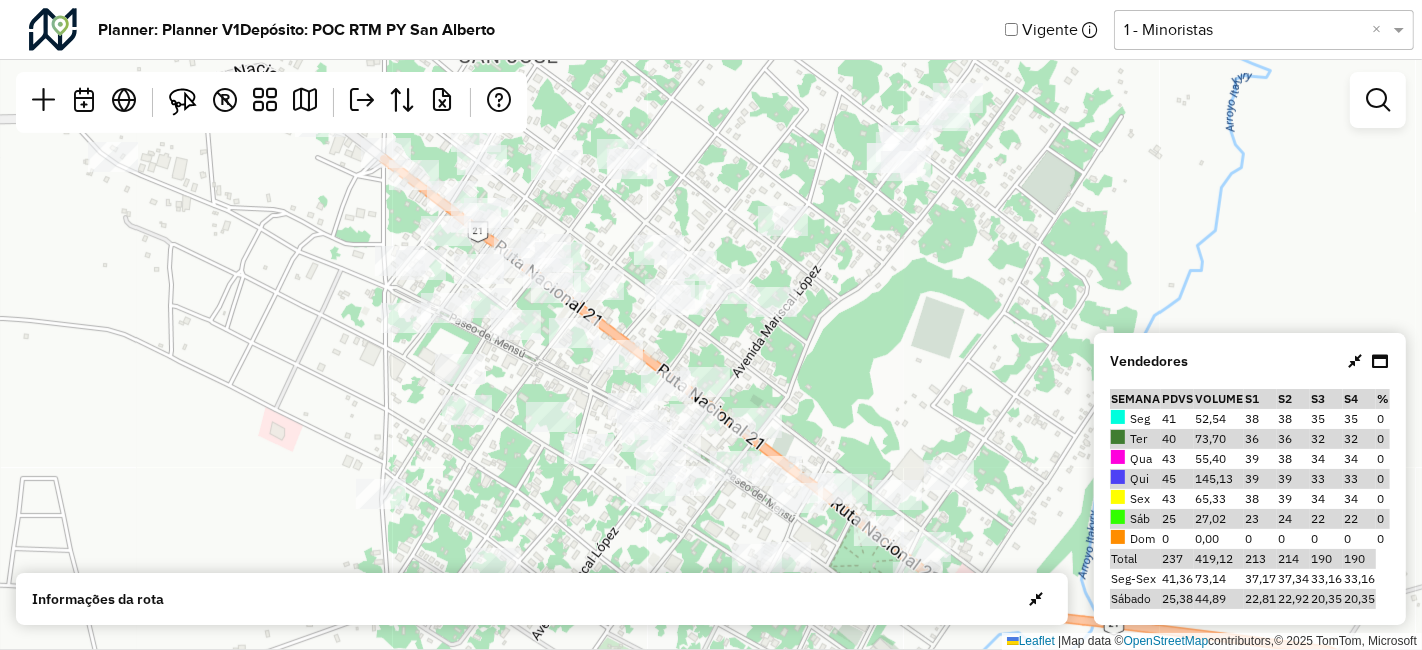 drag, startPoint x: 717, startPoint y: 455, endPoint x: 618, endPoint y: 234, distance: 242.1611 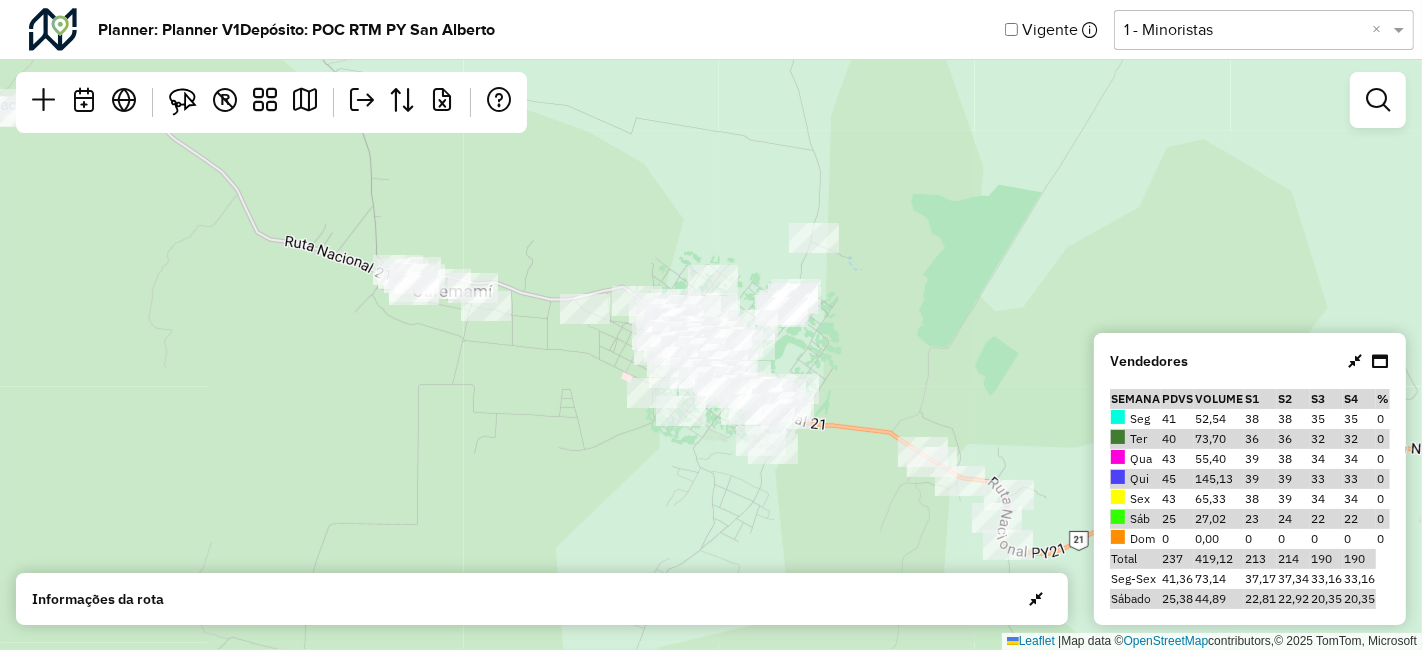 drag, startPoint x: 619, startPoint y: 92, endPoint x: 542, endPoint y: 80, distance: 77.92946 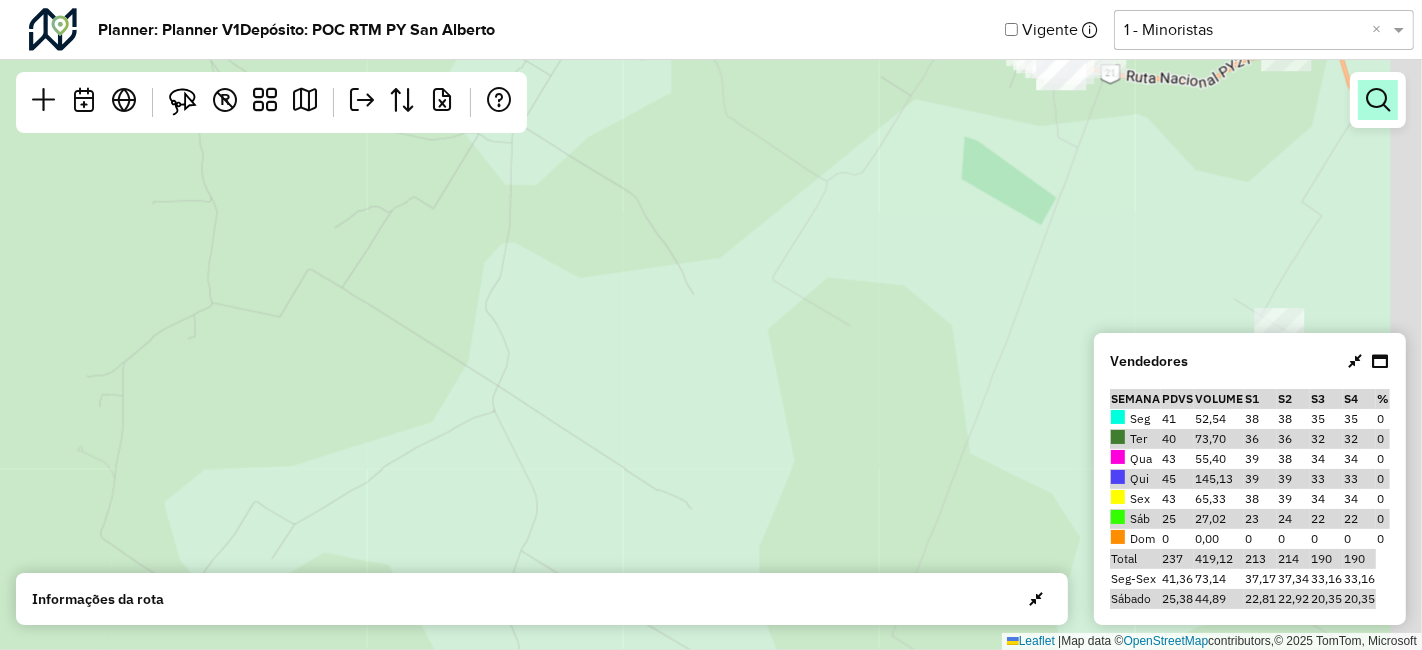 click at bounding box center (1378, 100) 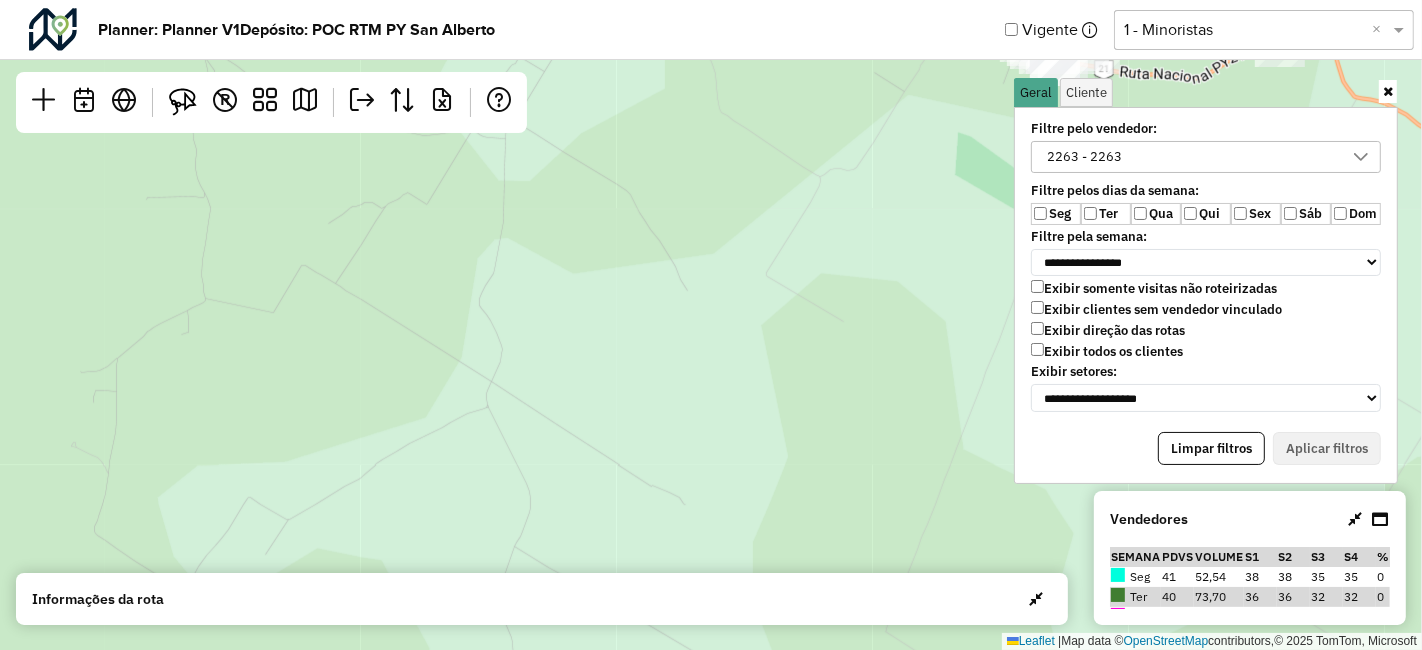 click on "2263 - 2263" at bounding box center [1084, 157] 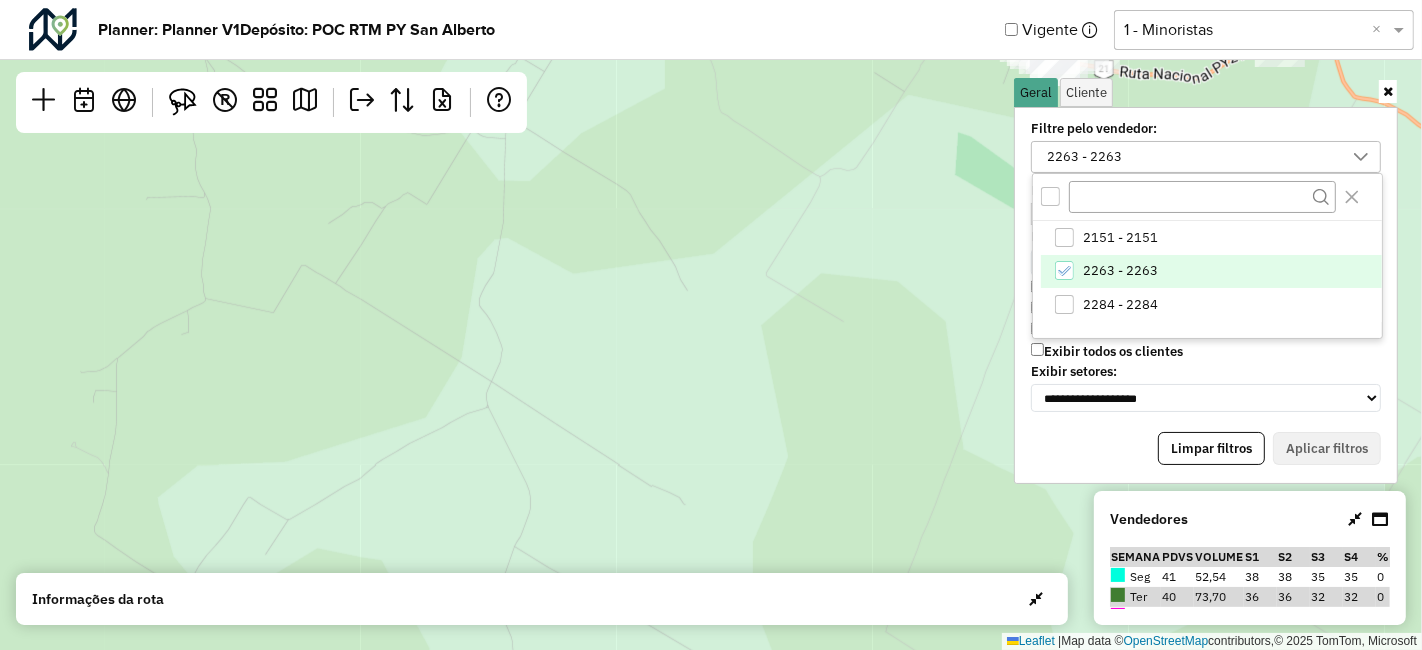 scroll, scrollTop: 10, scrollLeft: 74, axis: both 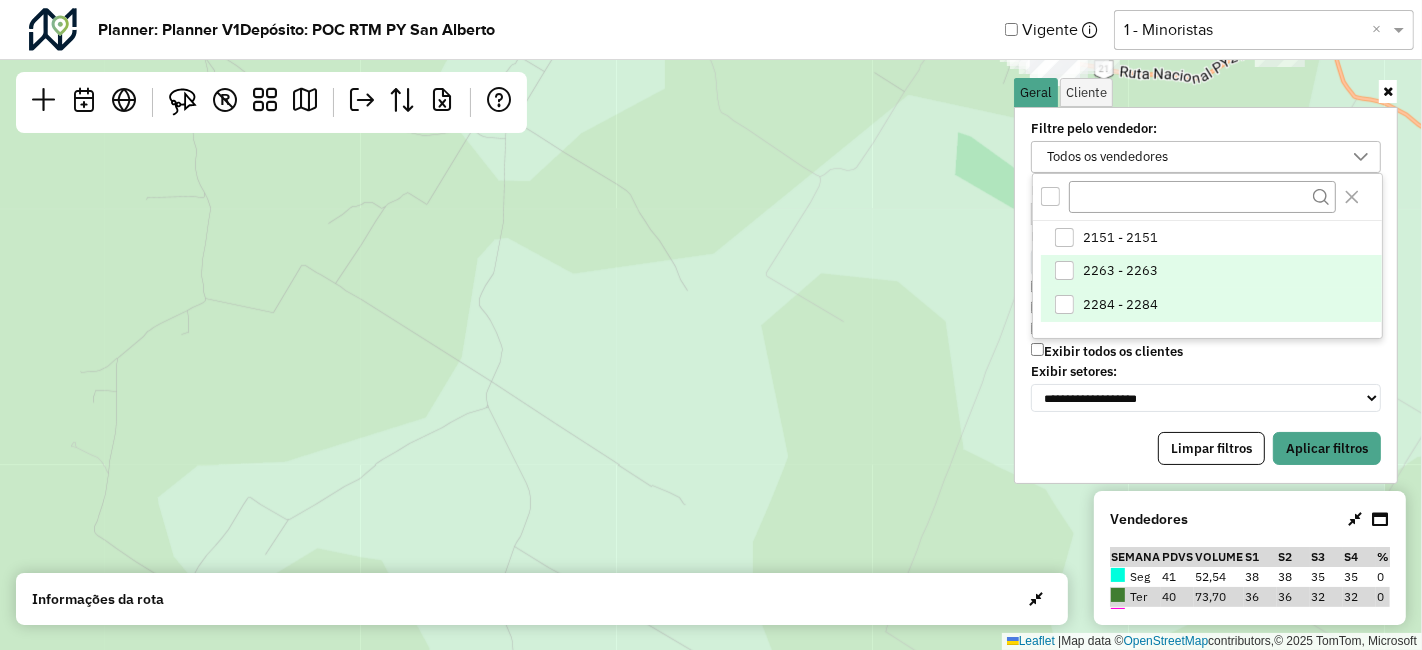 click at bounding box center (1064, 304) 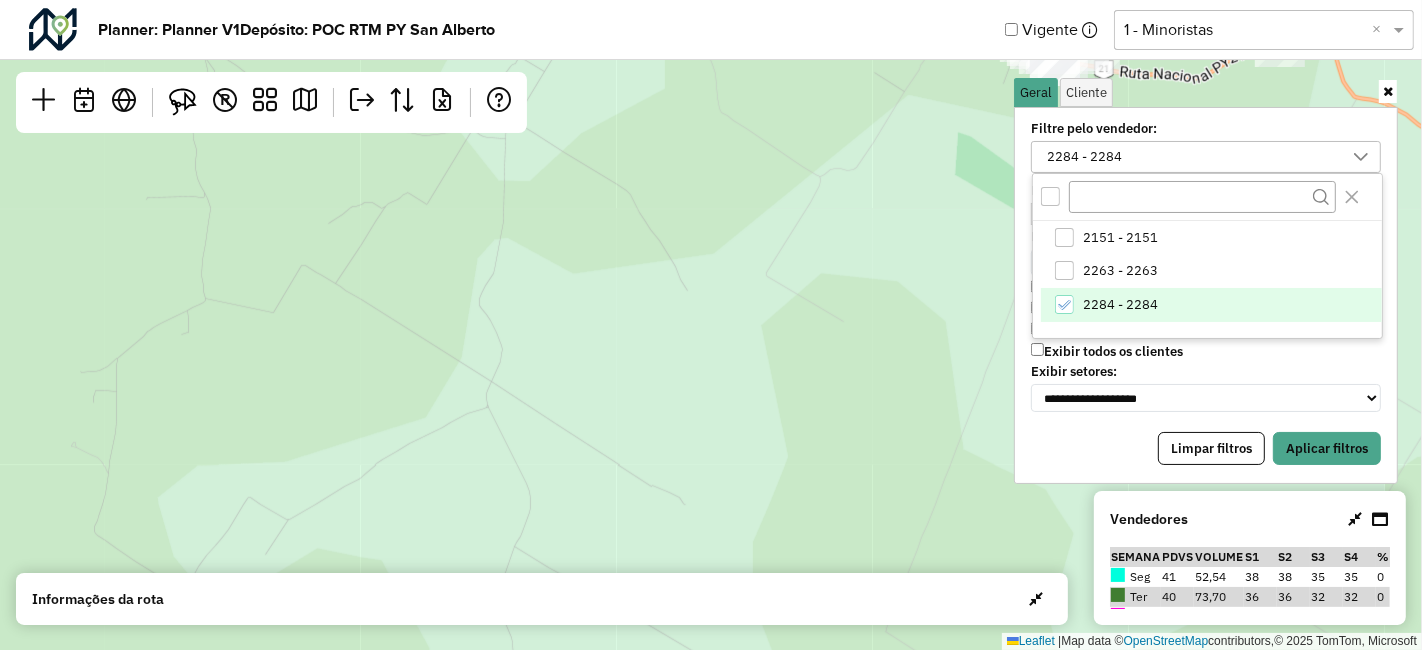 click on "**********" at bounding box center [1206, 295] 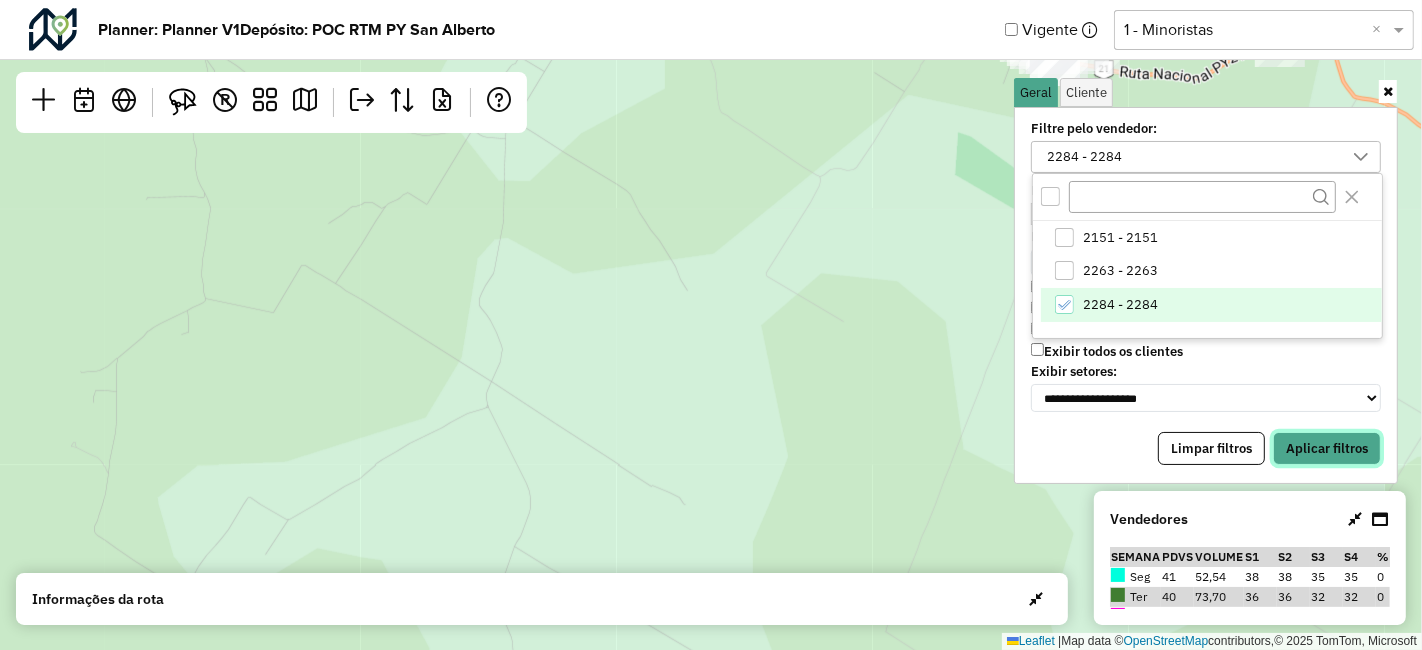 click on "Aplicar filtros" at bounding box center (1327, 449) 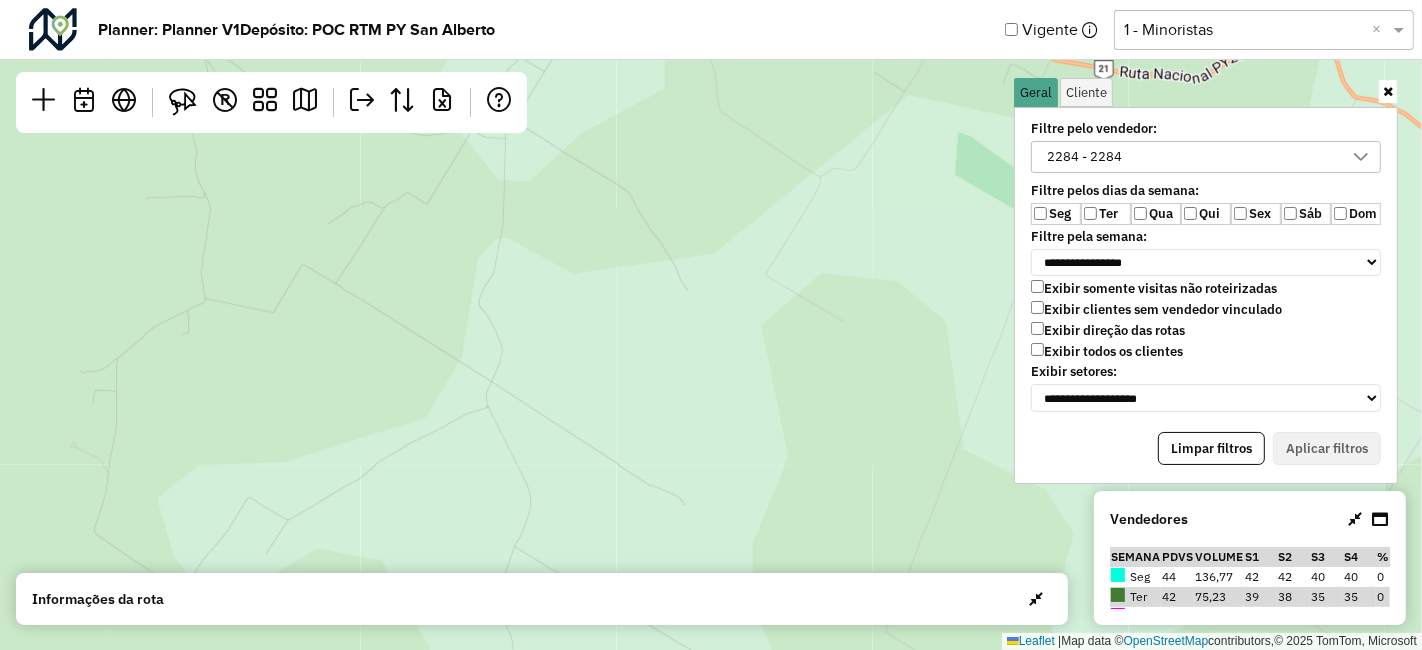 click at bounding box center (1388, 91) 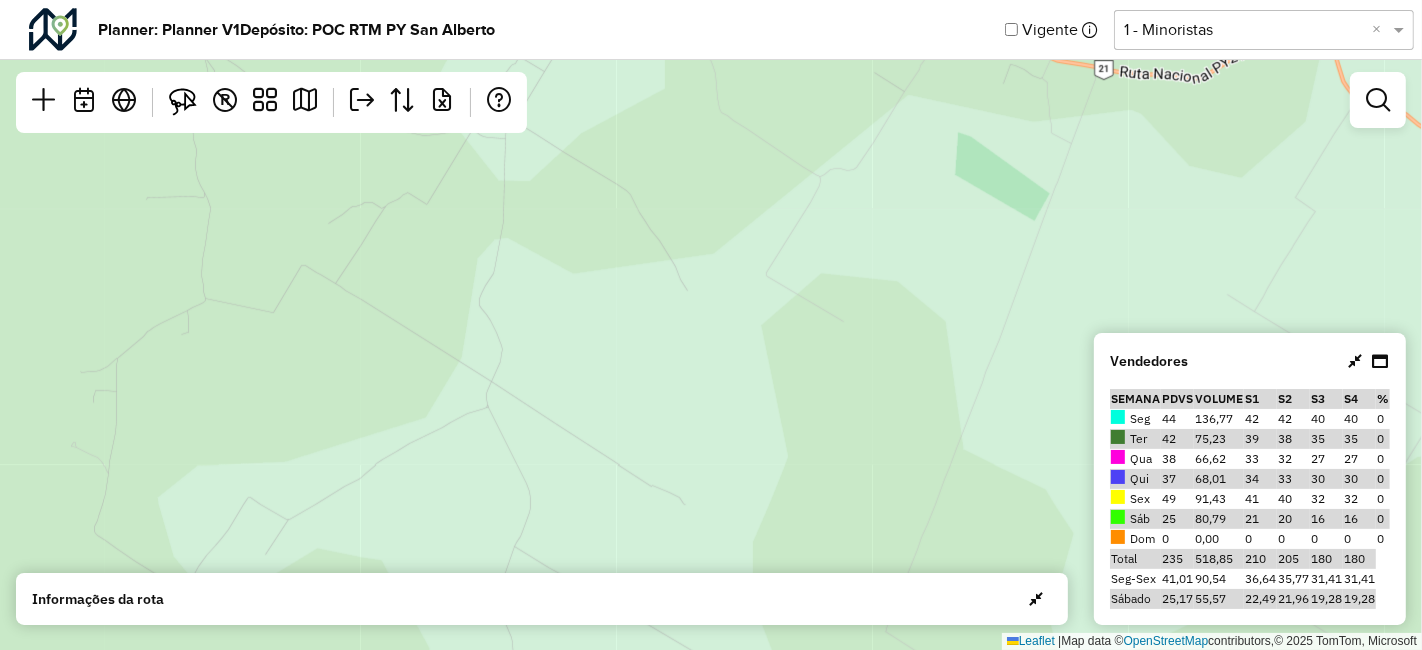 drag, startPoint x: 955, startPoint y: 476, endPoint x: 434, endPoint y: 400, distance: 526.514 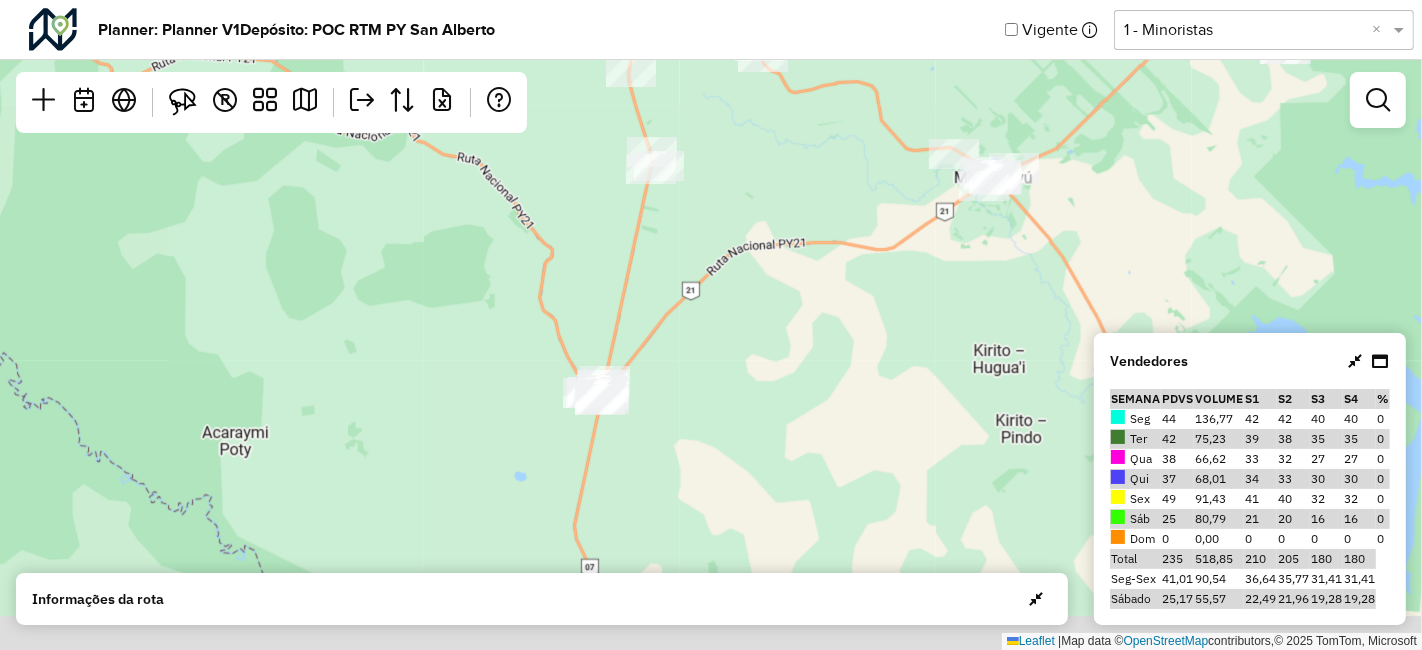 drag, startPoint x: 831, startPoint y: 401, endPoint x: 626, endPoint y: 242, distance: 259.434 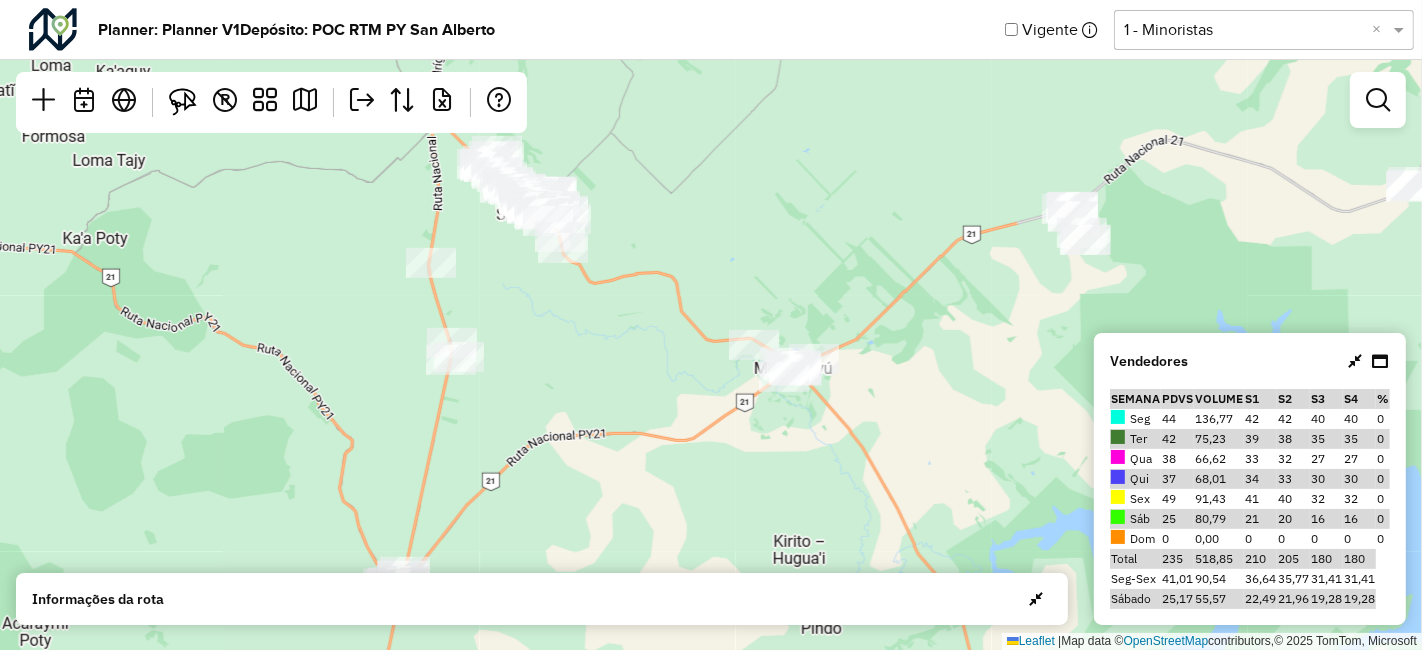 drag, startPoint x: 674, startPoint y: 259, endPoint x: 580, endPoint y: 503, distance: 261.4804 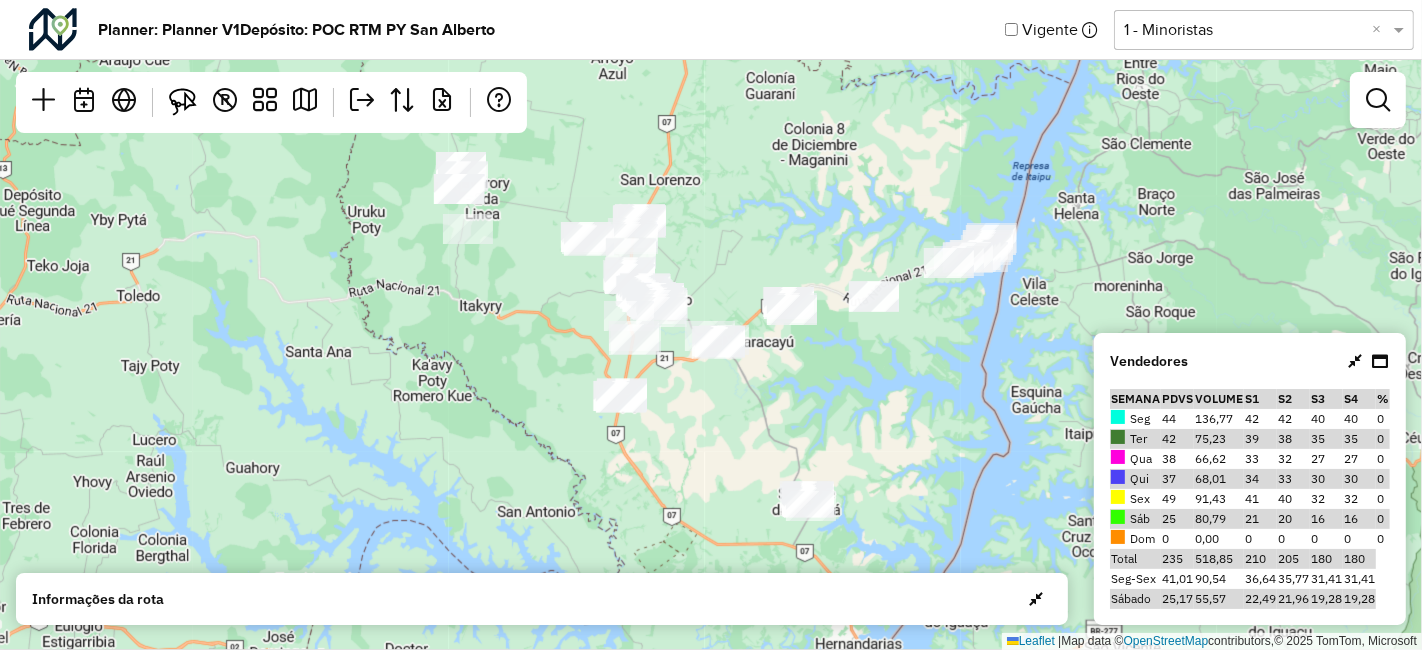 drag, startPoint x: 846, startPoint y: 384, endPoint x: 811, endPoint y: 346, distance: 51.662365 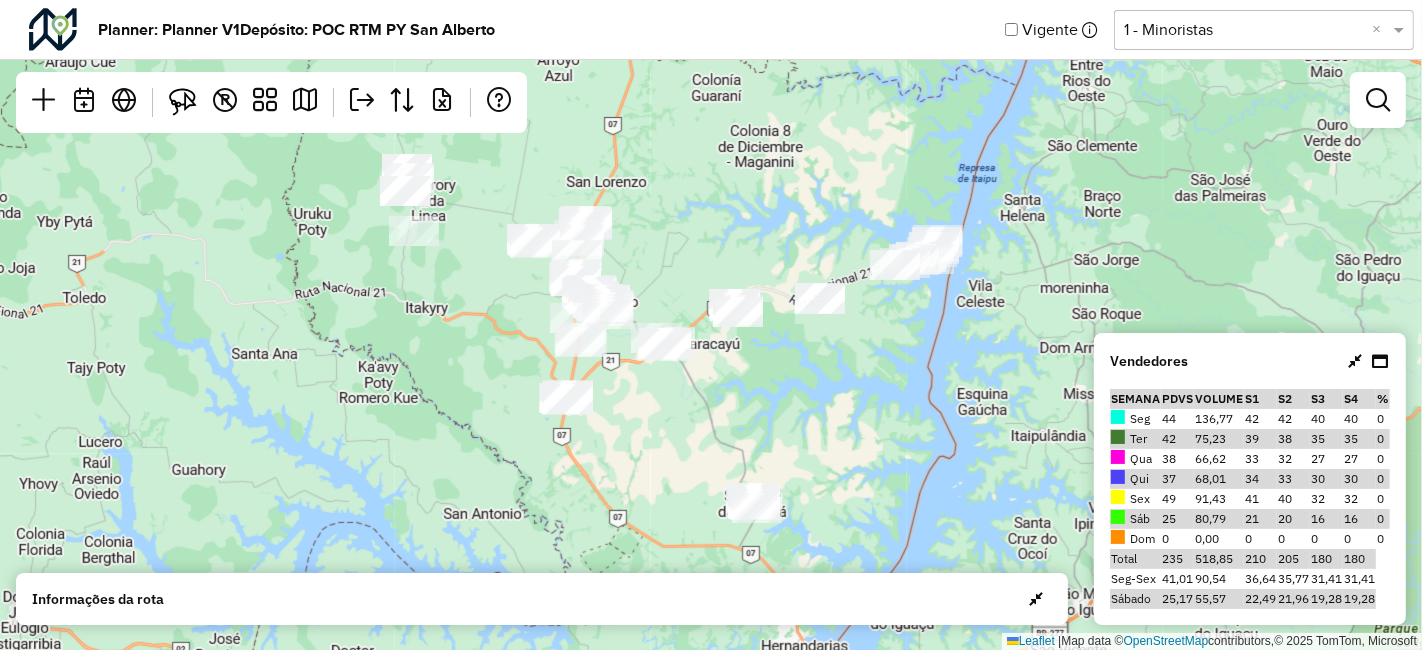 drag, startPoint x: 811, startPoint y: 343, endPoint x: 777, endPoint y: 364, distance: 39.962482 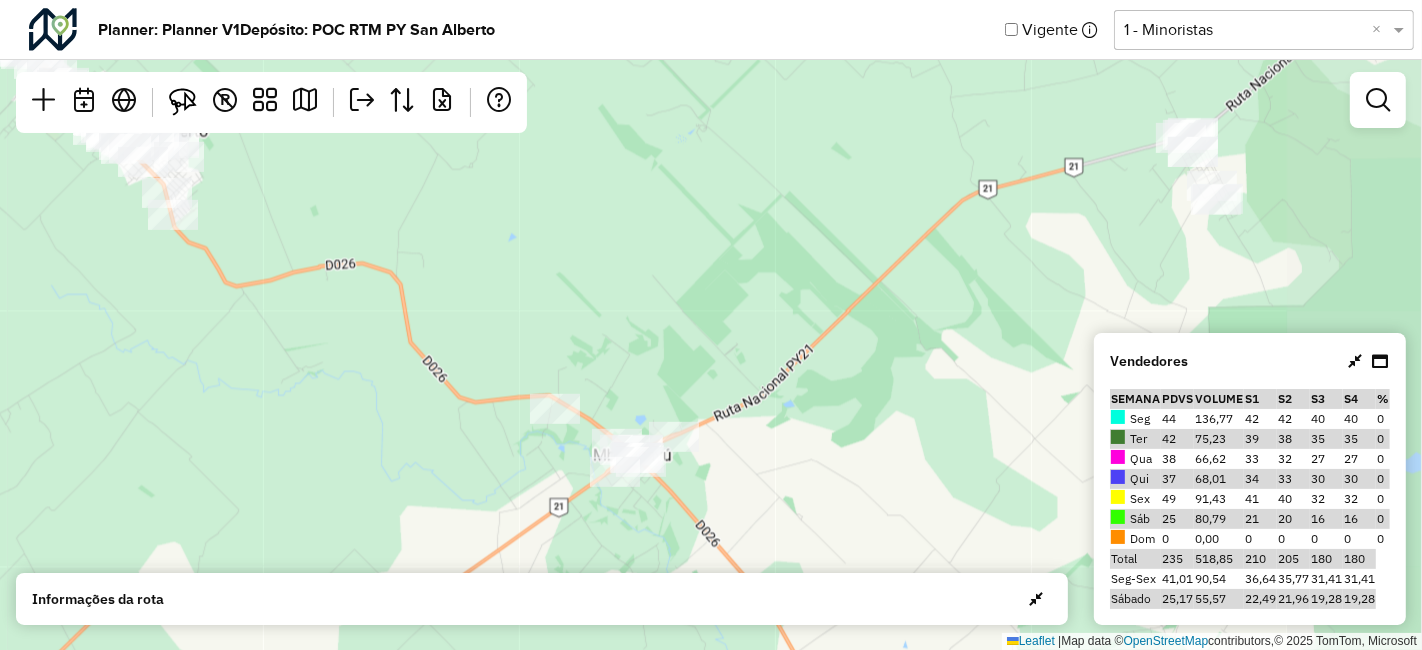 drag, startPoint x: 722, startPoint y: 312, endPoint x: 551, endPoint y: 548, distance: 291.43954 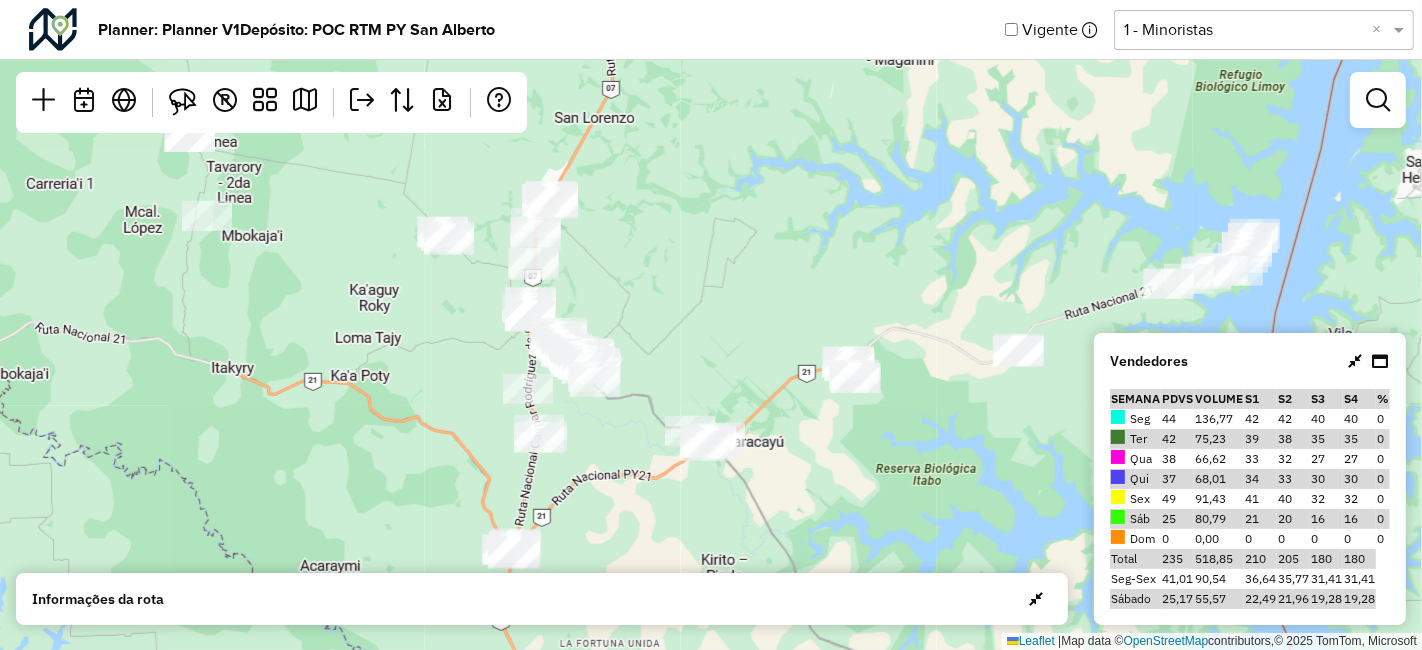 drag, startPoint x: 572, startPoint y: 287, endPoint x: 634, endPoint y: 388, distance: 118.511604 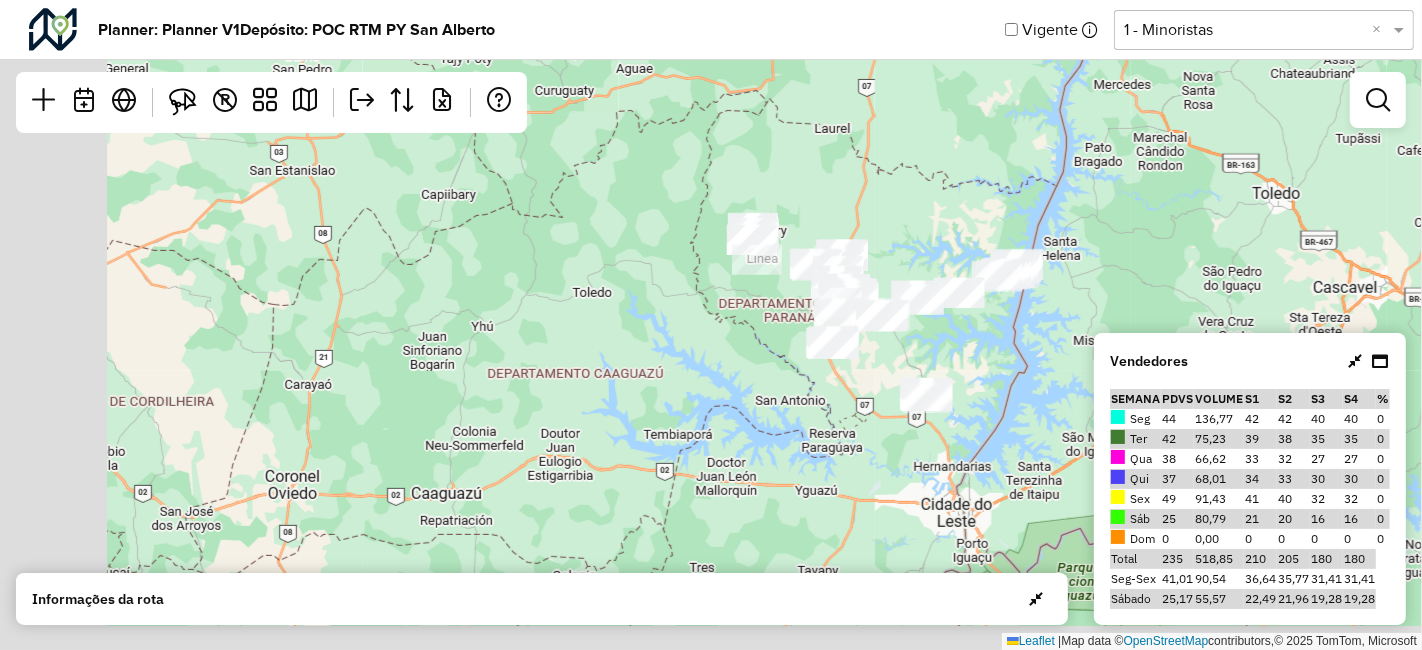 drag, startPoint x: 631, startPoint y: 401, endPoint x: 920, endPoint y: 241, distance: 330.3347 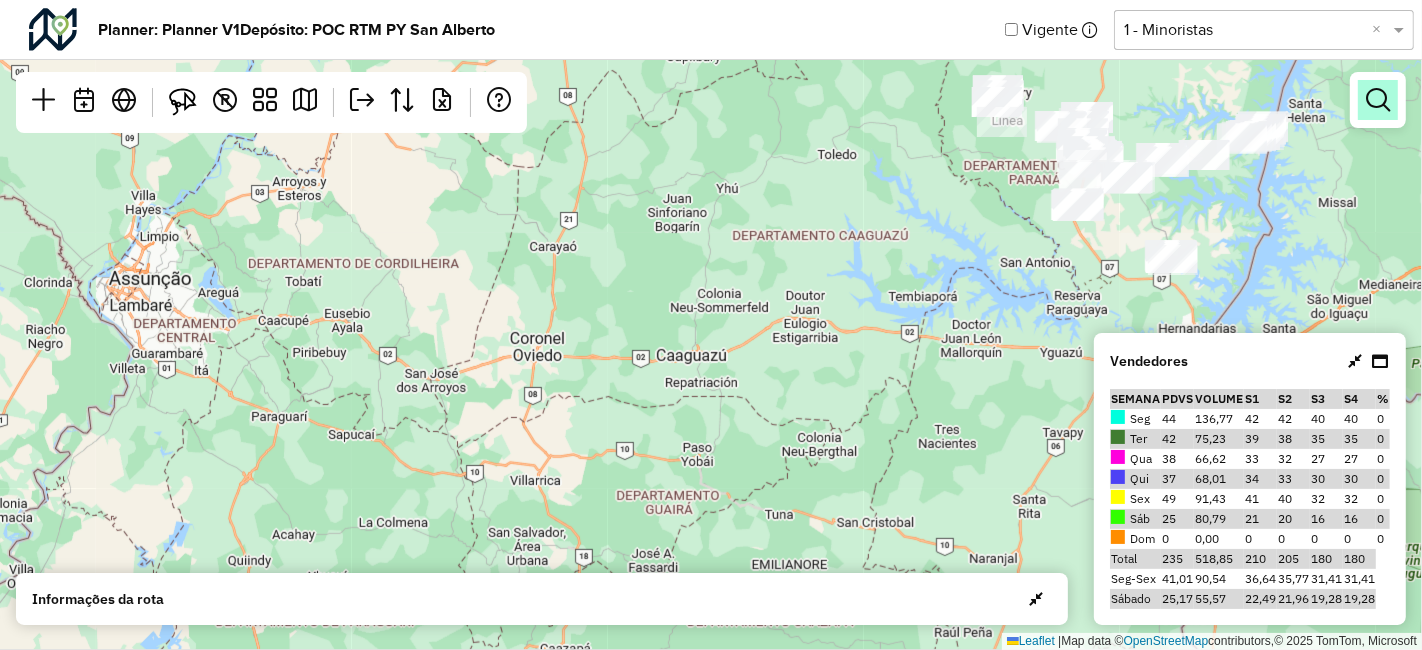 click at bounding box center (1378, 100) 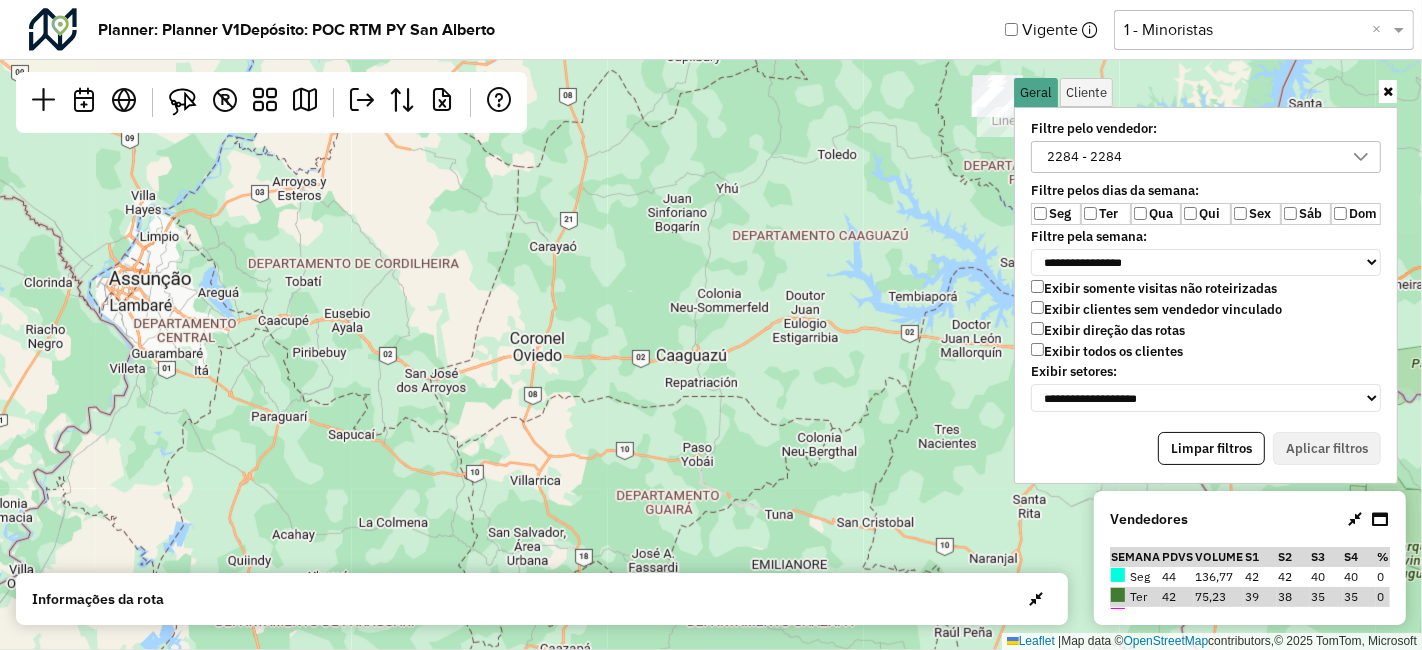 click on "2284 - 2284" at bounding box center [1191, 157] 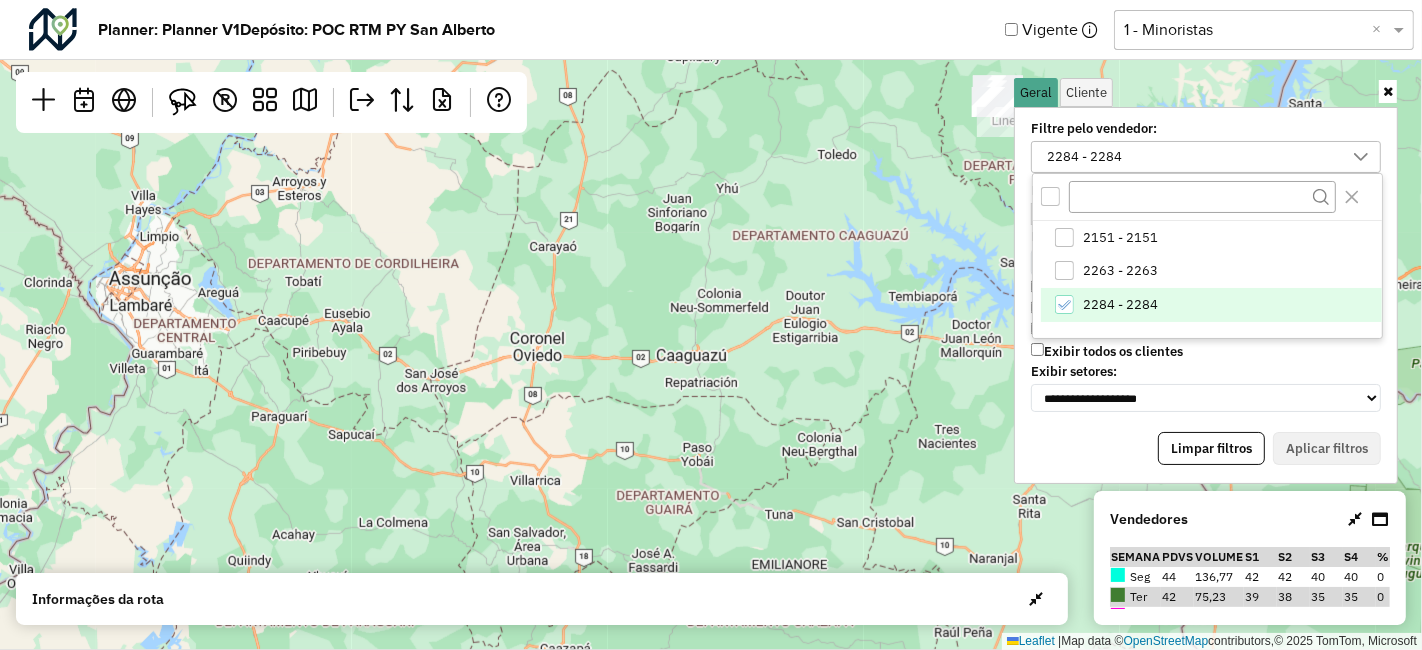 drag, startPoint x: 1068, startPoint y: 305, endPoint x: 1071, endPoint y: 291, distance: 14.3178215 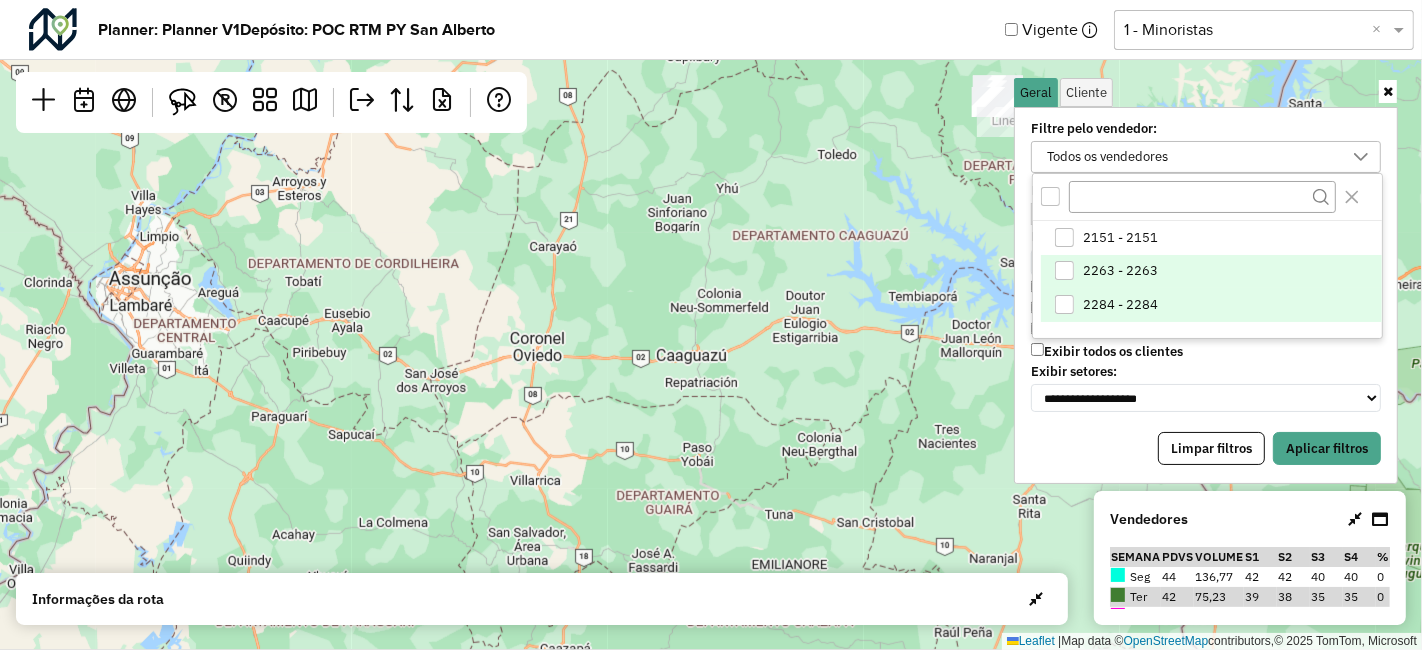 click at bounding box center [1064, 270] 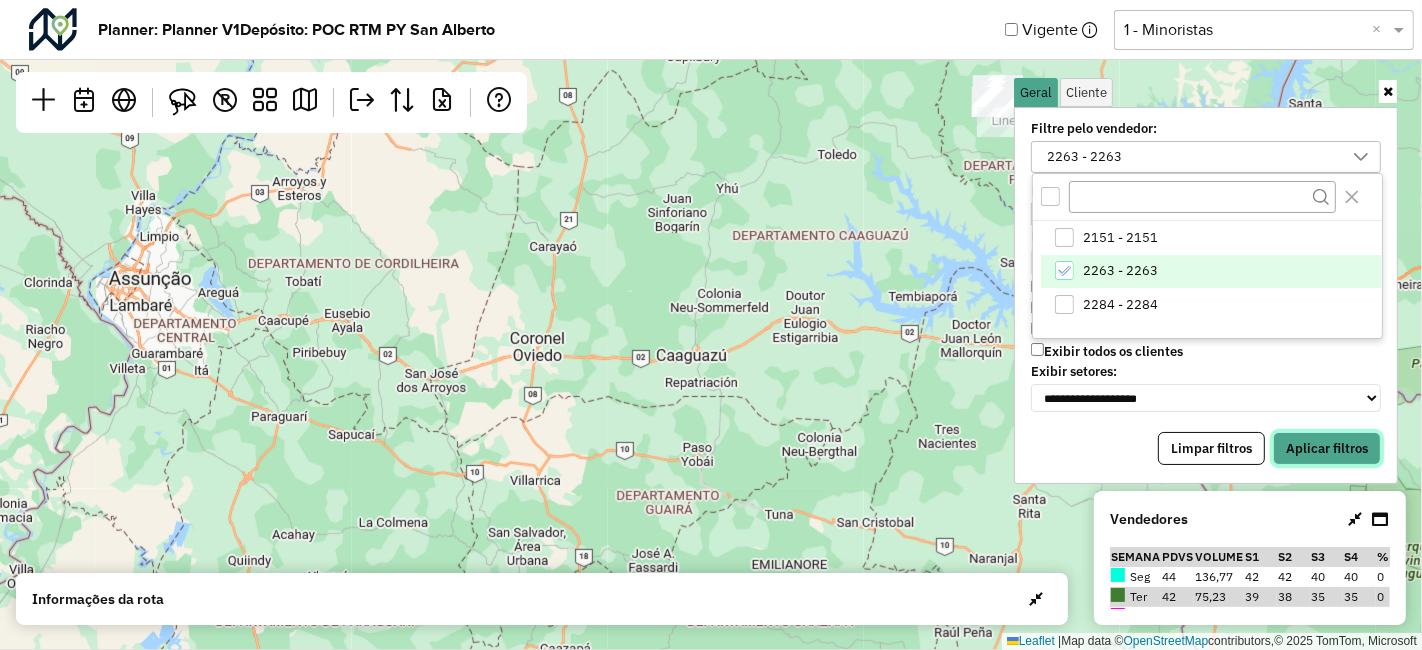 click on "Aplicar filtros" at bounding box center (1327, 449) 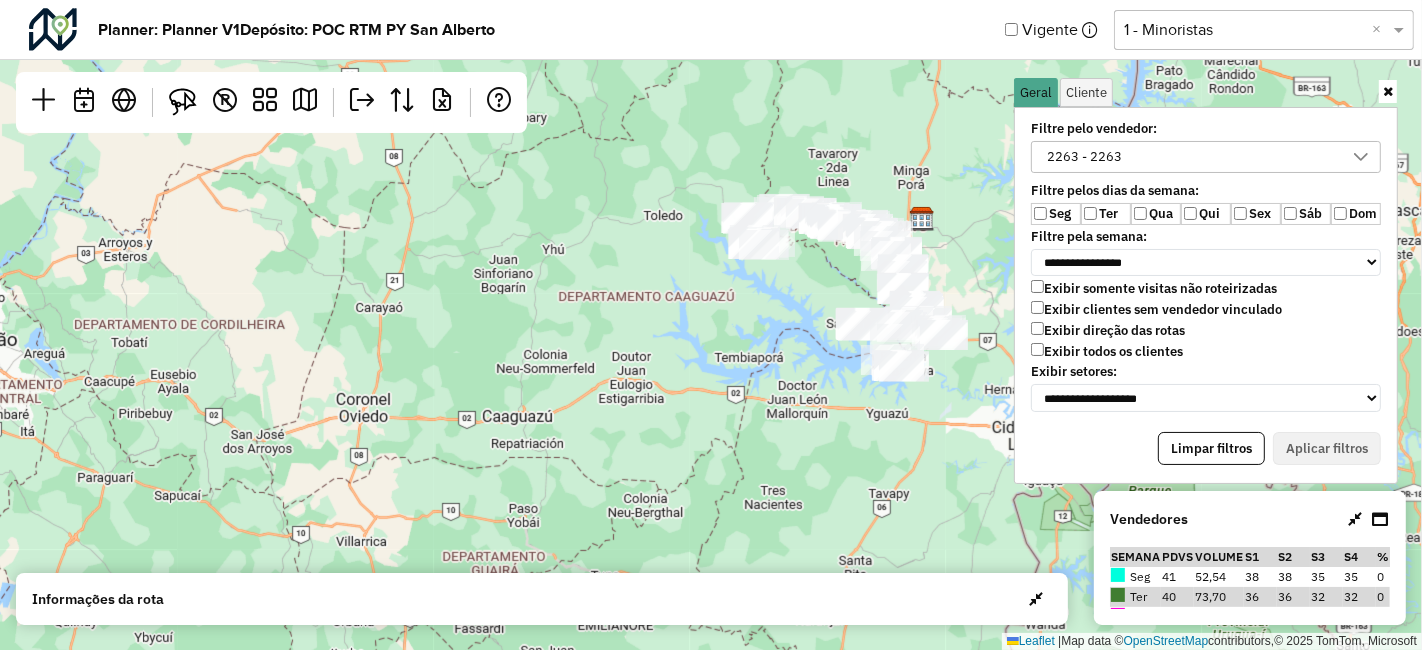 drag, startPoint x: 865, startPoint y: 284, endPoint x: 596, endPoint y: 377, distance: 284.62256 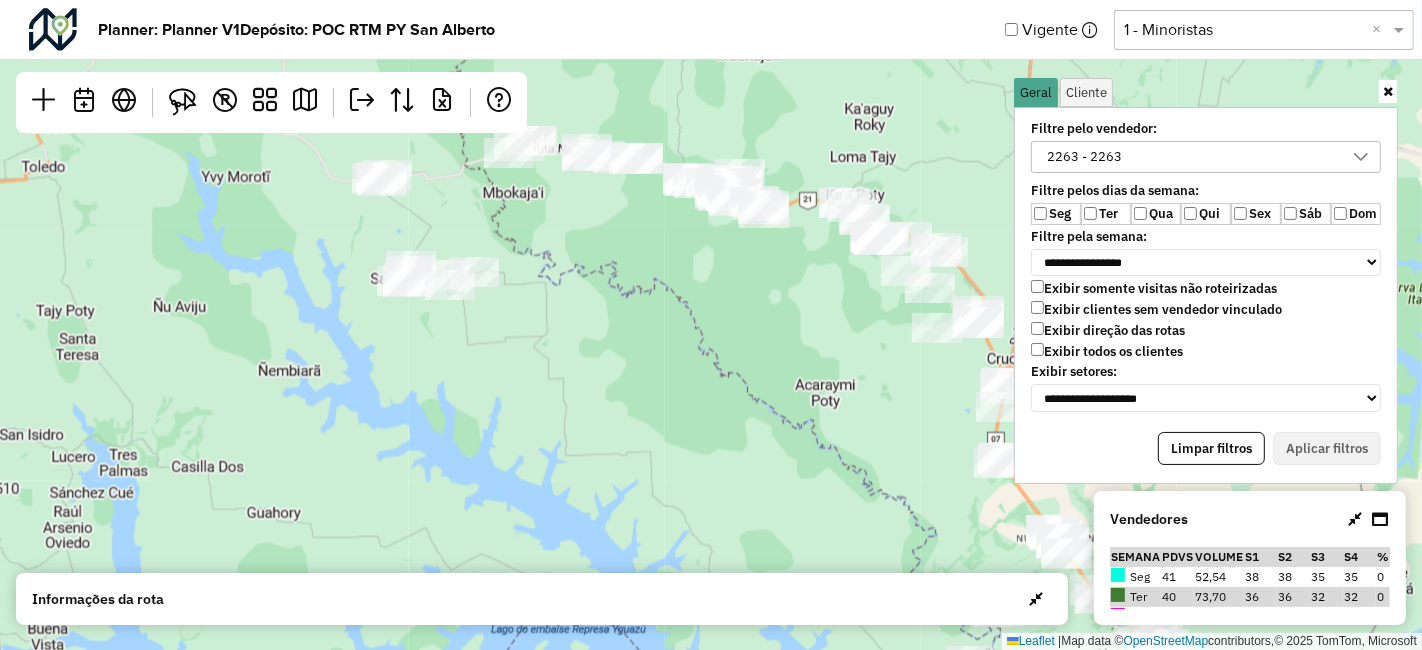 drag, startPoint x: 718, startPoint y: 197, endPoint x: 593, endPoint y: 349, distance: 196.79684 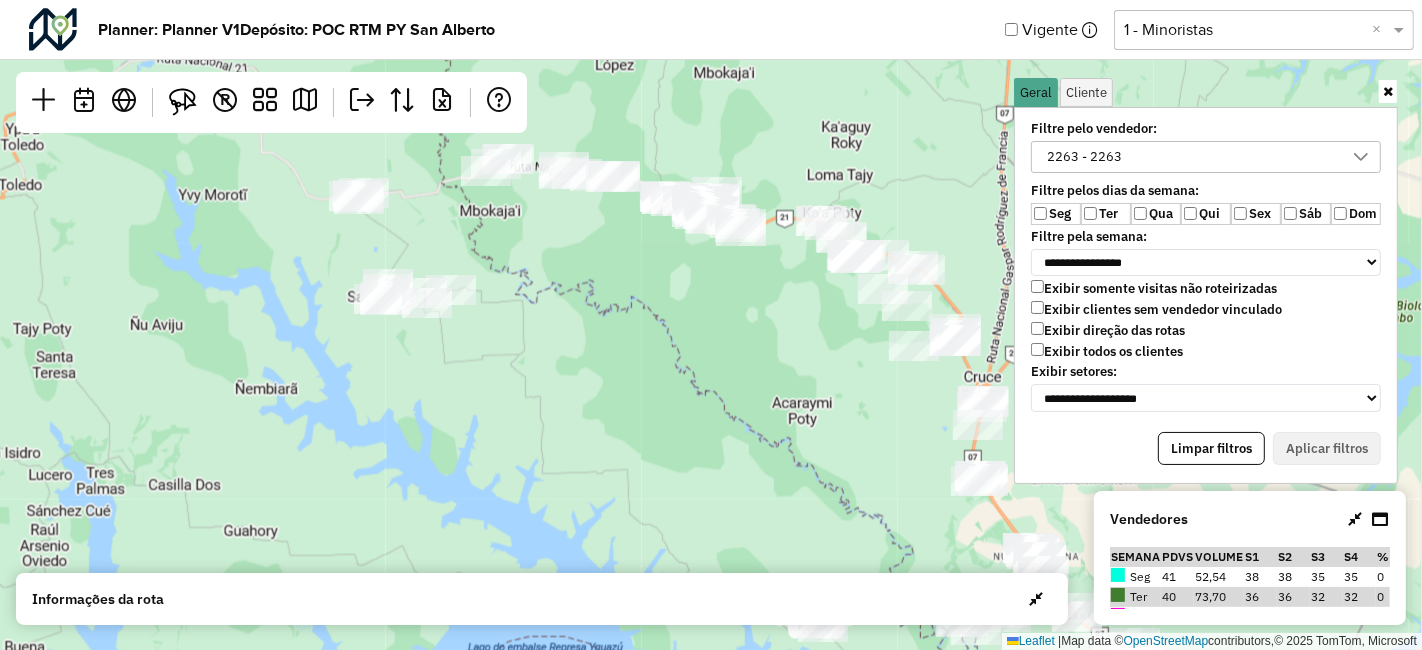 click at bounding box center [1388, 91] 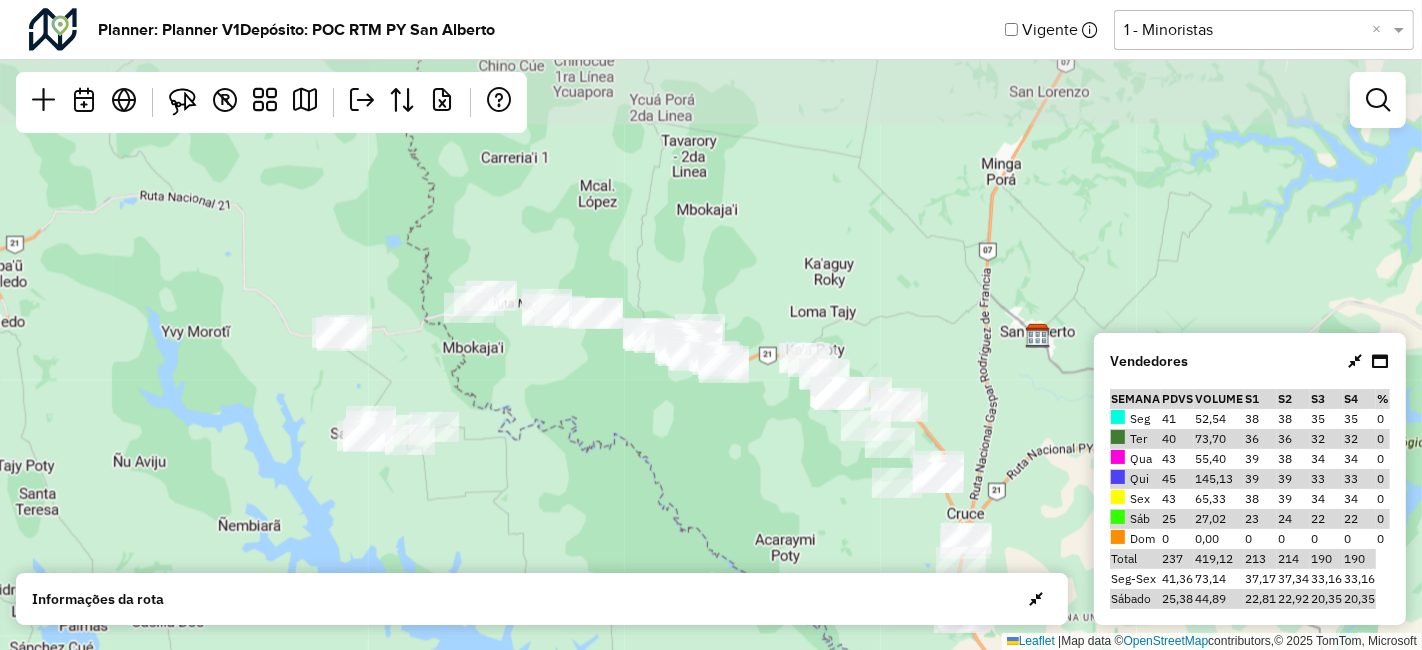 drag, startPoint x: 798, startPoint y: 313, endPoint x: 780, endPoint y: 454, distance: 142.14429 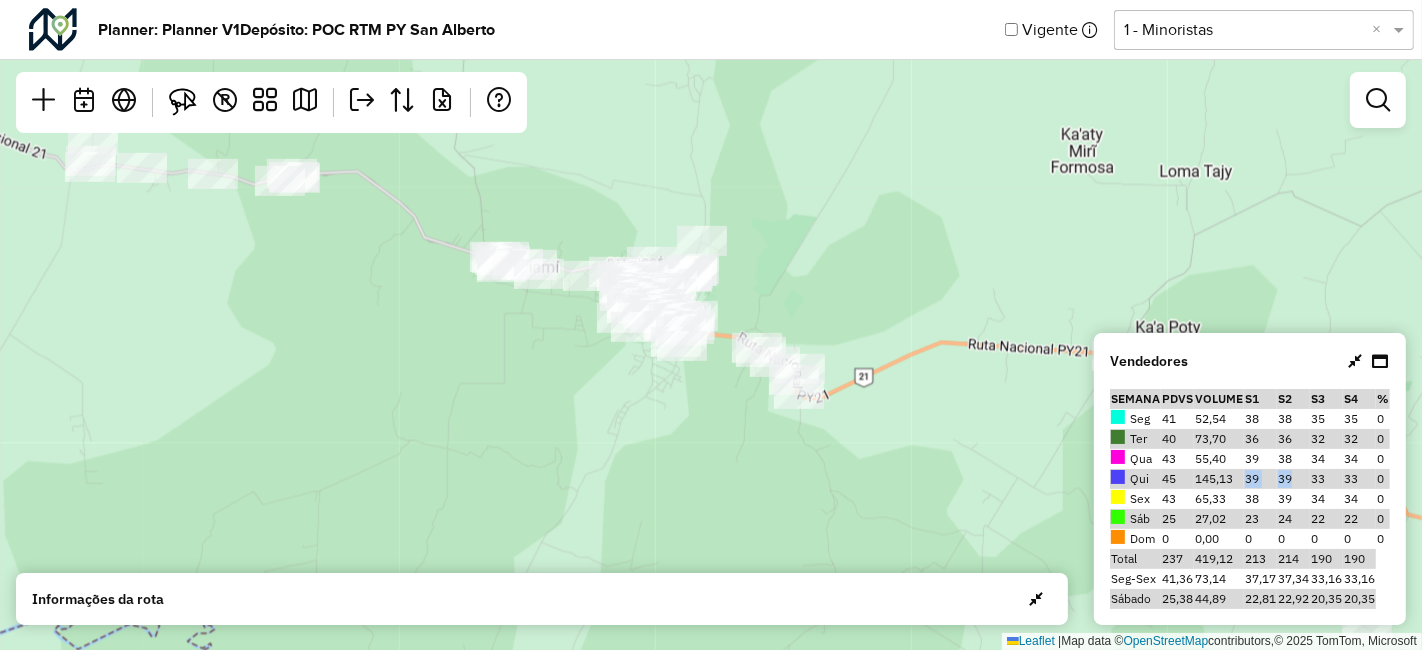 drag, startPoint x: 1242, startPoint y: 481, endPoint x: 1297, endPoint y: 475, distance: 55.326305 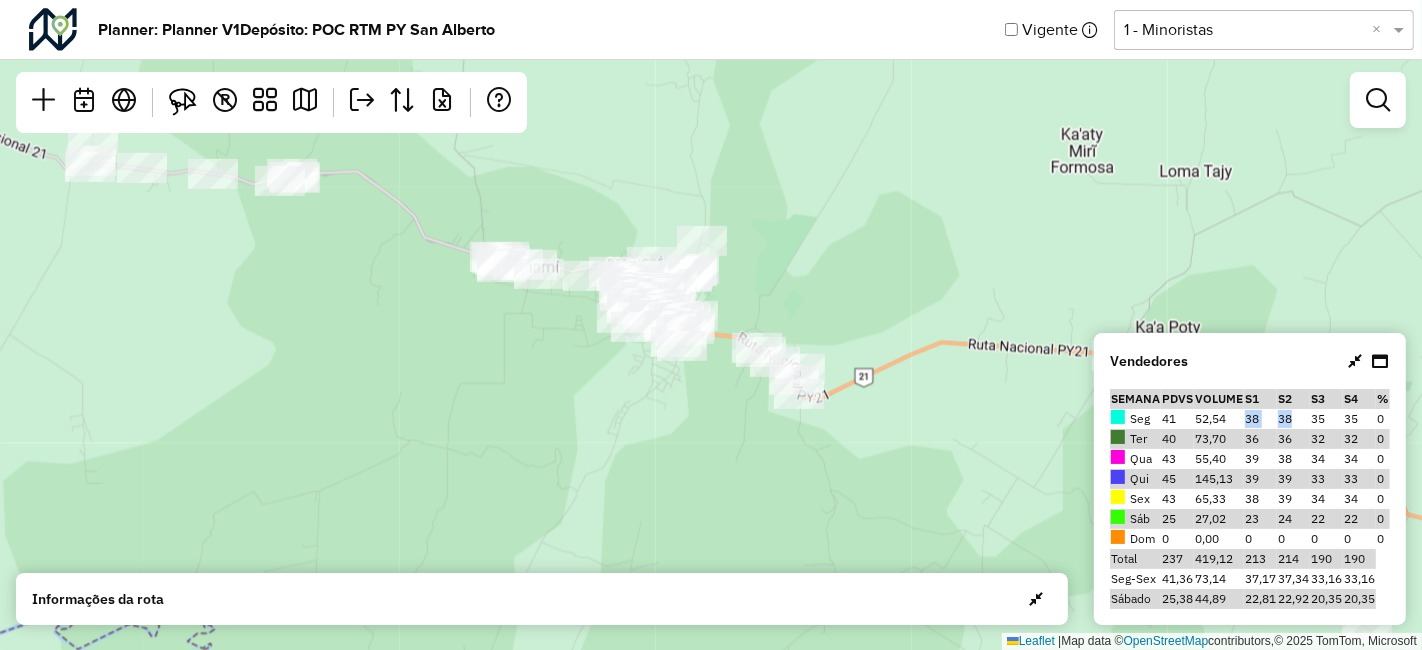 drag, startPoint x: 1240, startPoint y: 418, endPoint x: 1294, endPoint y: 413, distance: 54.230988 